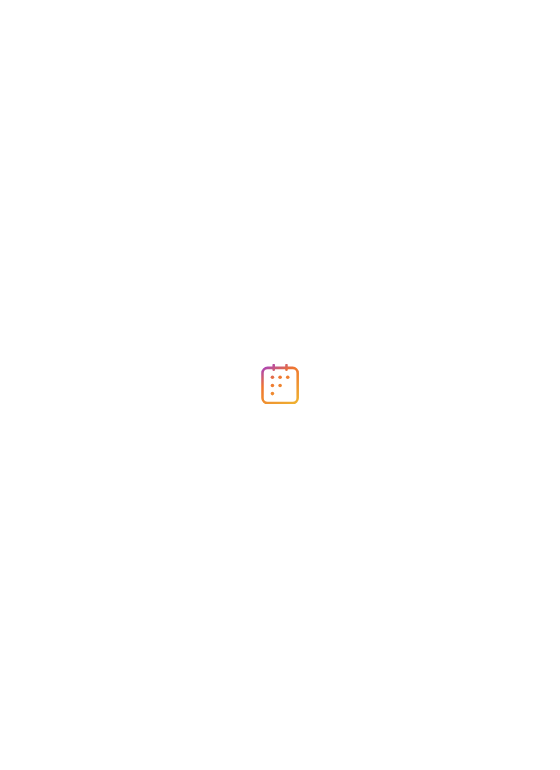 scroll, scrollTop: 0, scrollLeft: 0, axis: both 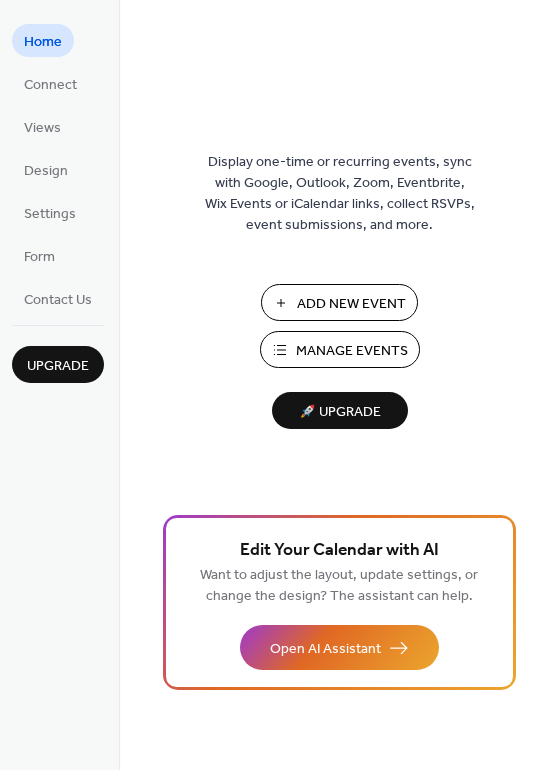 click on "Manage Events" at bounding box center (352, 351) 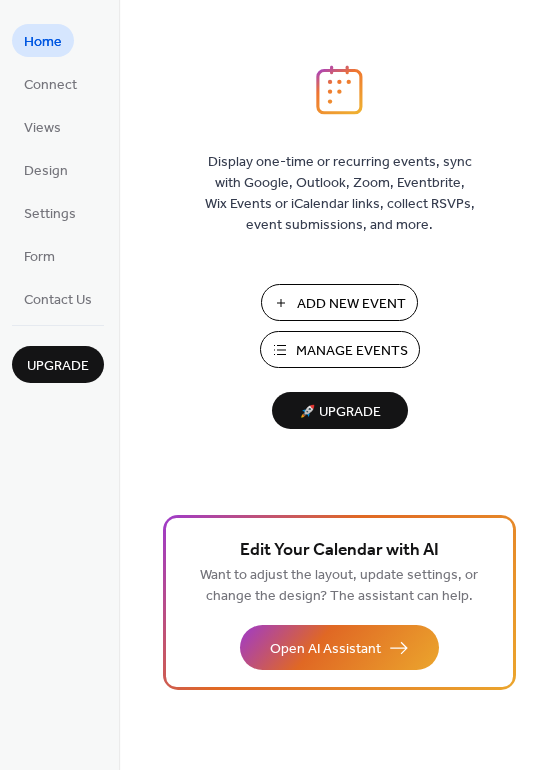 click on "Manage Events" at bounding box center [352, 351] 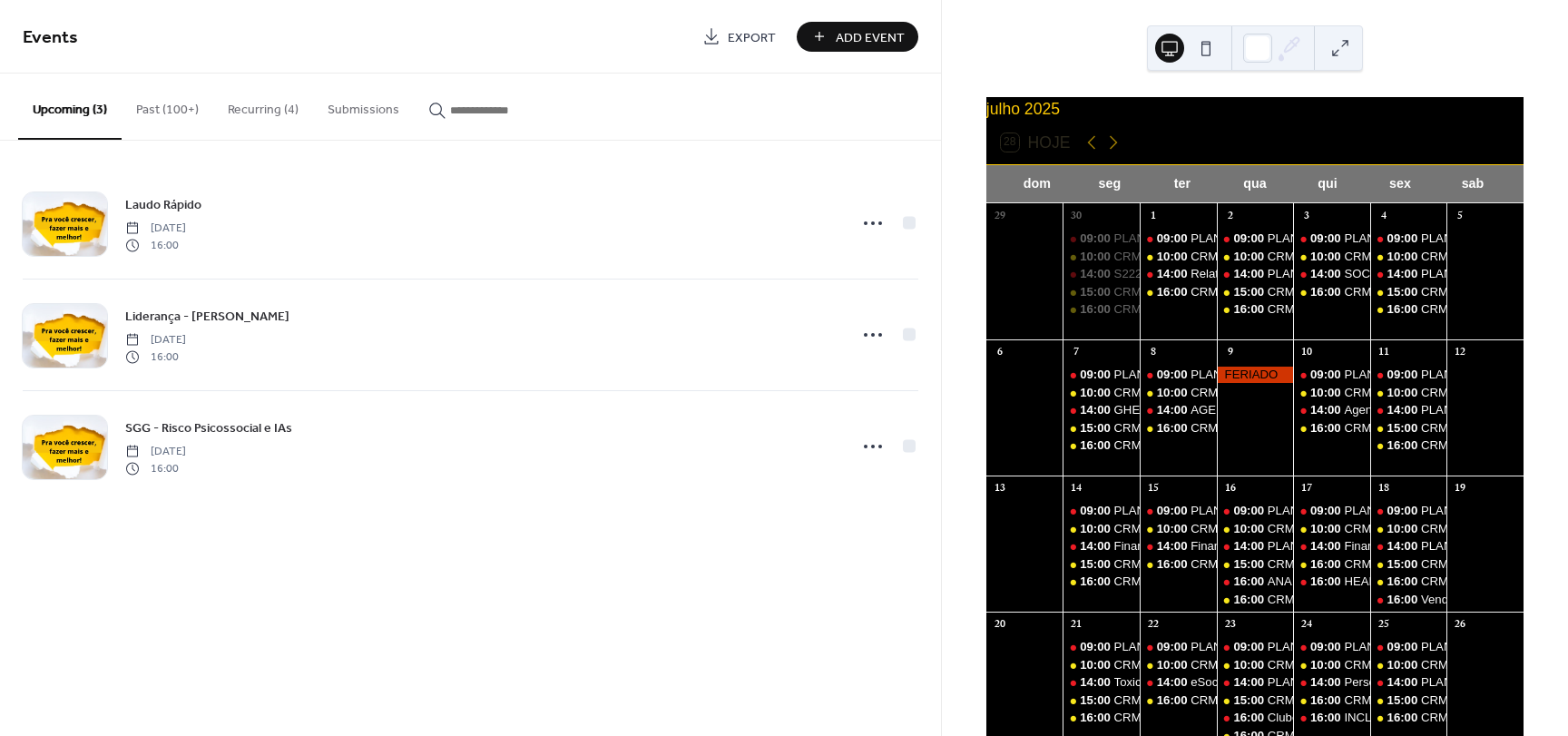 scroll, scrollTop: 0, scrollLeft: 0, axis: both 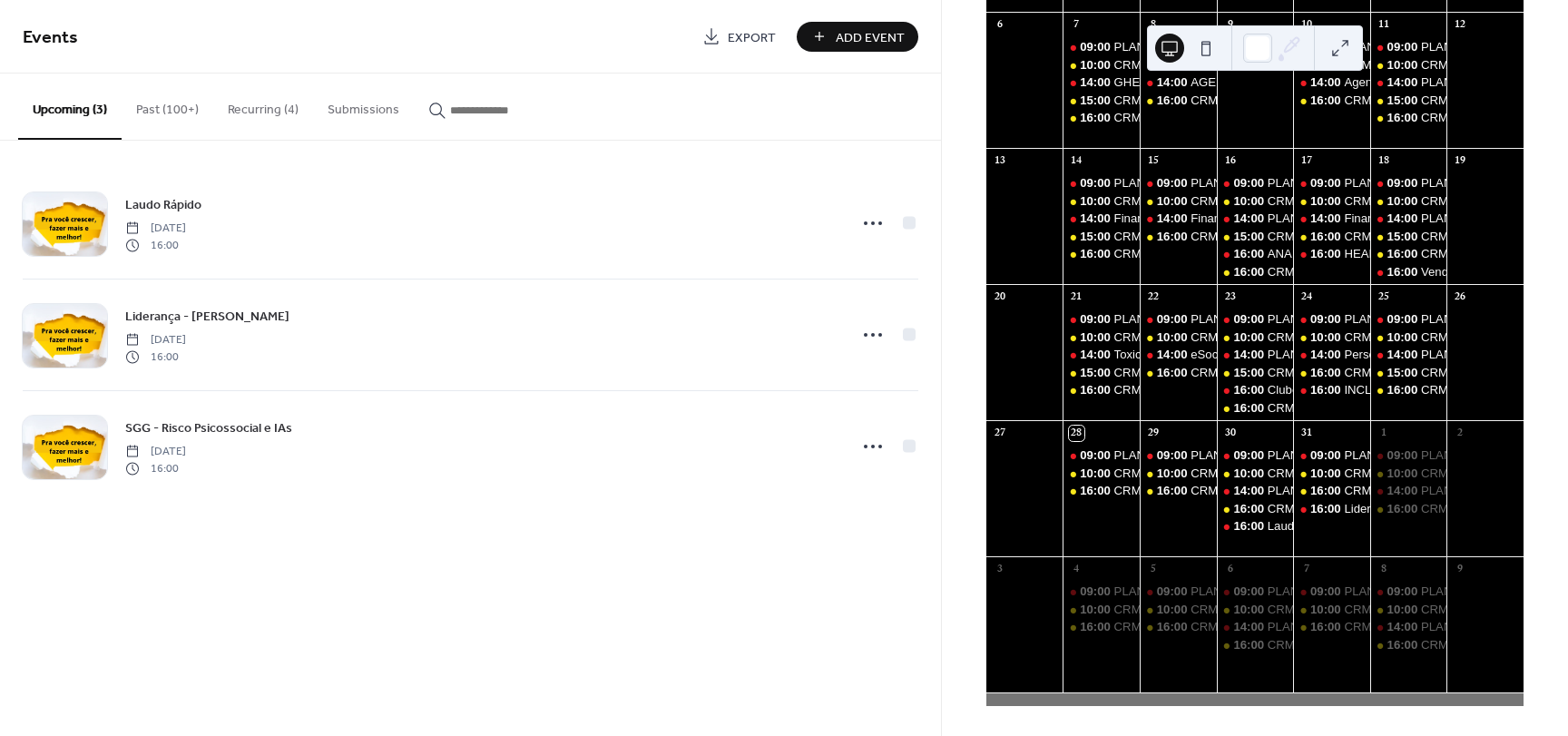click at bounding box center (505, 110) 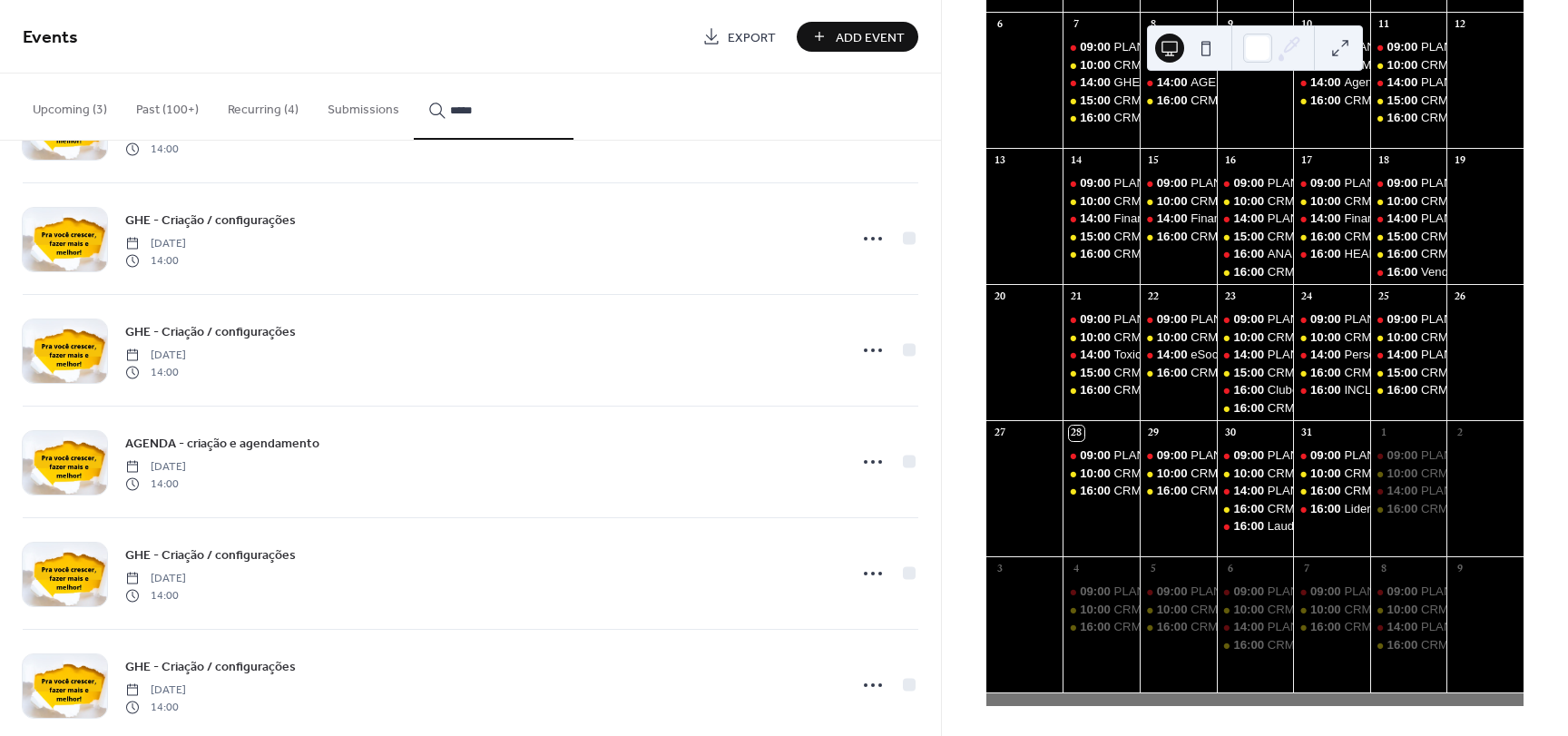 scroll, scrollTop: 545, scrollLeft: 0, axis: vertical 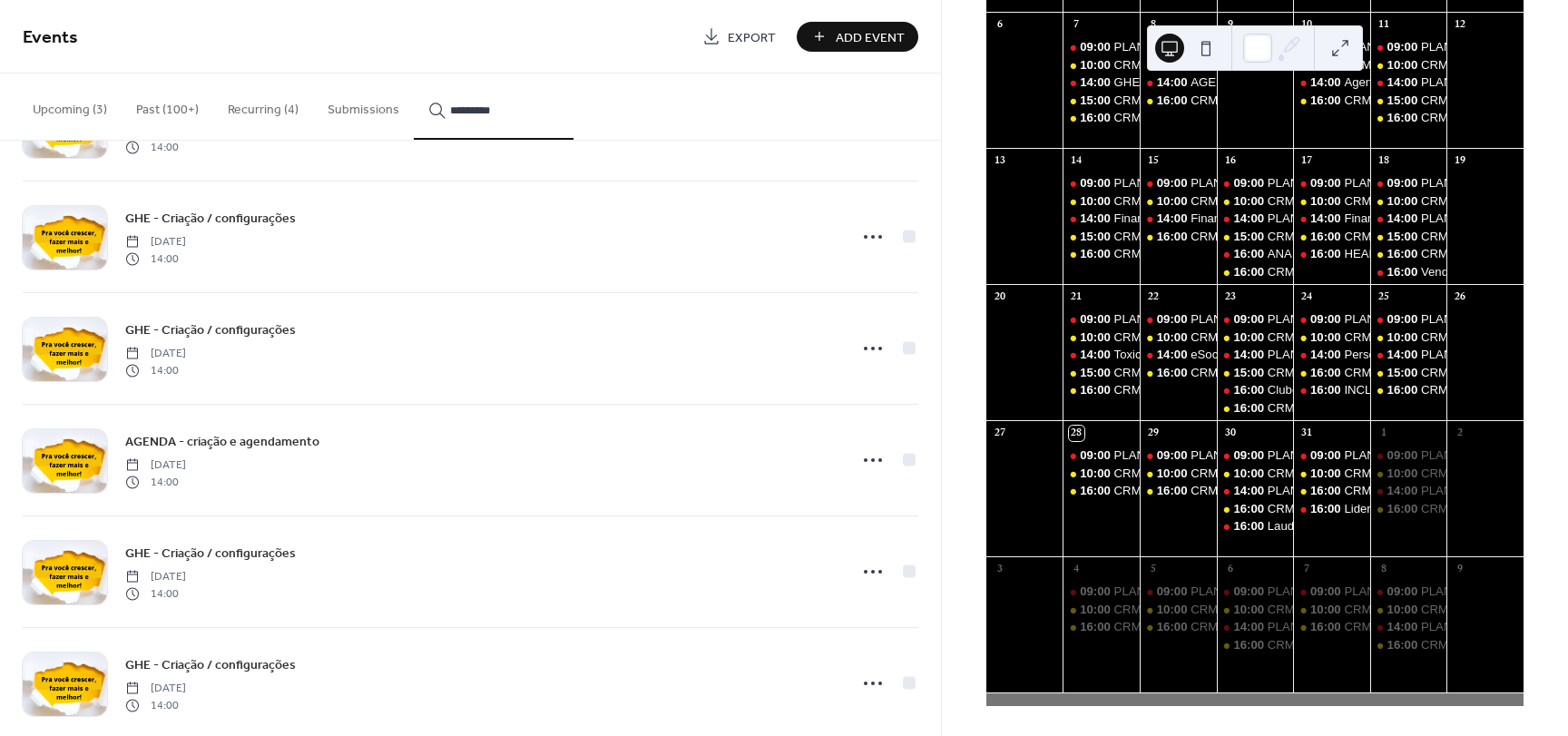 click on "*********" at bounding box center [494, 106] 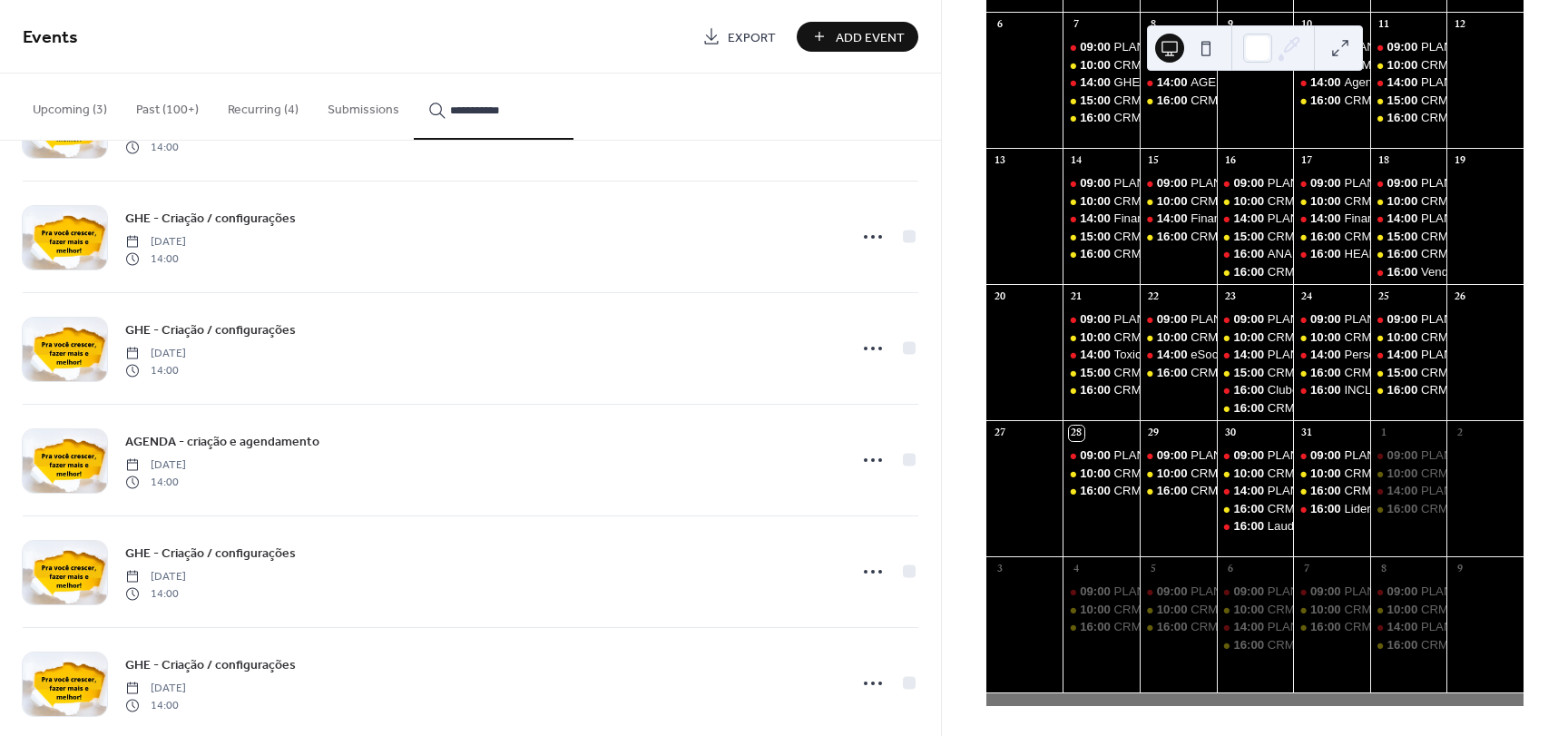 click on "**********" at bounding box center (494, 106) 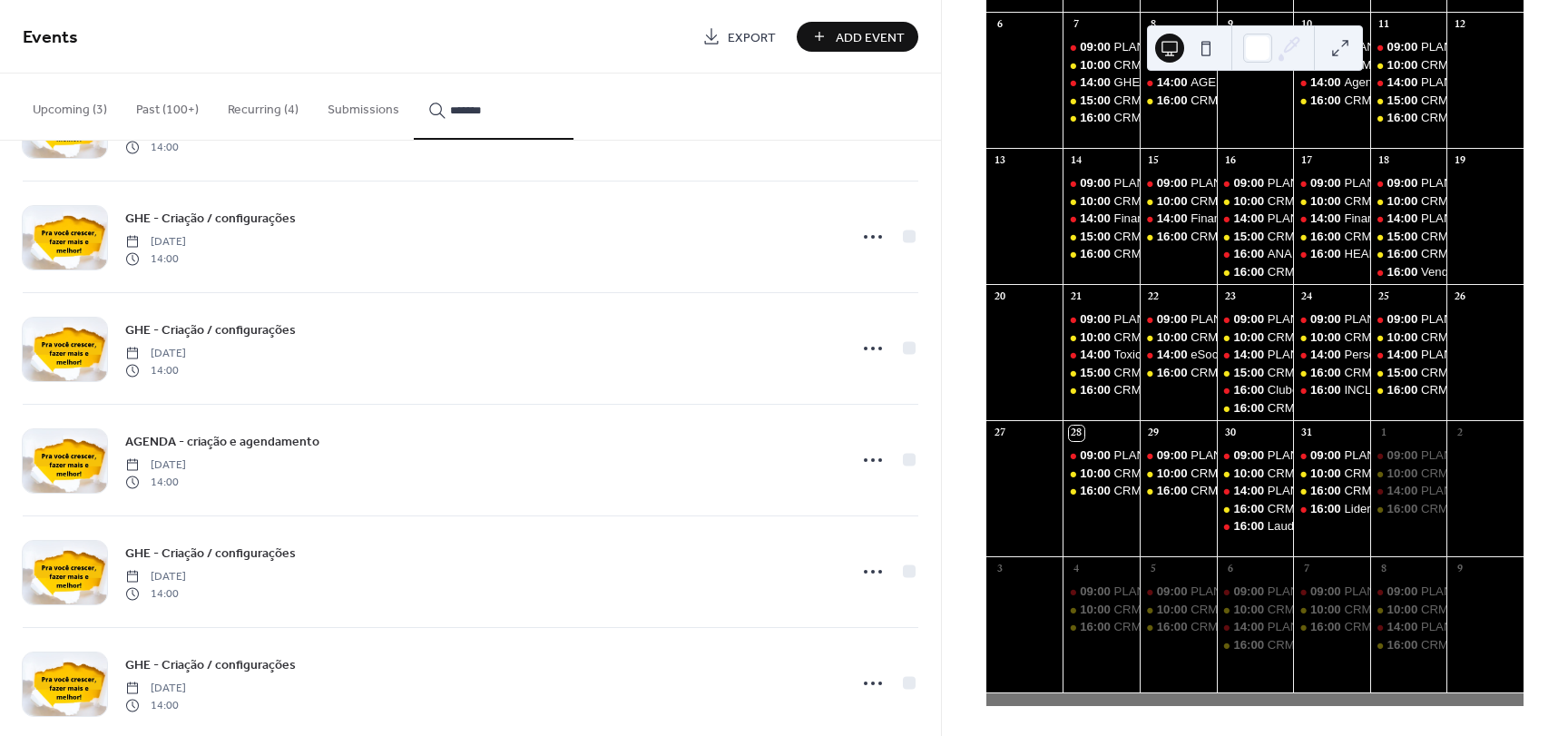 scroll, scrollTop: 0, scrollLeft: 0, axis: both 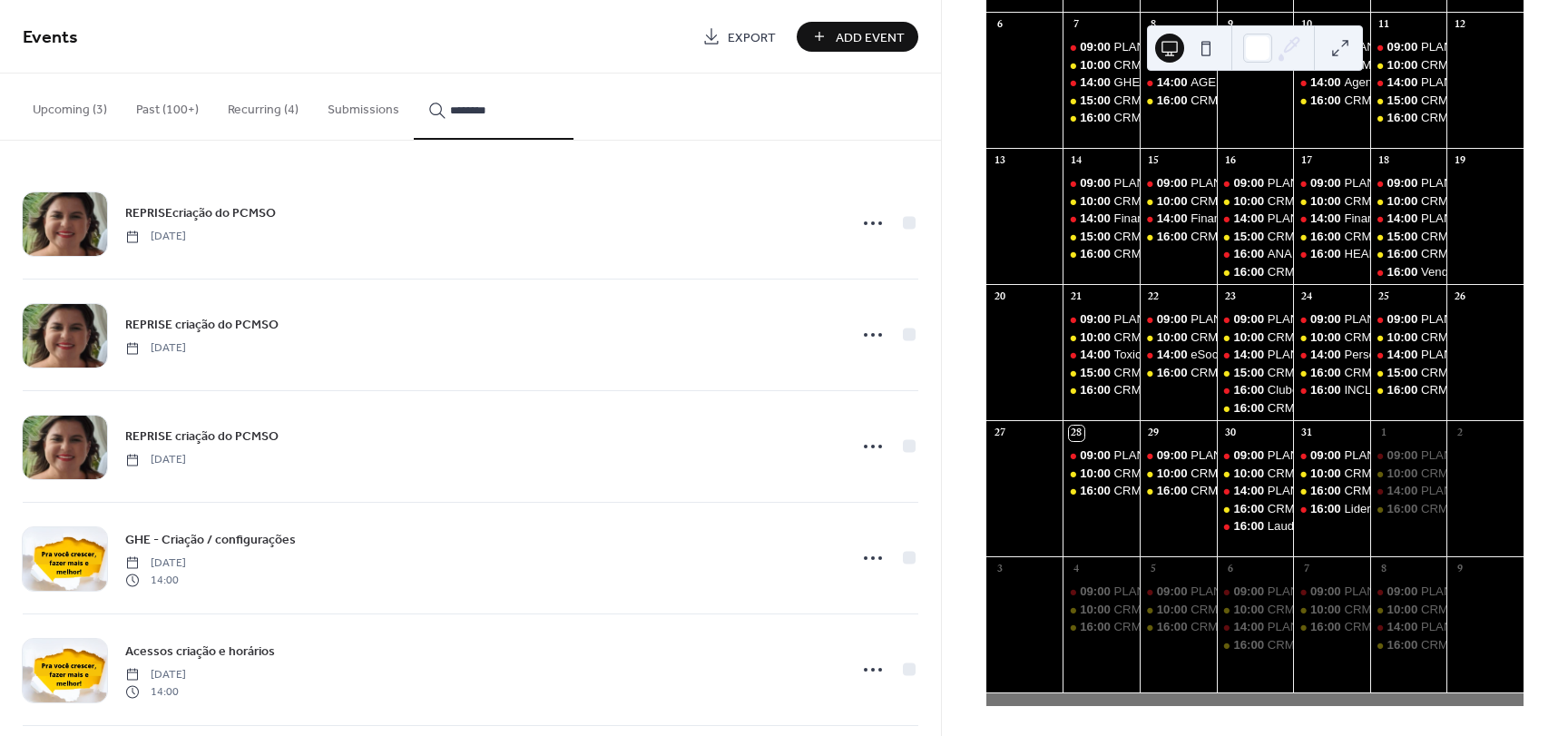 click on "*********" at bounding box center [494, 106] 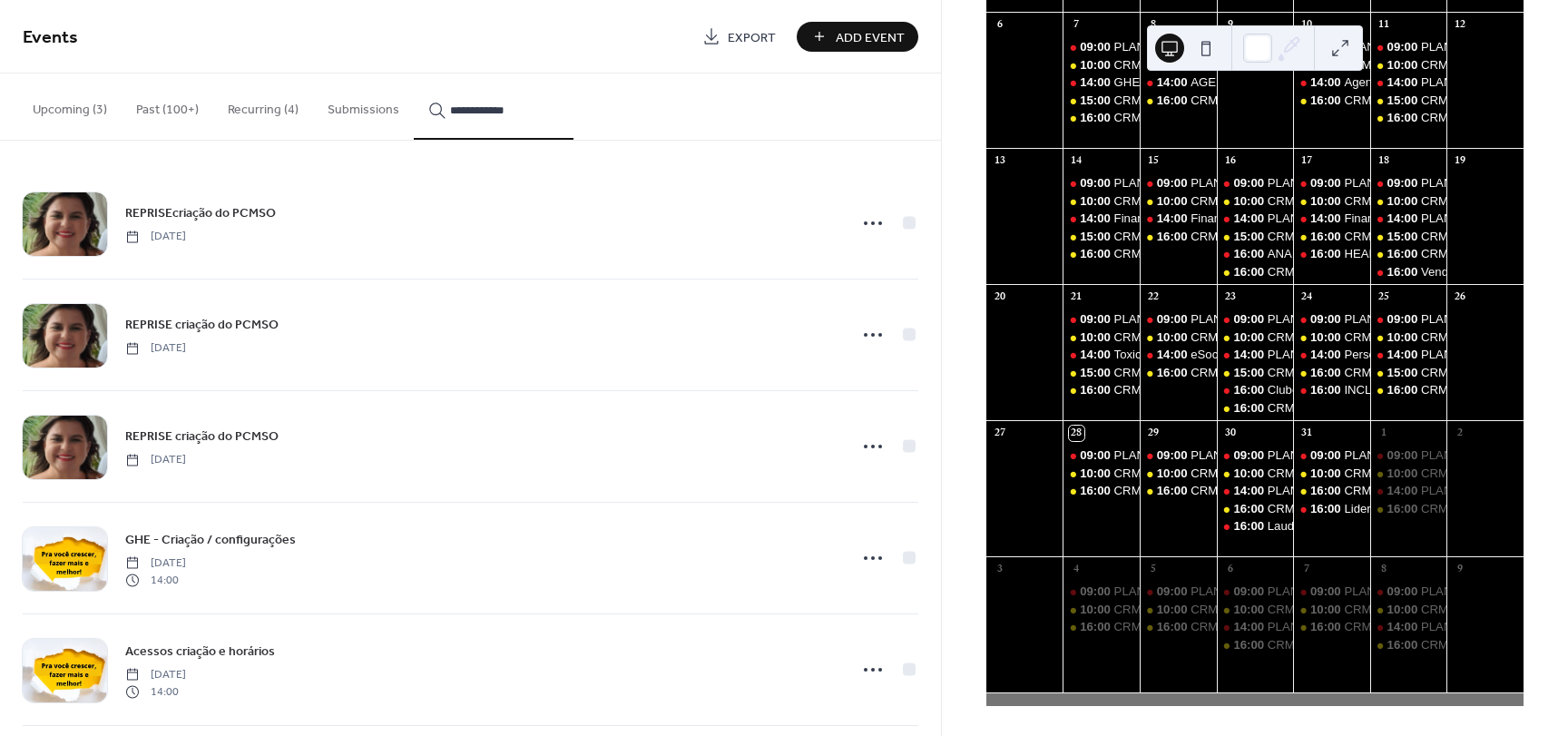 click on "**********" at bounding box center [494, 106] 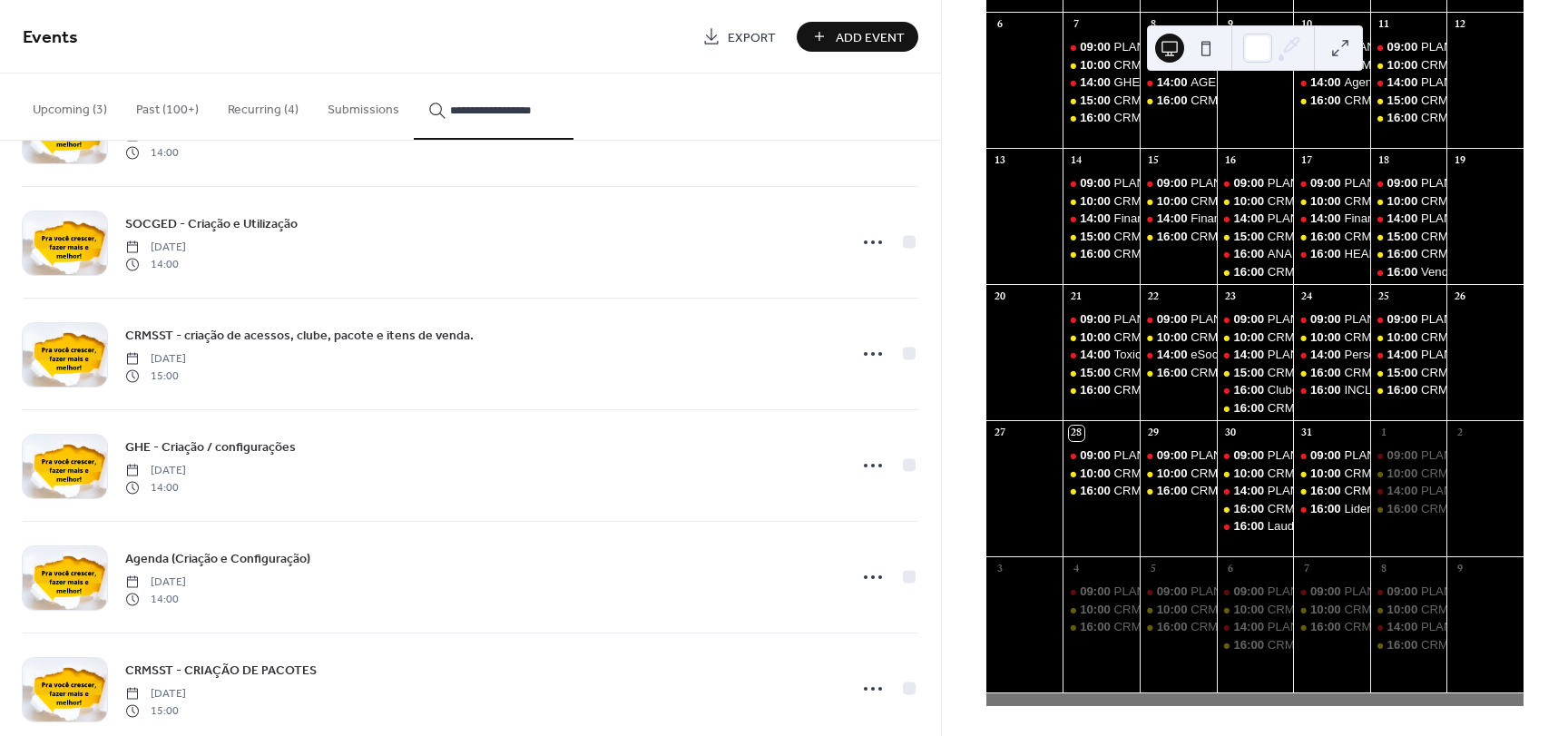scroll, scrollTop: 1361, scrollLeft: 0, axis: vertical 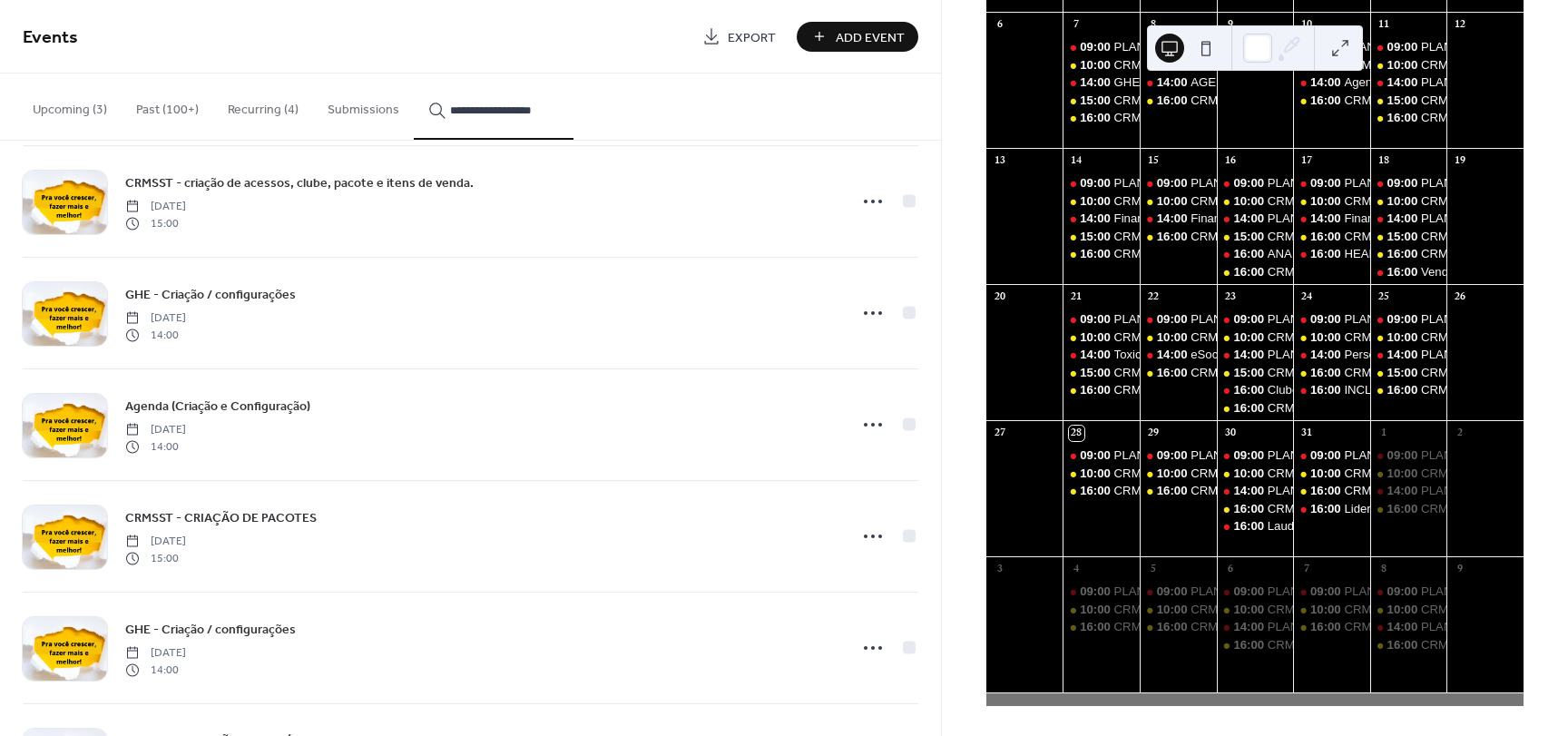 type on "**********" 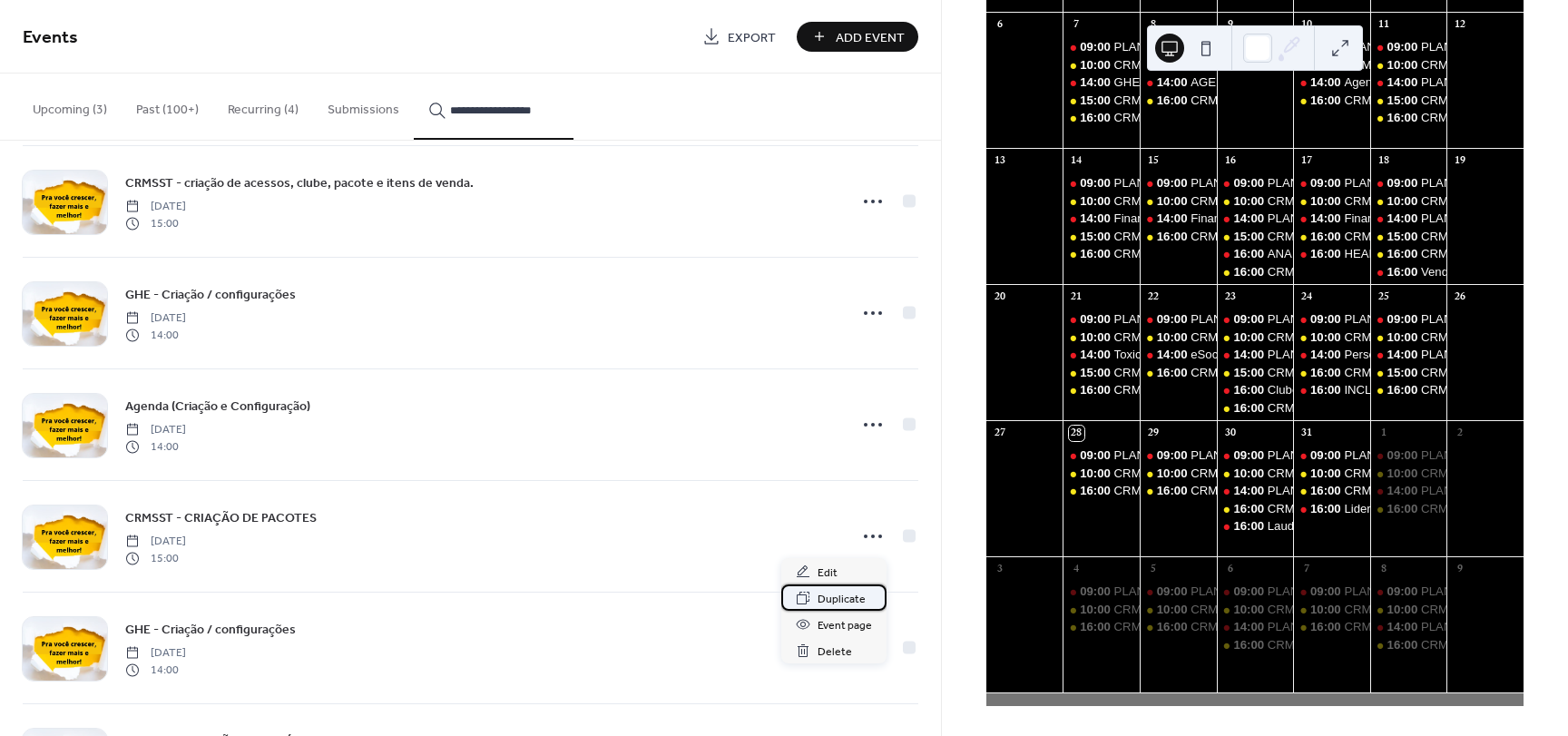 click on "Duplicate" at bounding box center (841, 599) 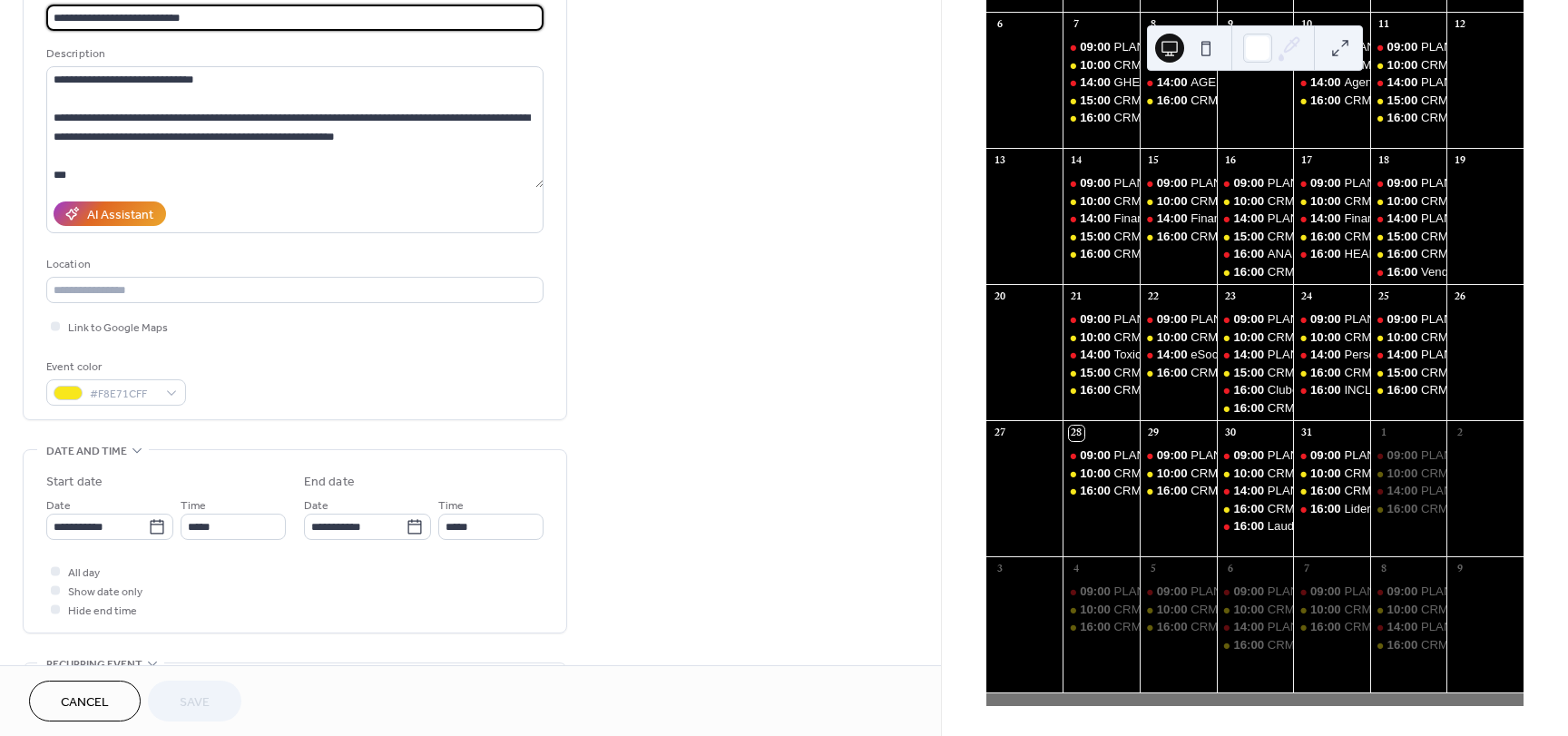 scroll, scrollTop: 363, scrollLeft: 0, axis: vertical 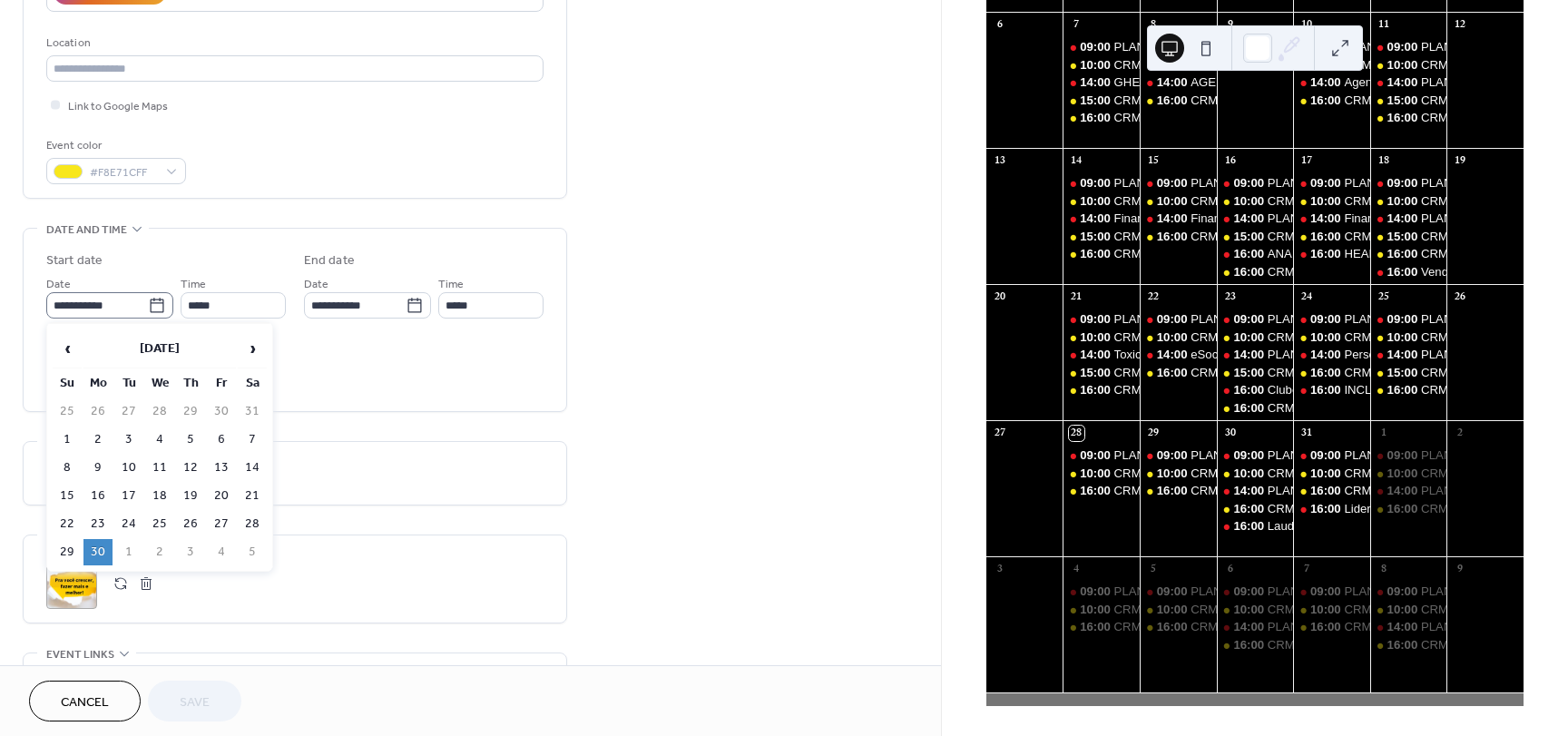 click 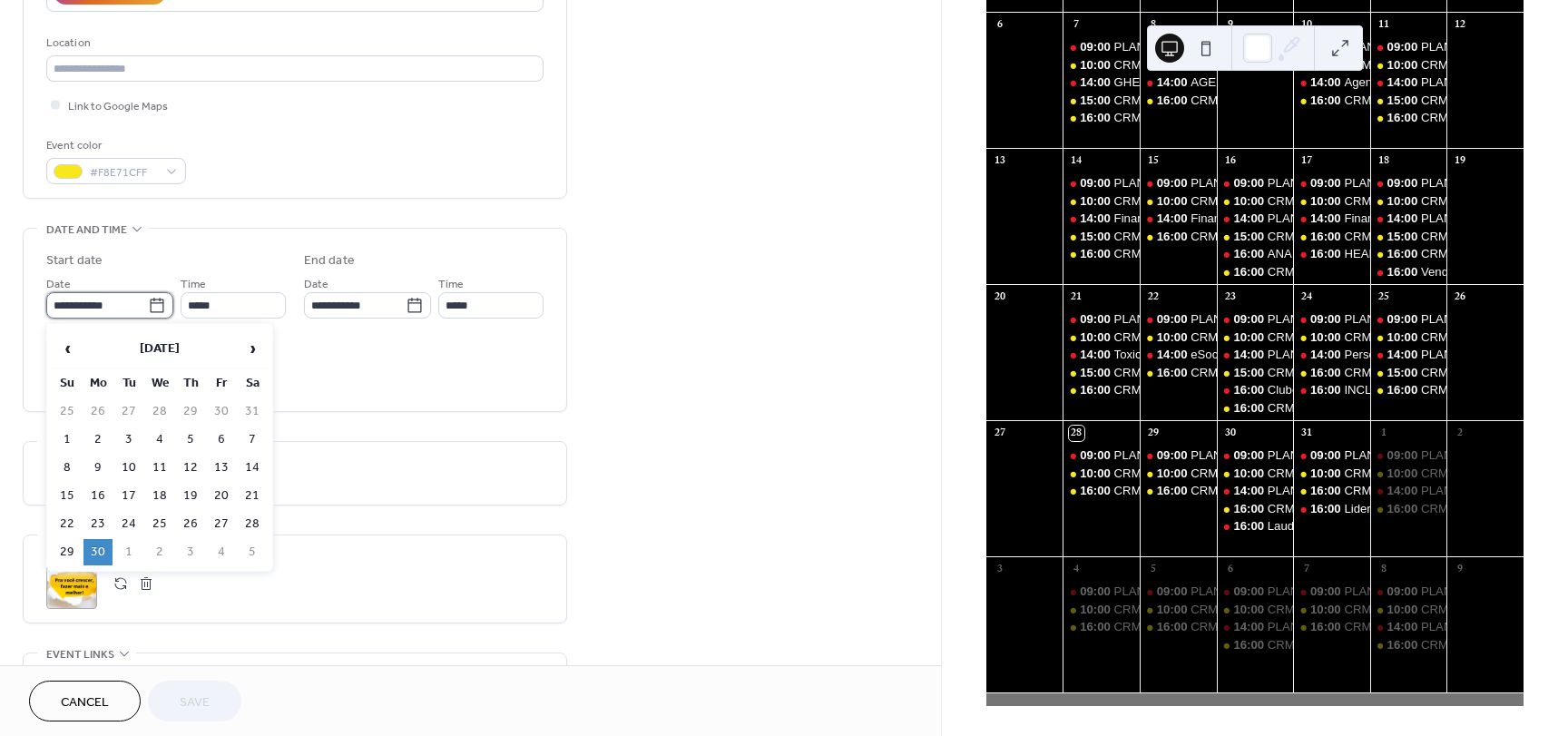 click on "**********" at bounding box center [97, 305] 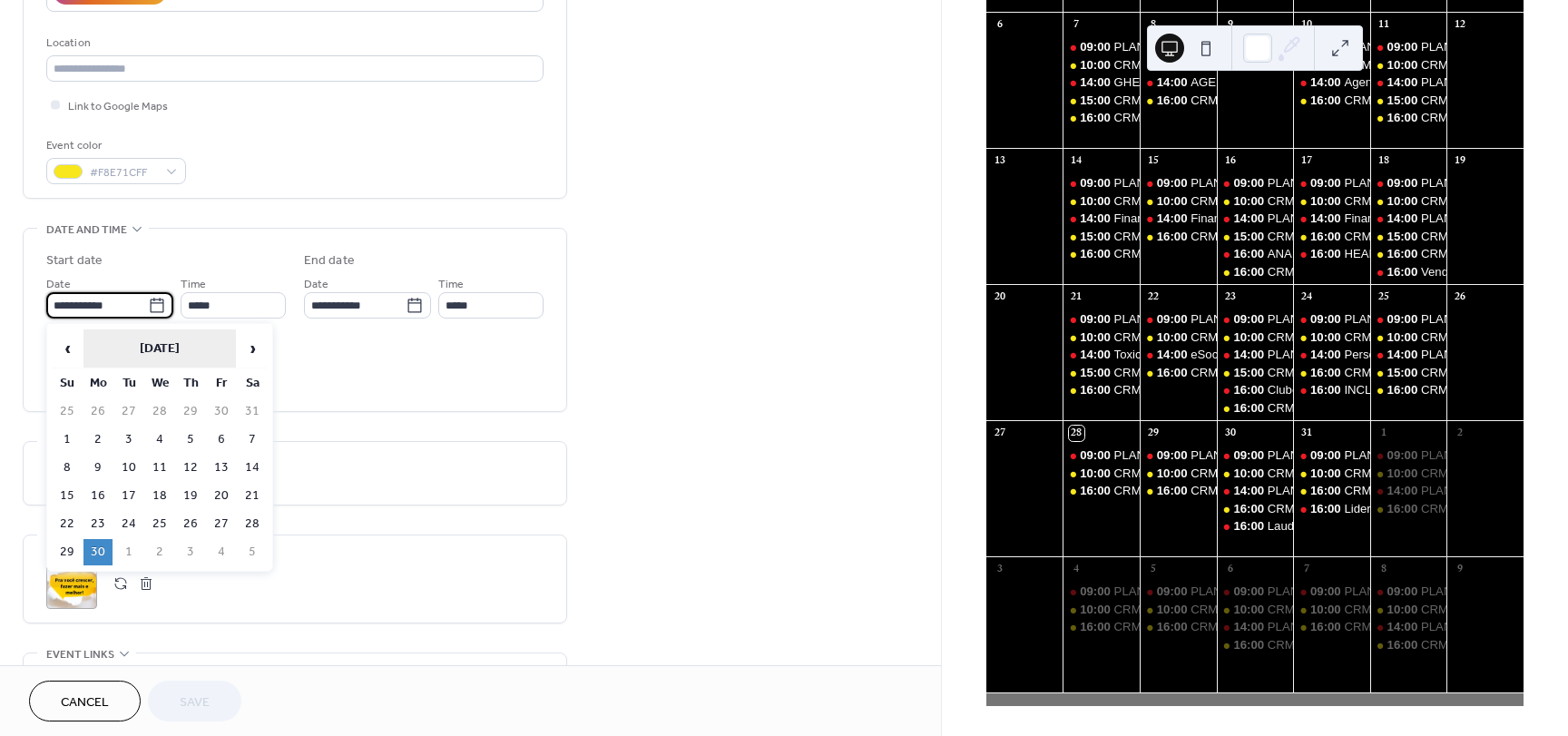 click on "[DATE]" at bounding box center (160, 348) 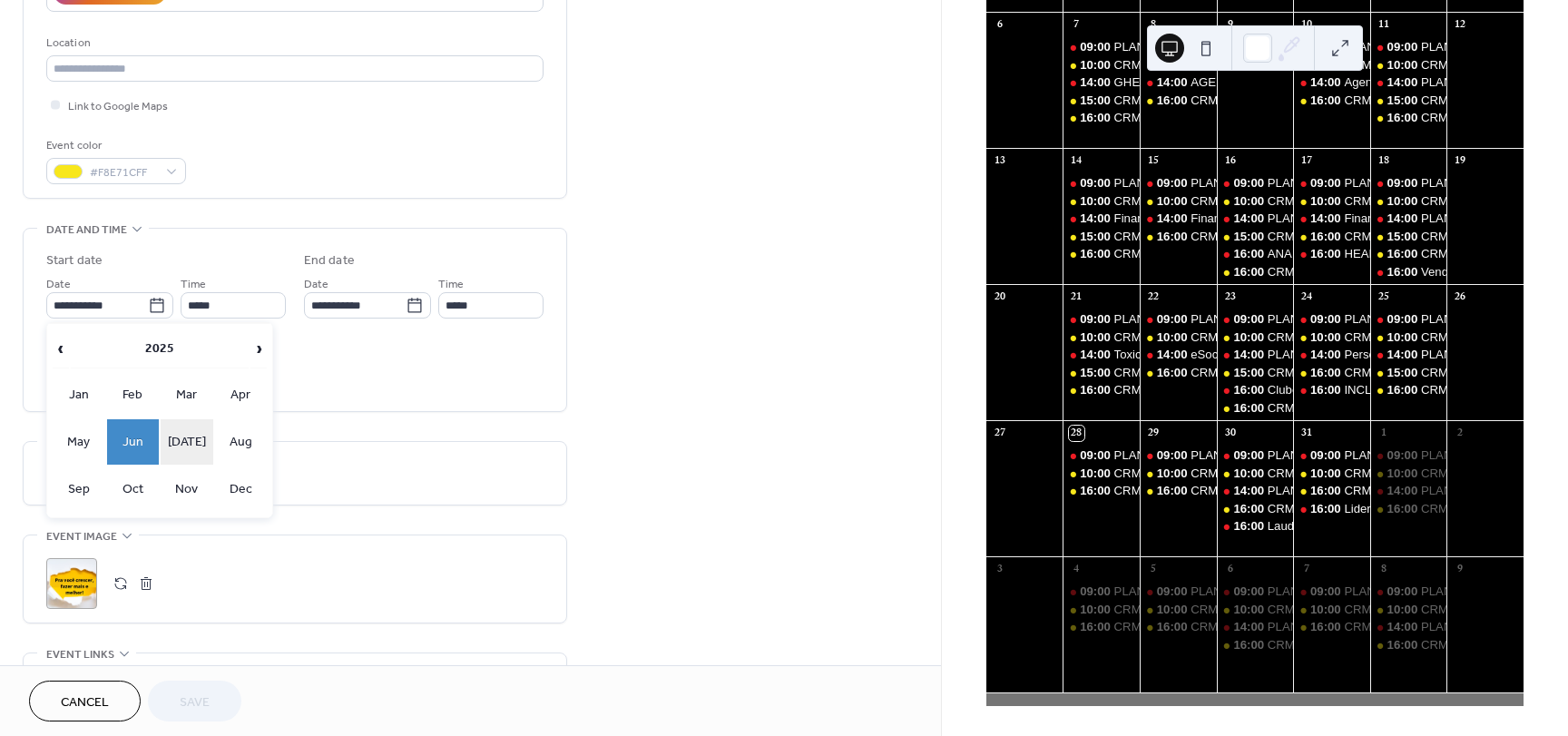 click on "[DATE]" at bounding box center [187, 442] 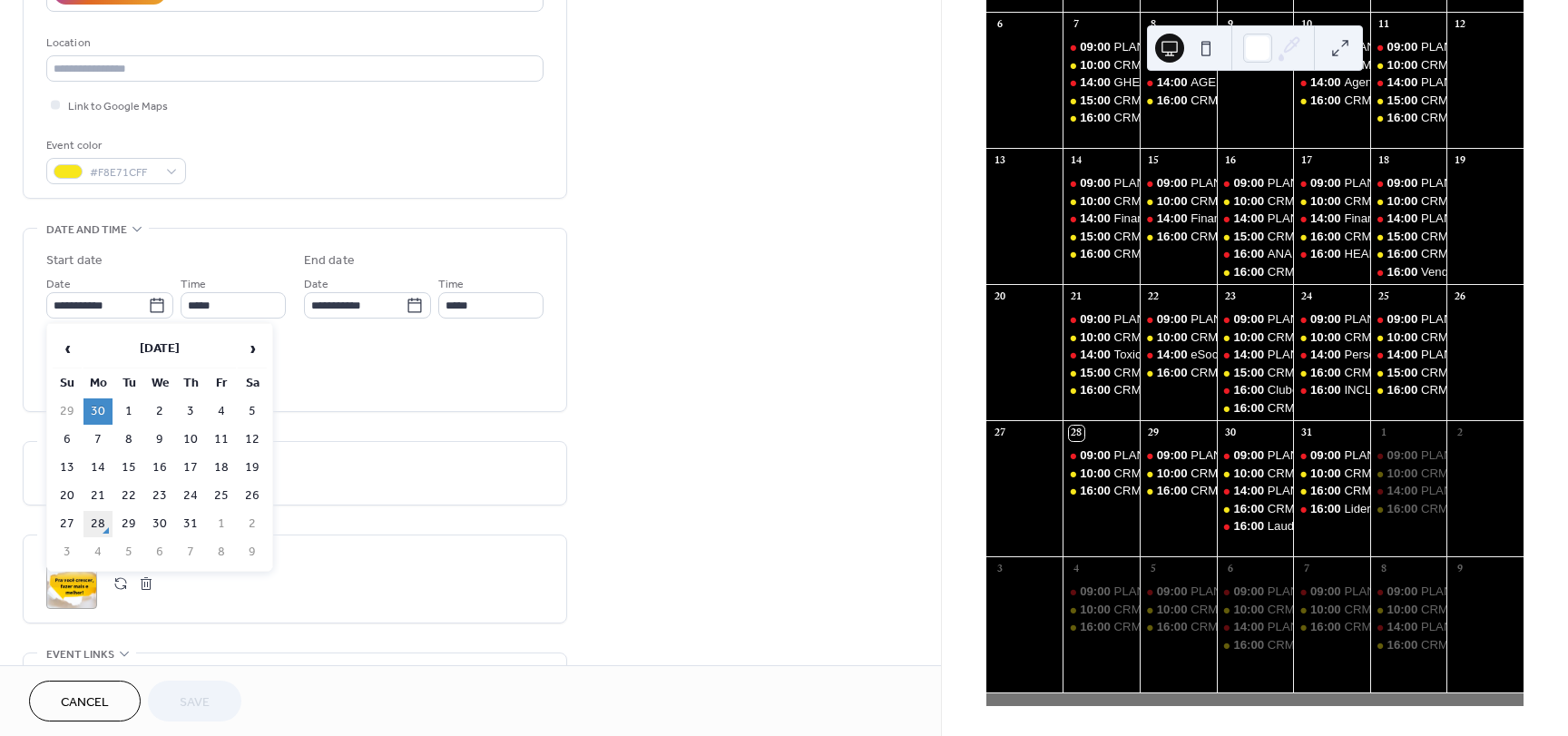 click on "28" at bounding box center [98, 524] 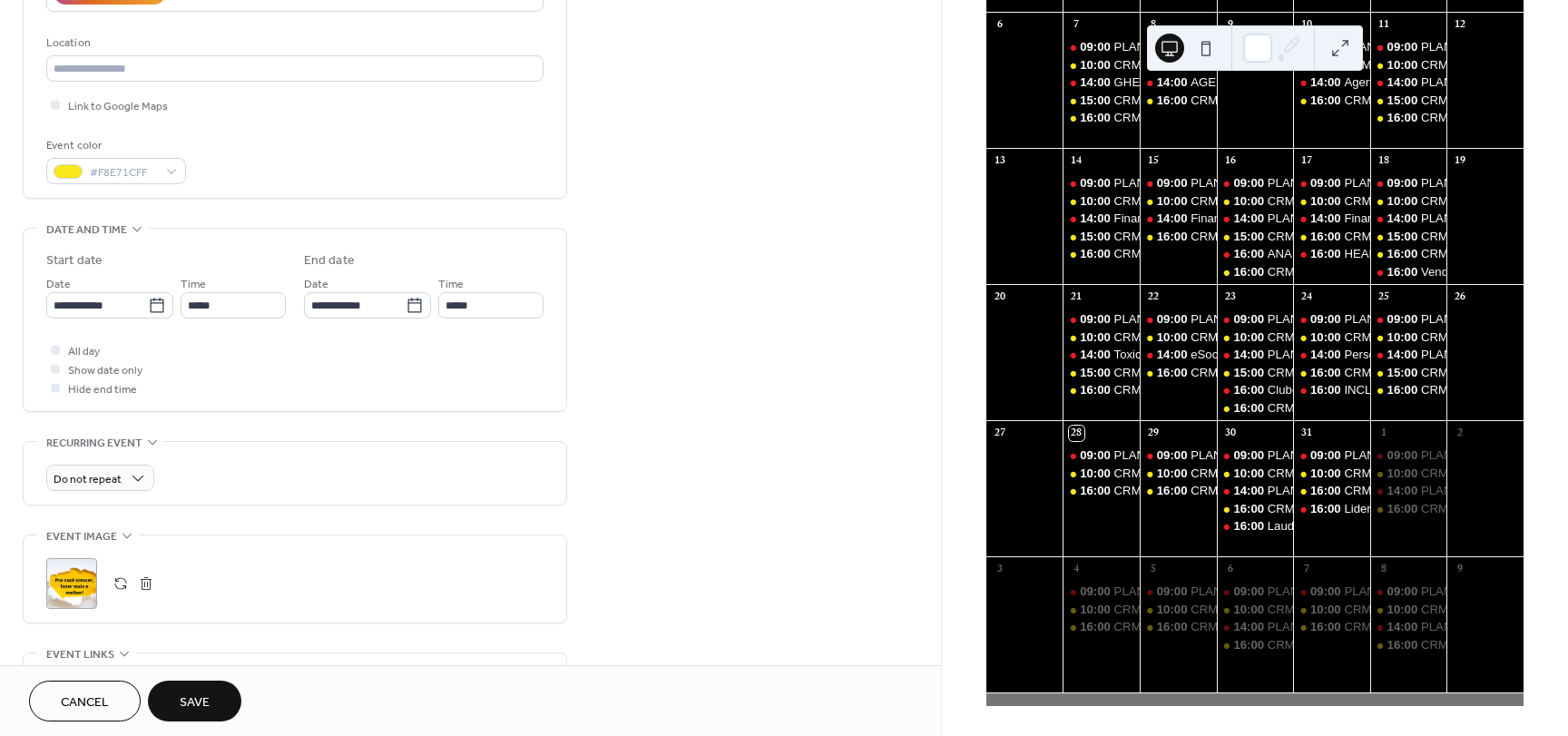 click on "**********" at bounding box center [470, 361] 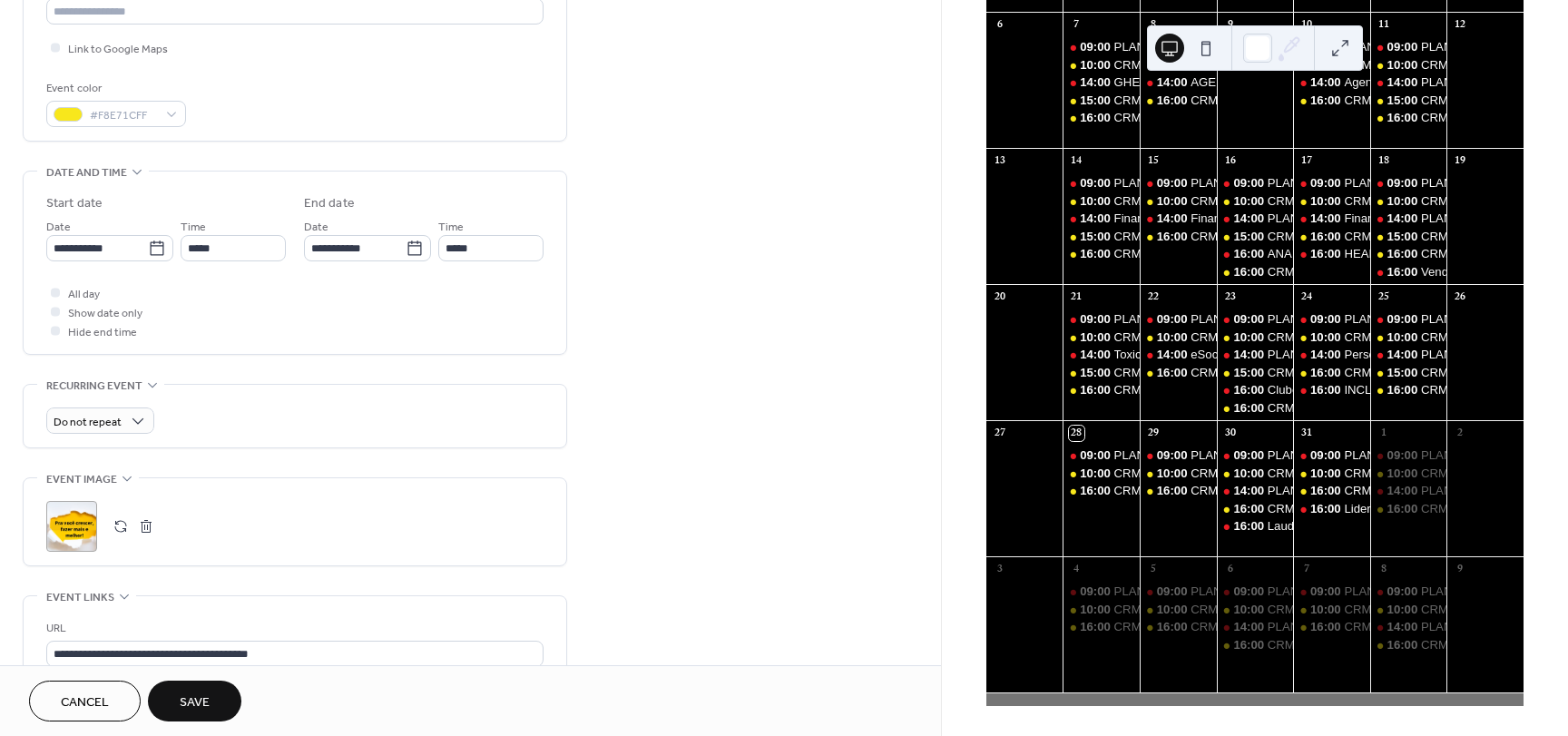 scroll, scrollTop: 683, scrollLeft: 0, axis: vertical 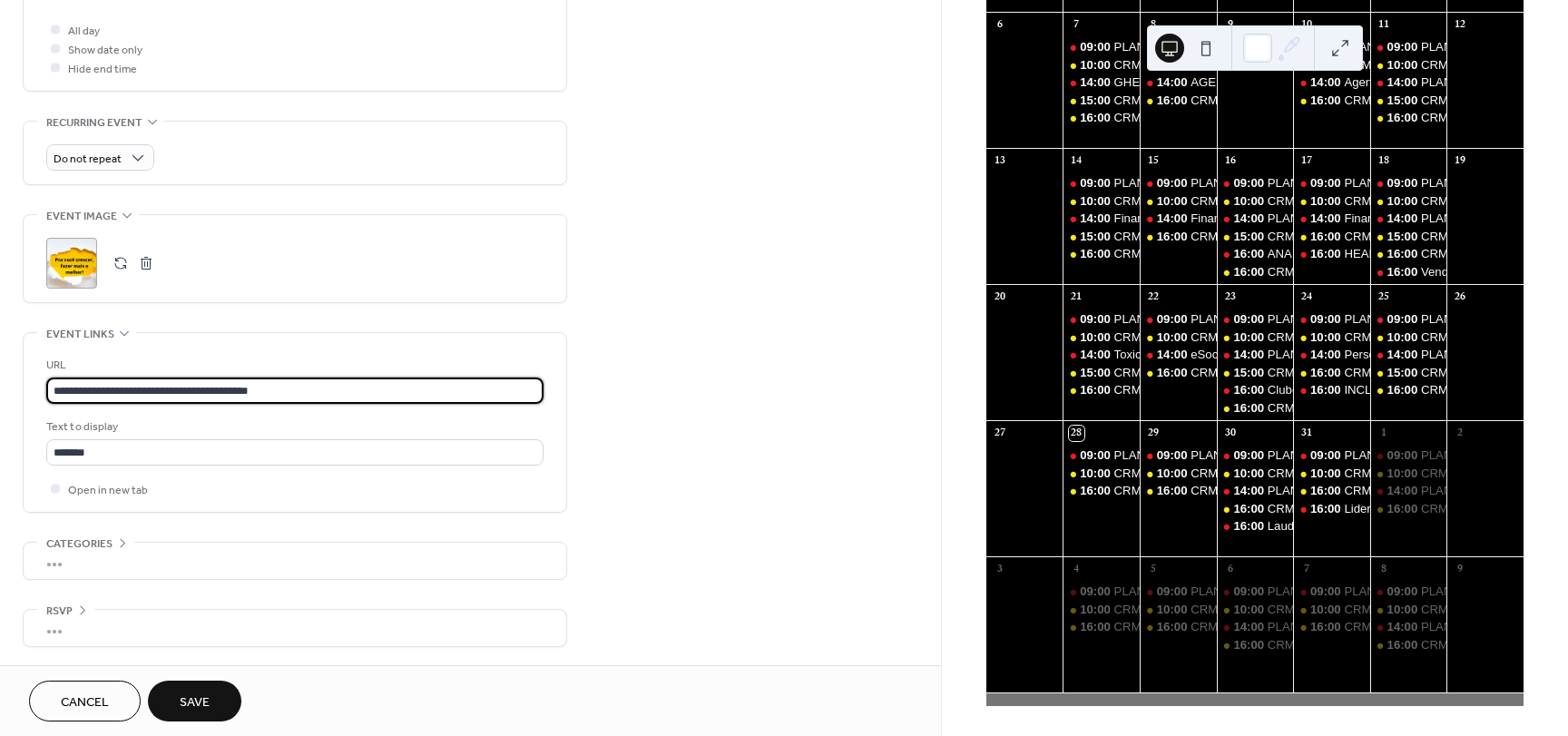 drag, startPoint x: 309, startPoint y: 389, endPoint x: -87, endPoint y: 375, distance: 396.2474 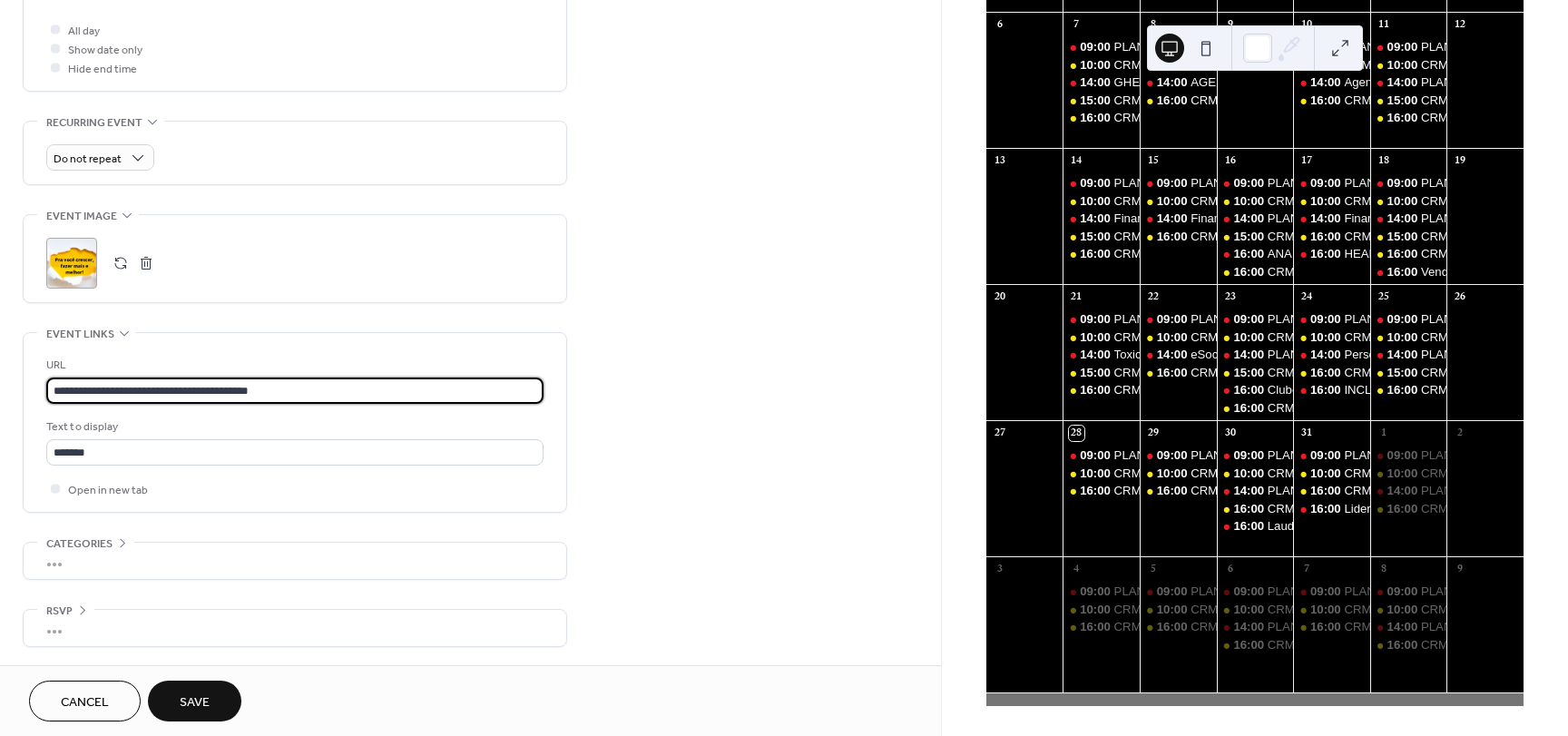 click on "**********" at bounding box center [784, 368] 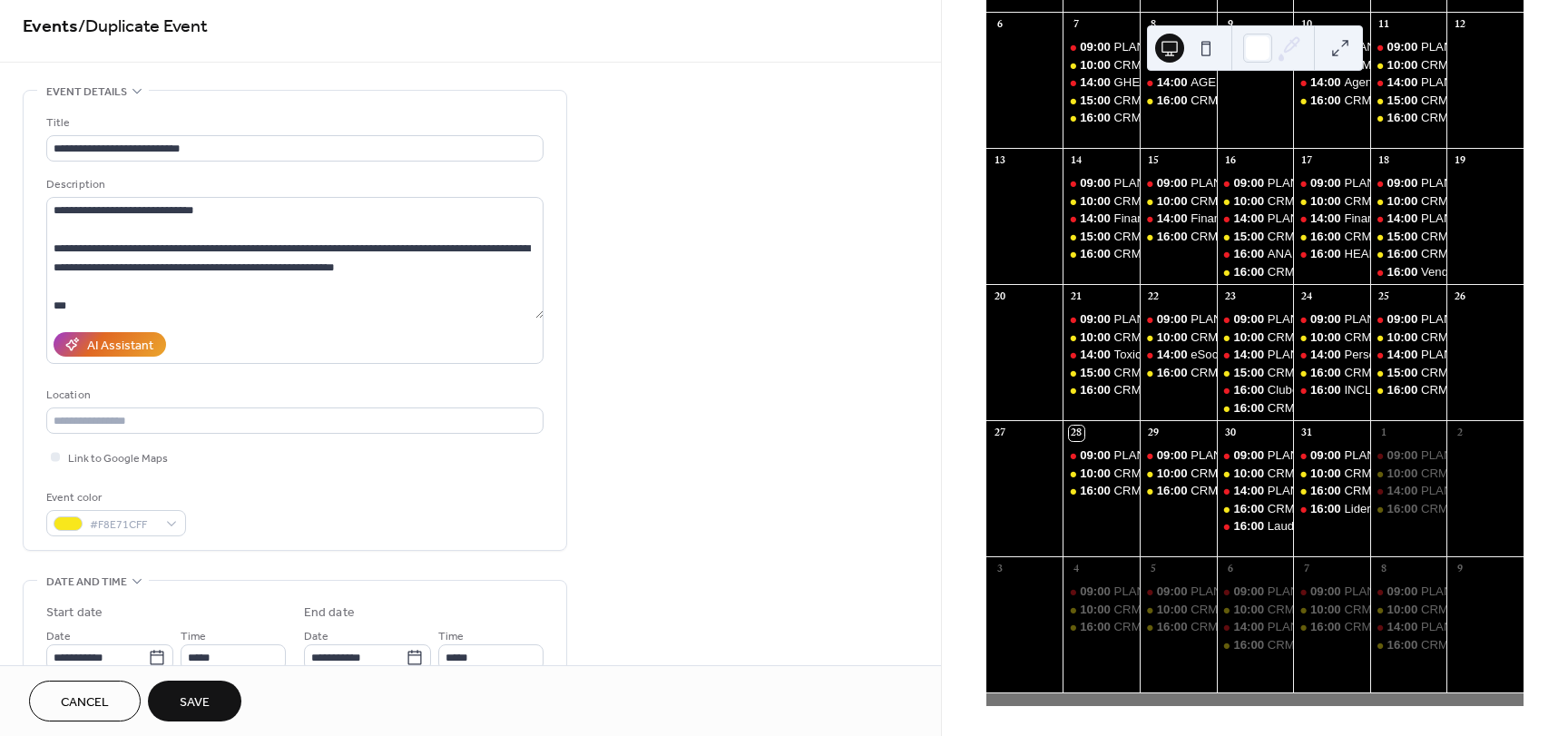 scroll, scrollTop: 0, scrollLeft: 0, axis: both 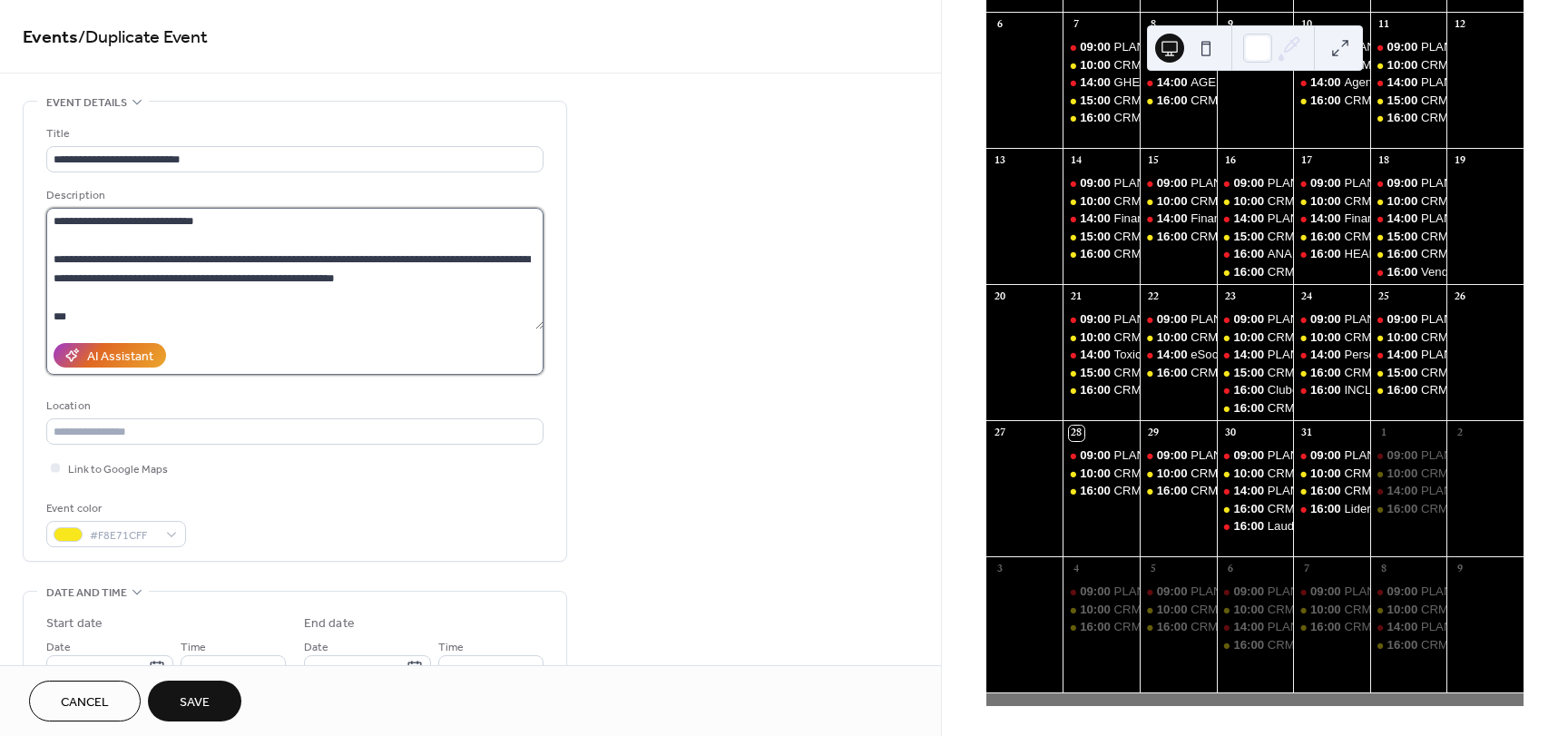 click on "**********" at bounding box center [295, 269] 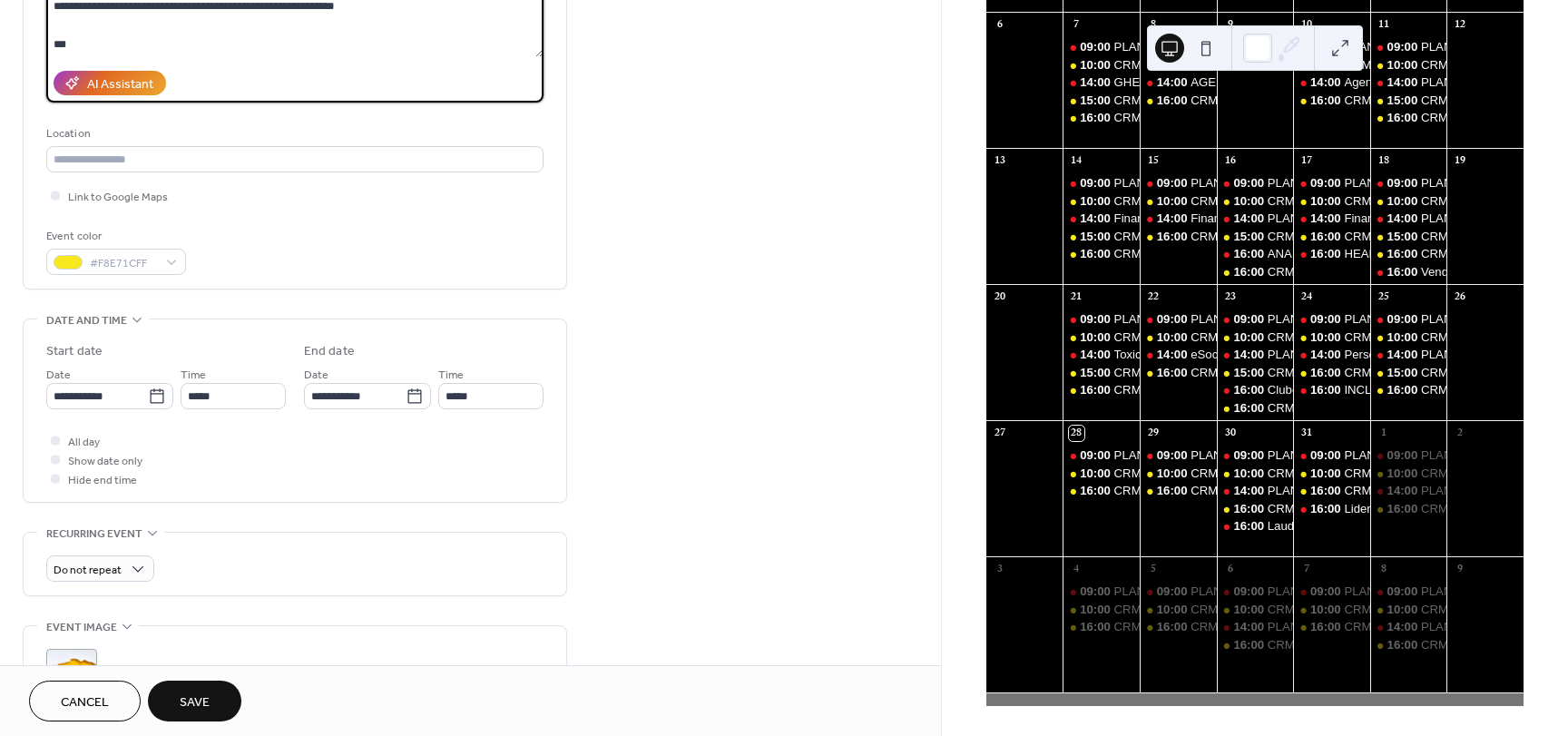 scroll, scrollTop: 545, scrollLeft: 0, axis: vertical 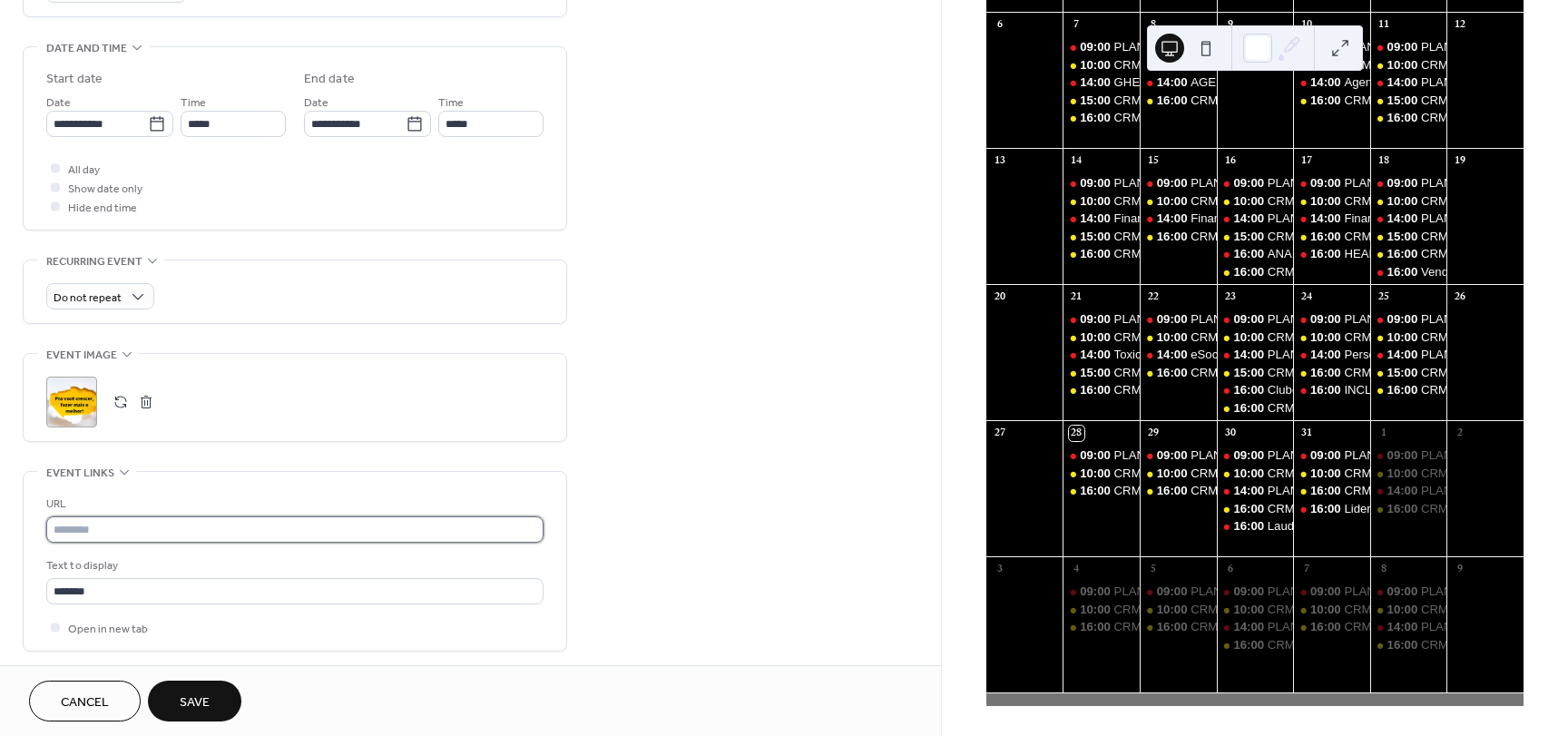 click at bounding box center (295, 529) 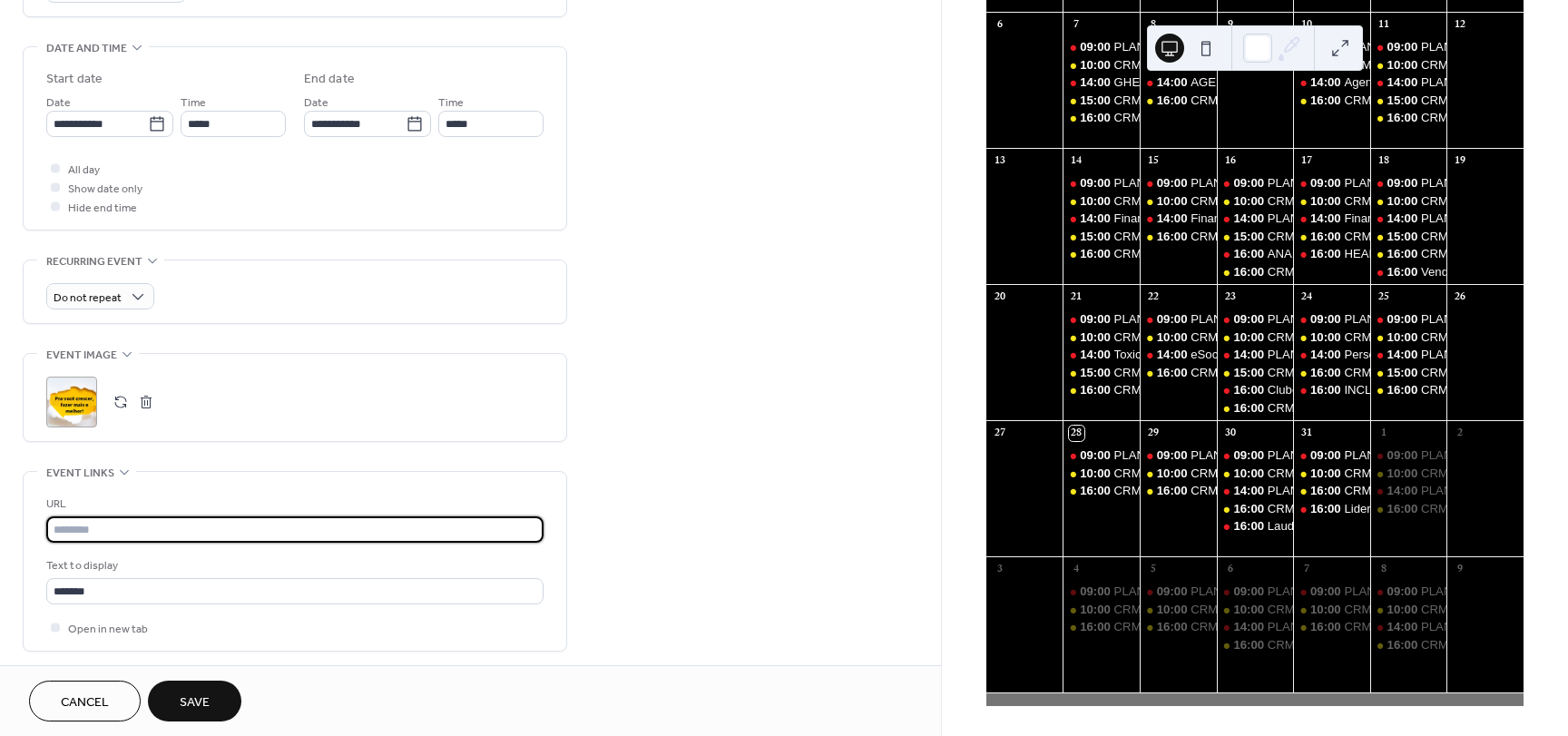 paste on "**********" 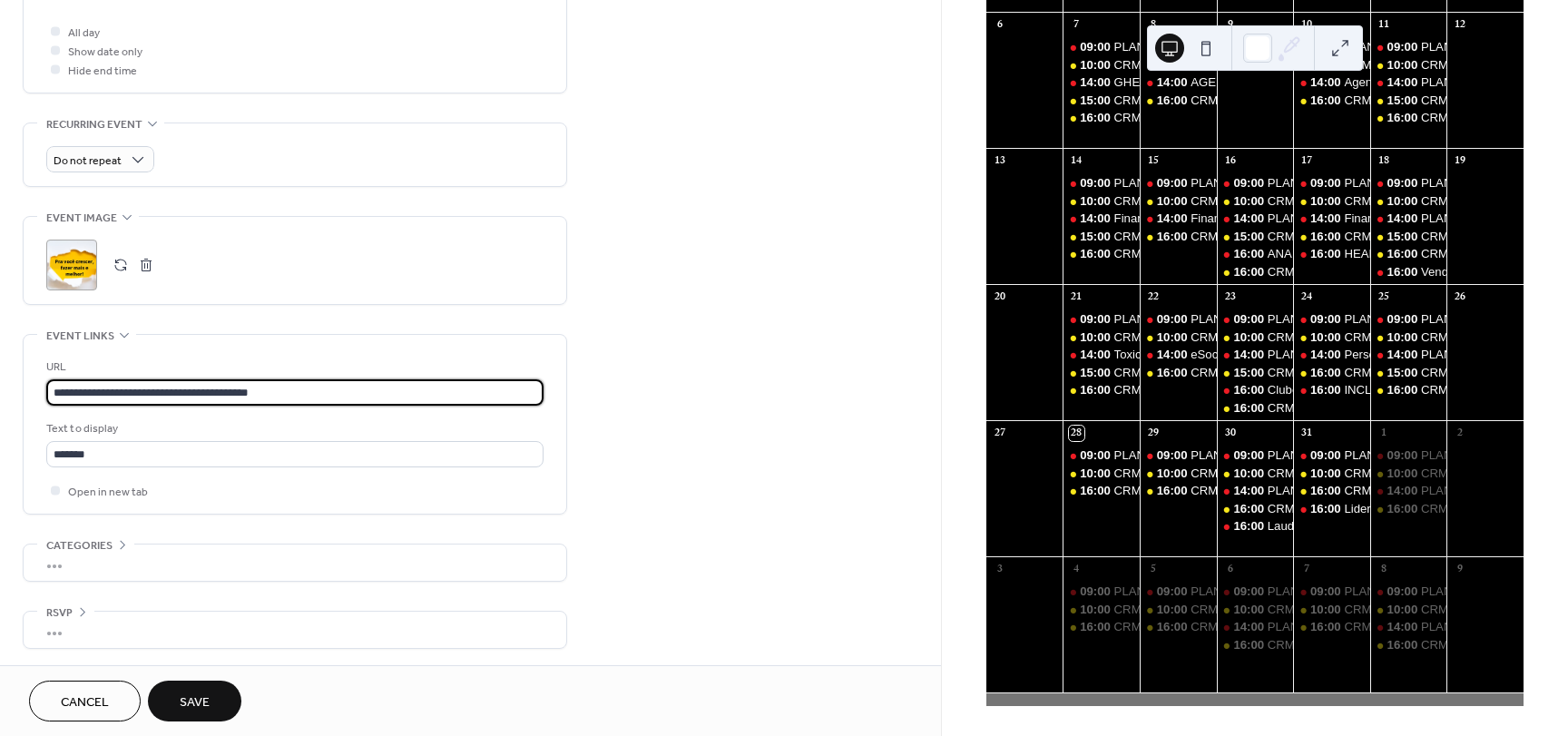 scroll, scrollTop: 683, scrollLeft: 0, axis: vertical 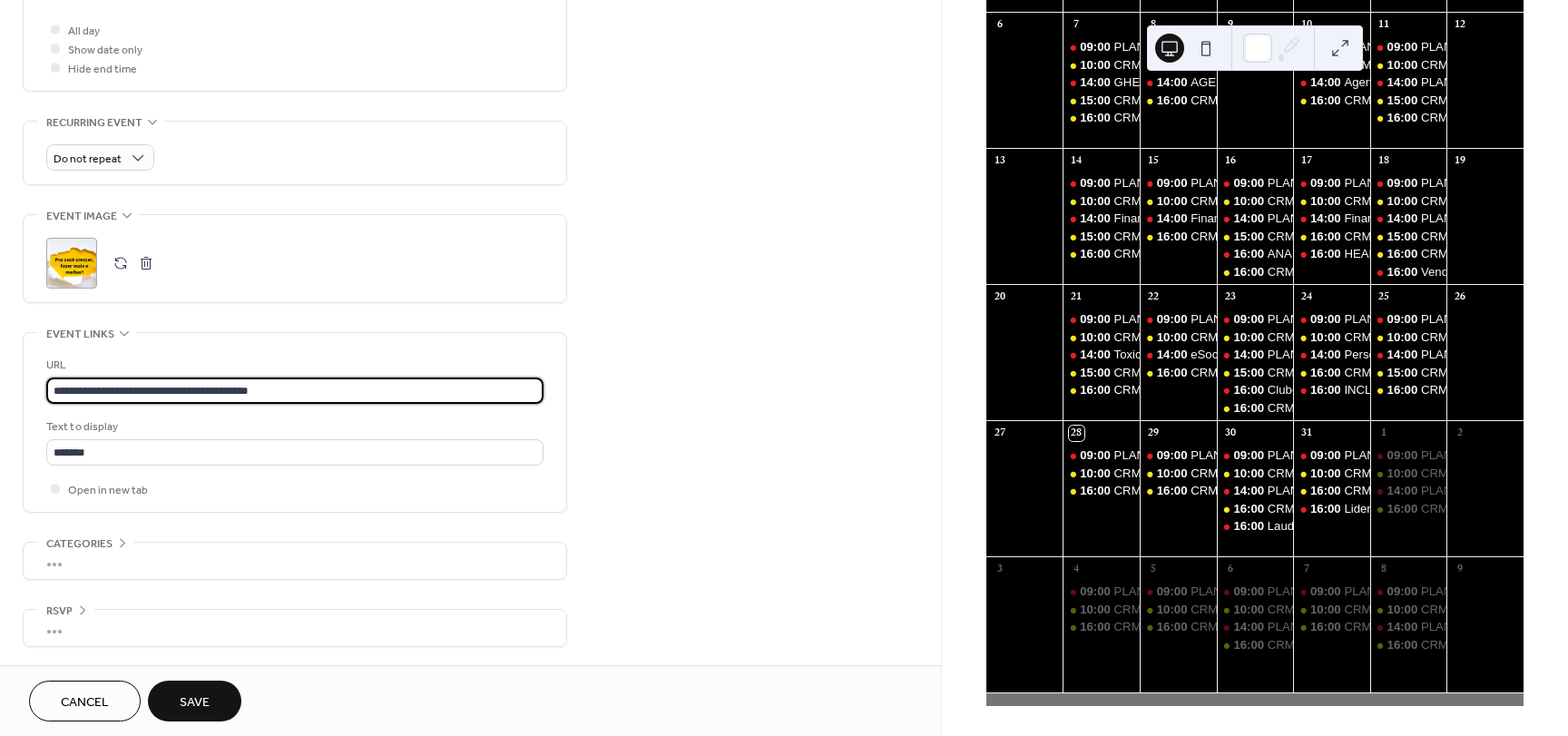 type on "**********" 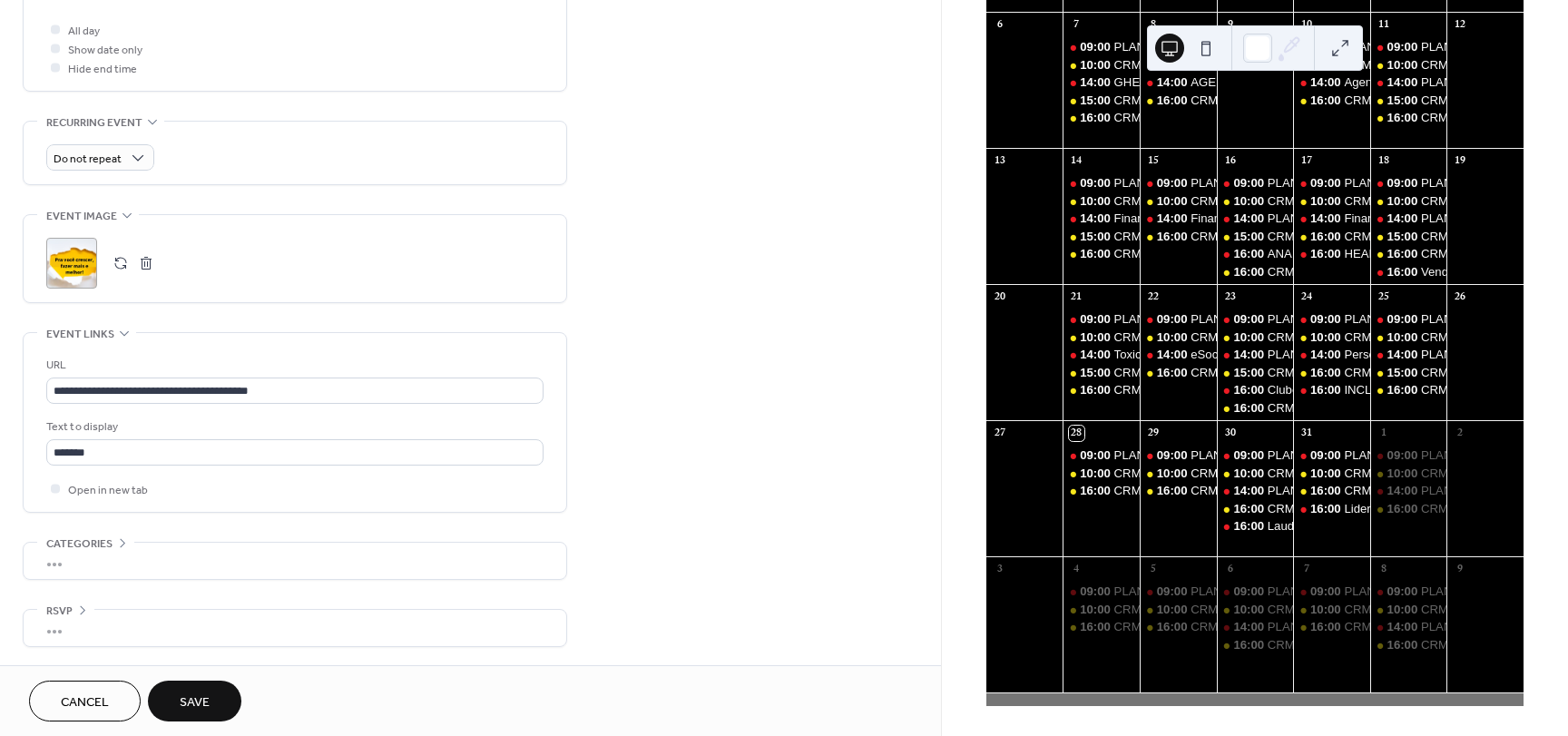 click on "Save" at bounding box center [194, 702] 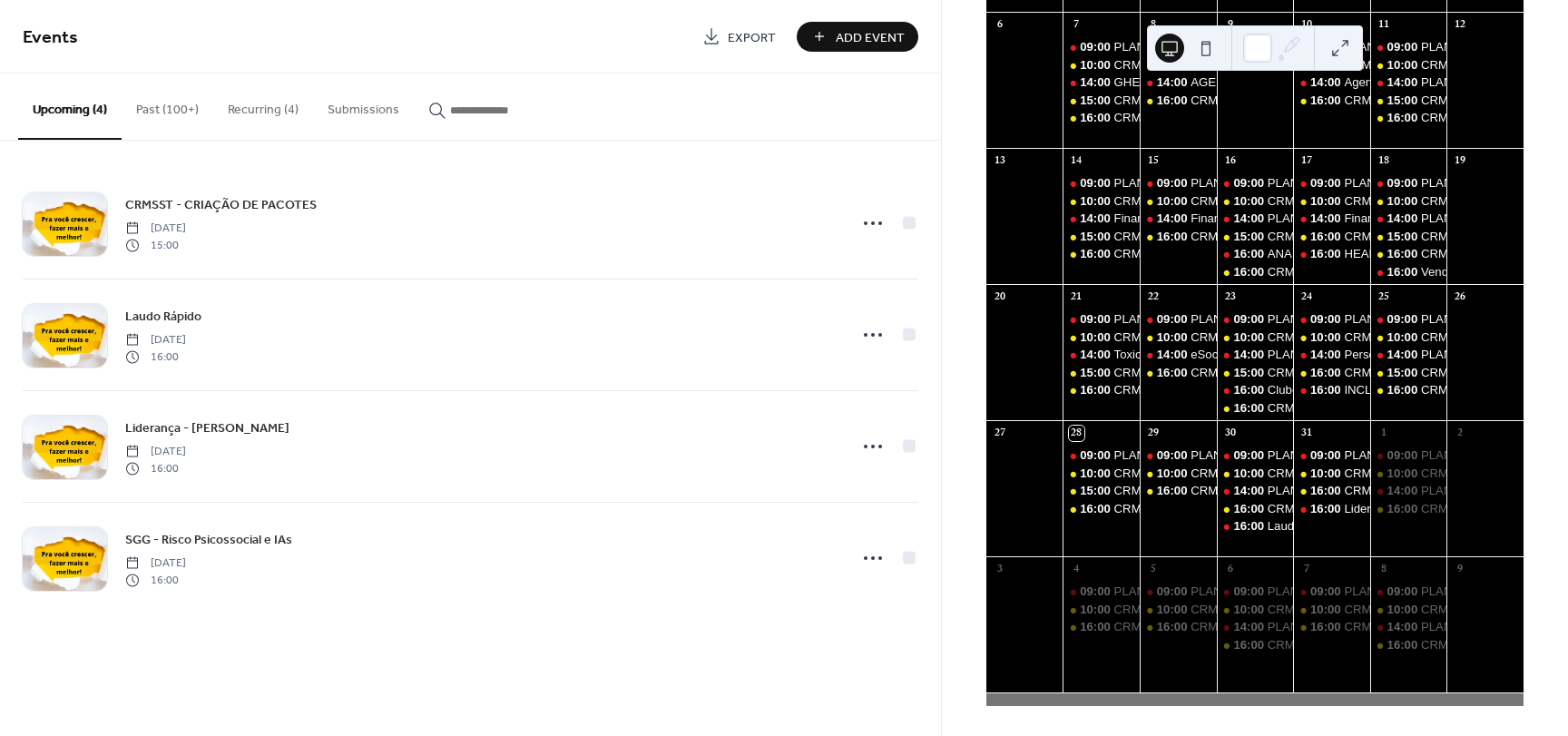 click at bounding box center [505, 110] 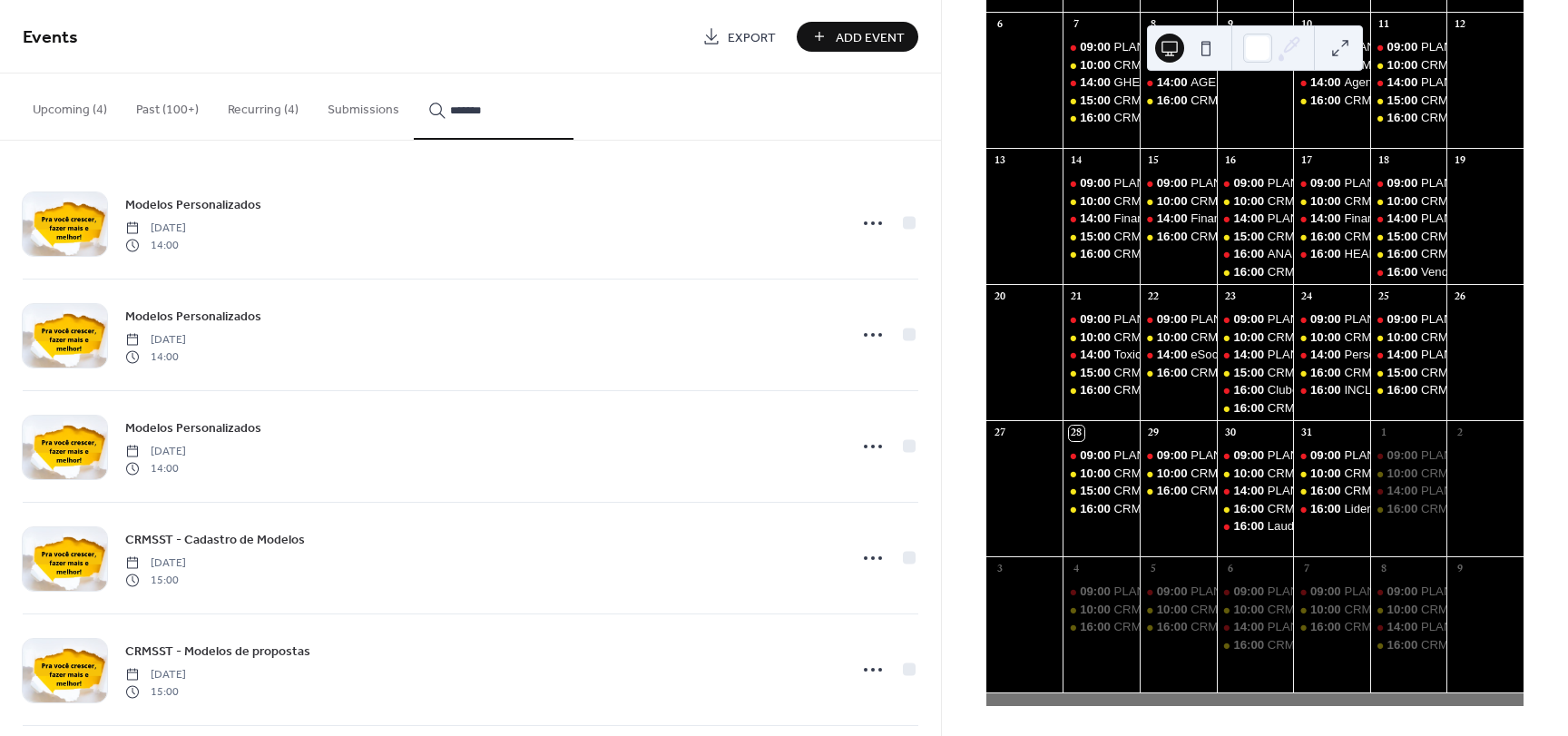 type on "*******" 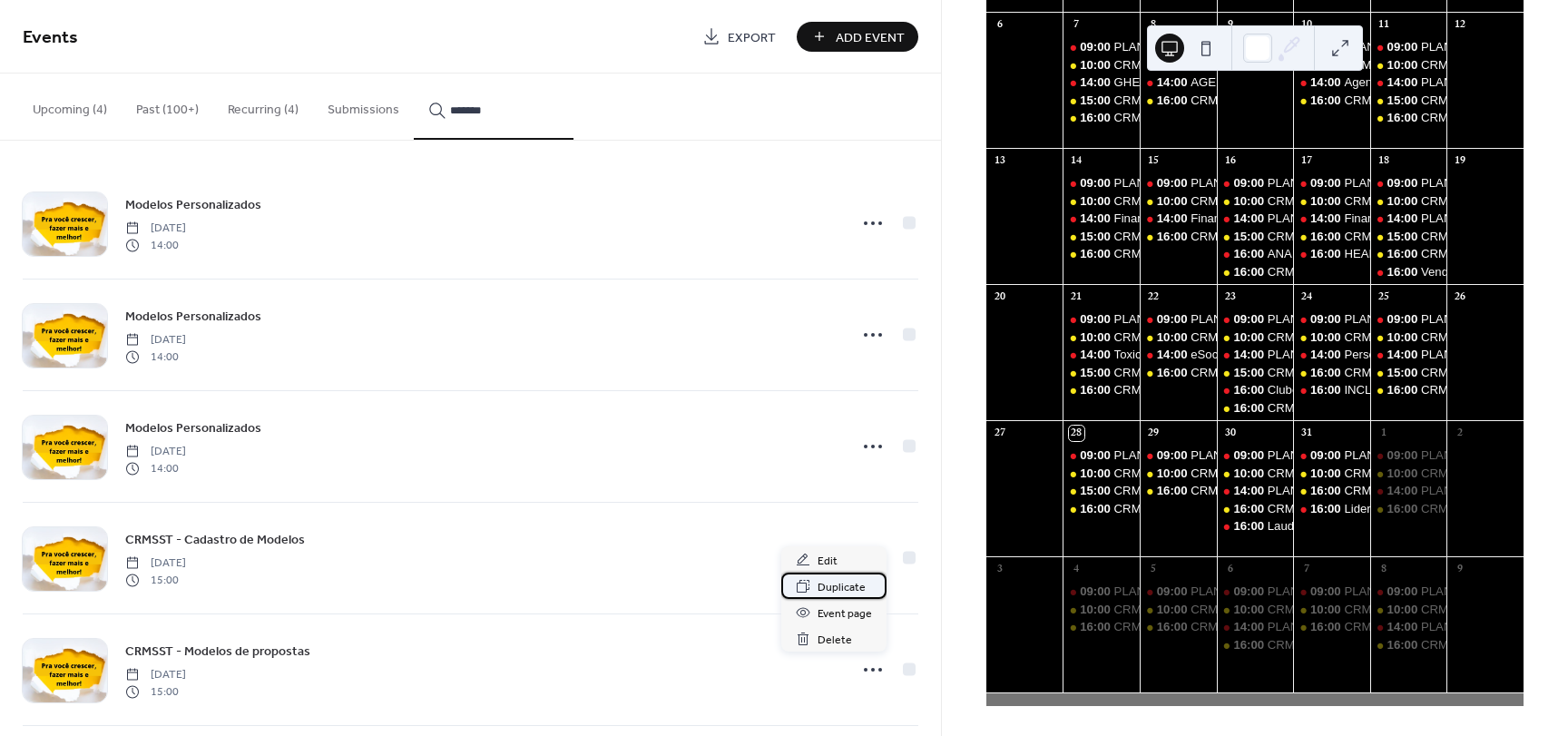 click on "Duplicate" at bounding box center (841, 587) 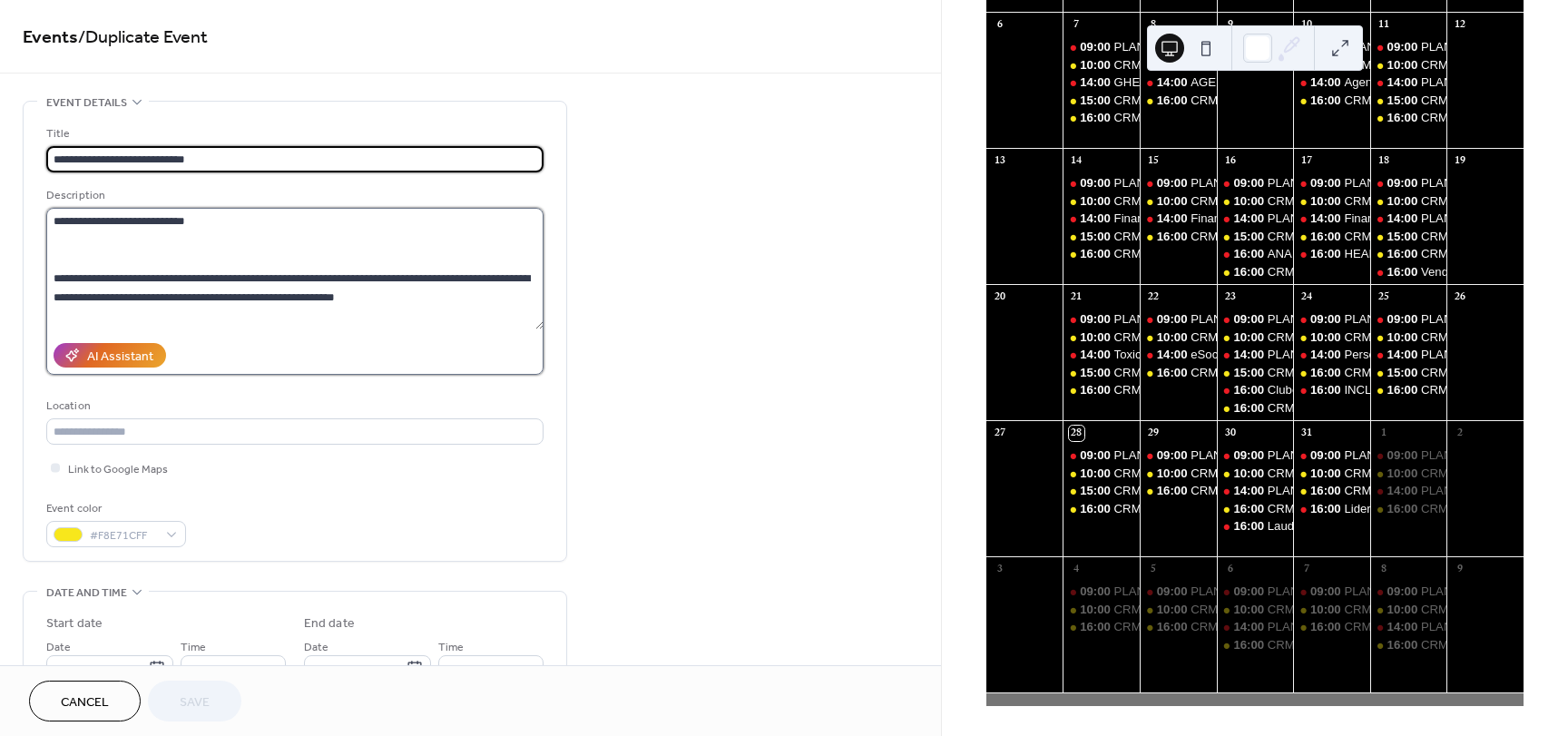 click on "**********" at bounding box center (295, 269) 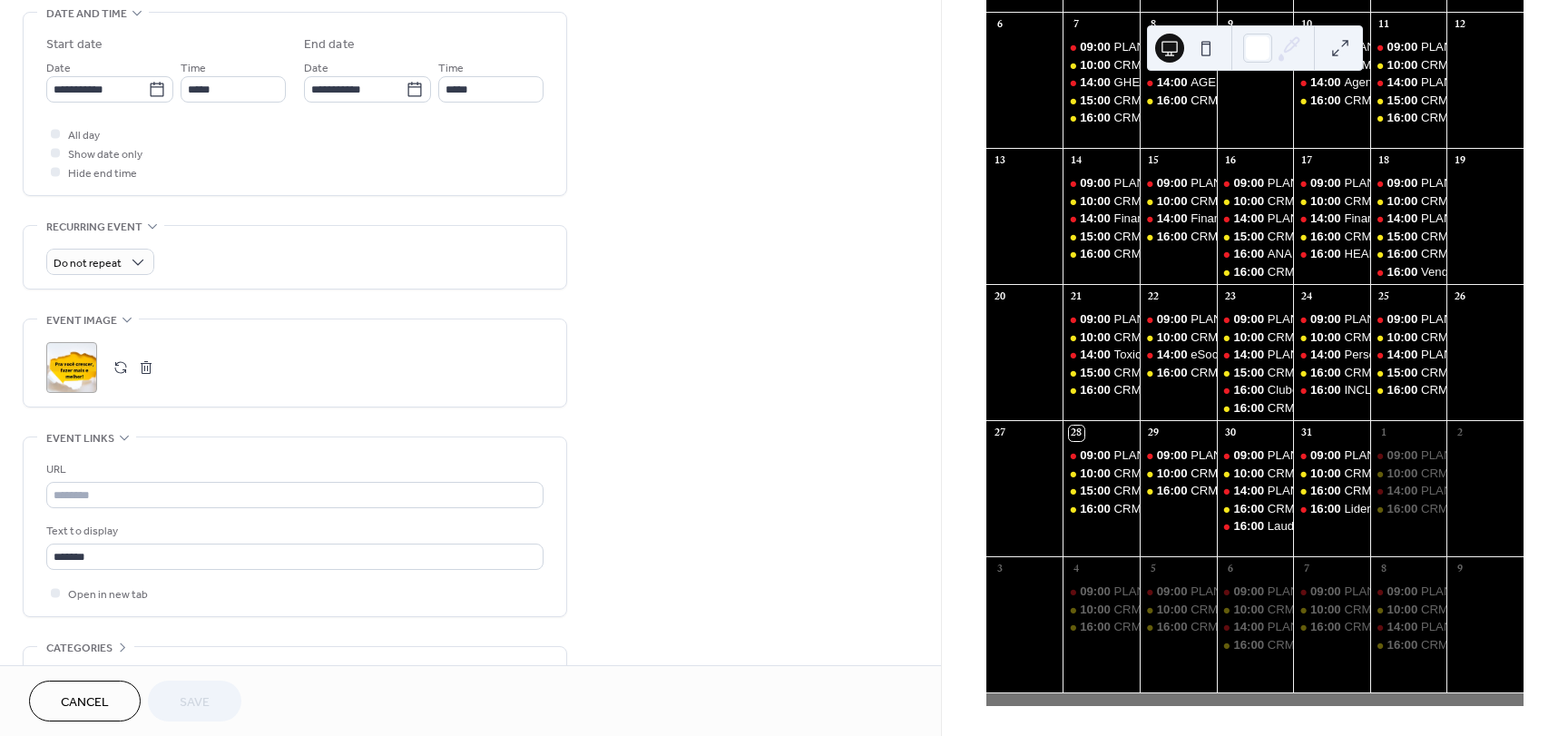 scroll, scrollTop: 683, scrollLeft: 0, axis: vertical 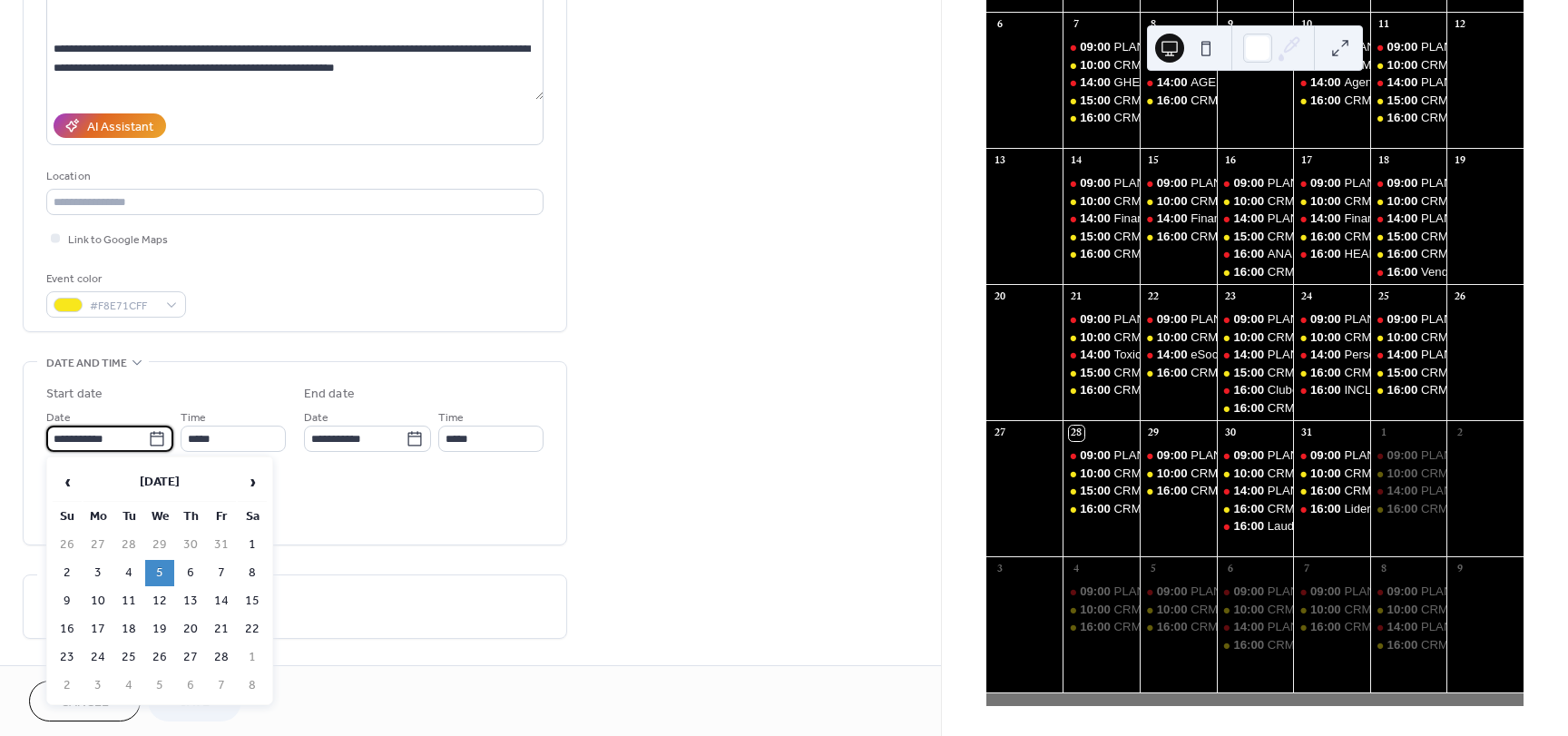 click on "**********" at bounding box center (97, 438) 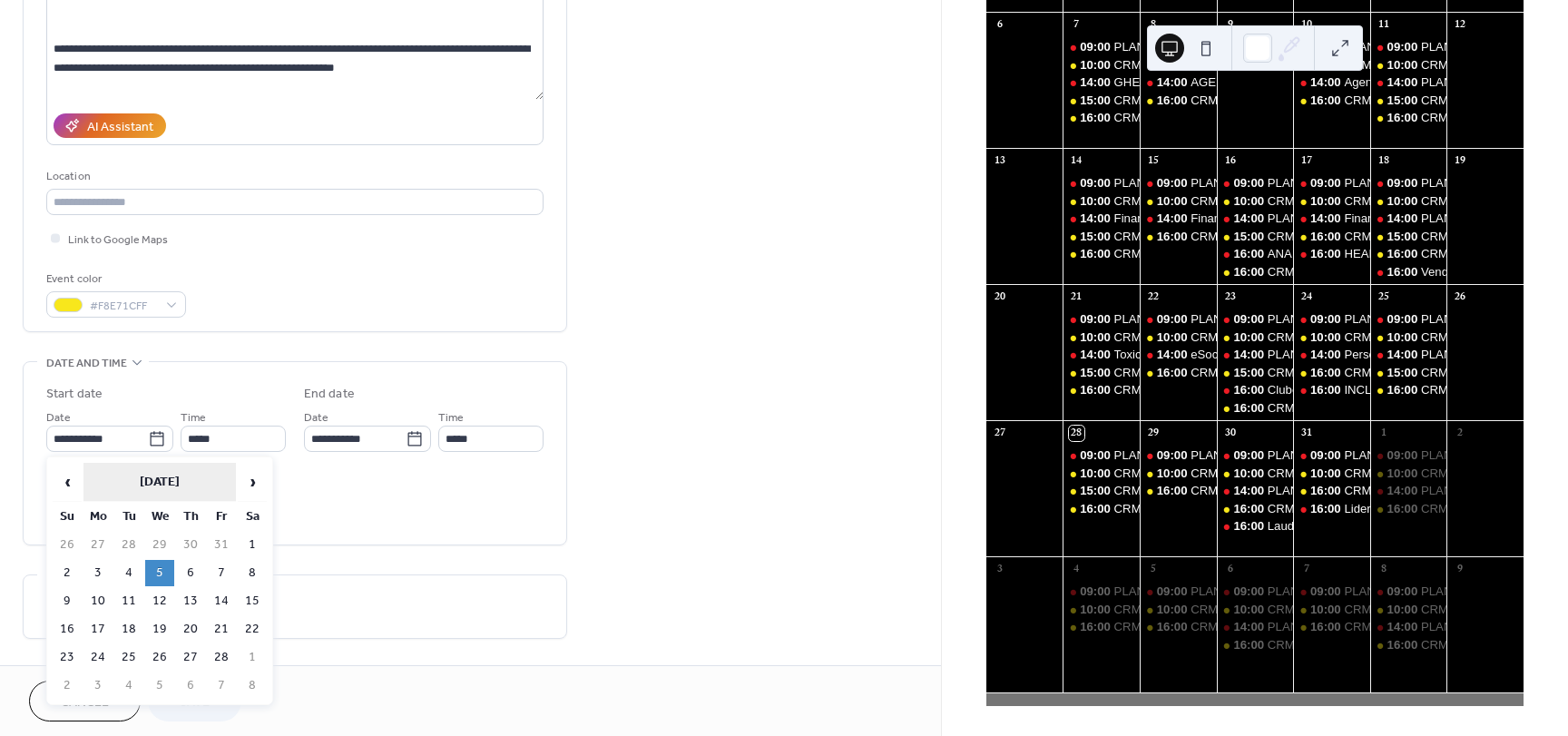click on "[DATE]" at bounding box center [160, 482] 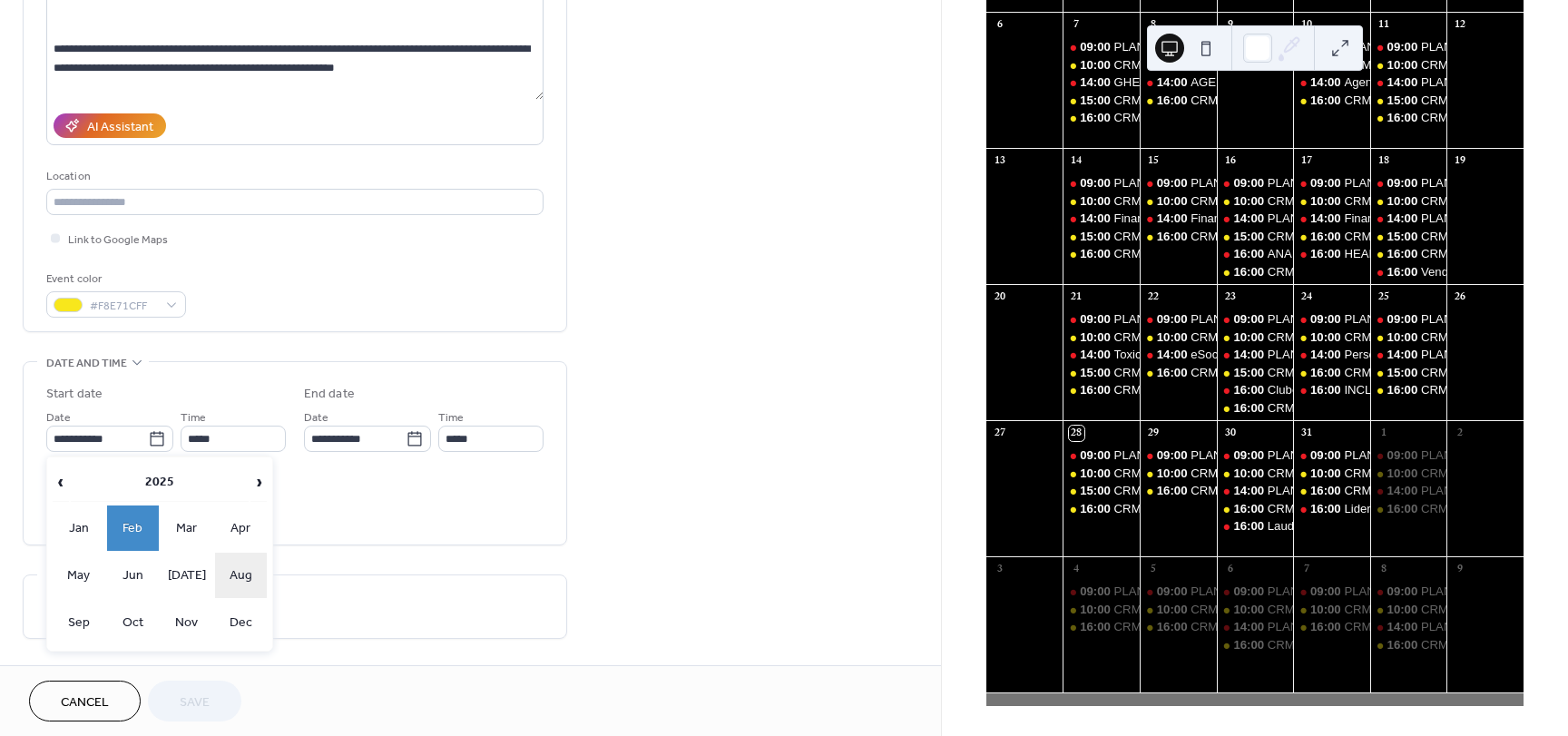 click on "Aug" at bounding box center [241, 575] 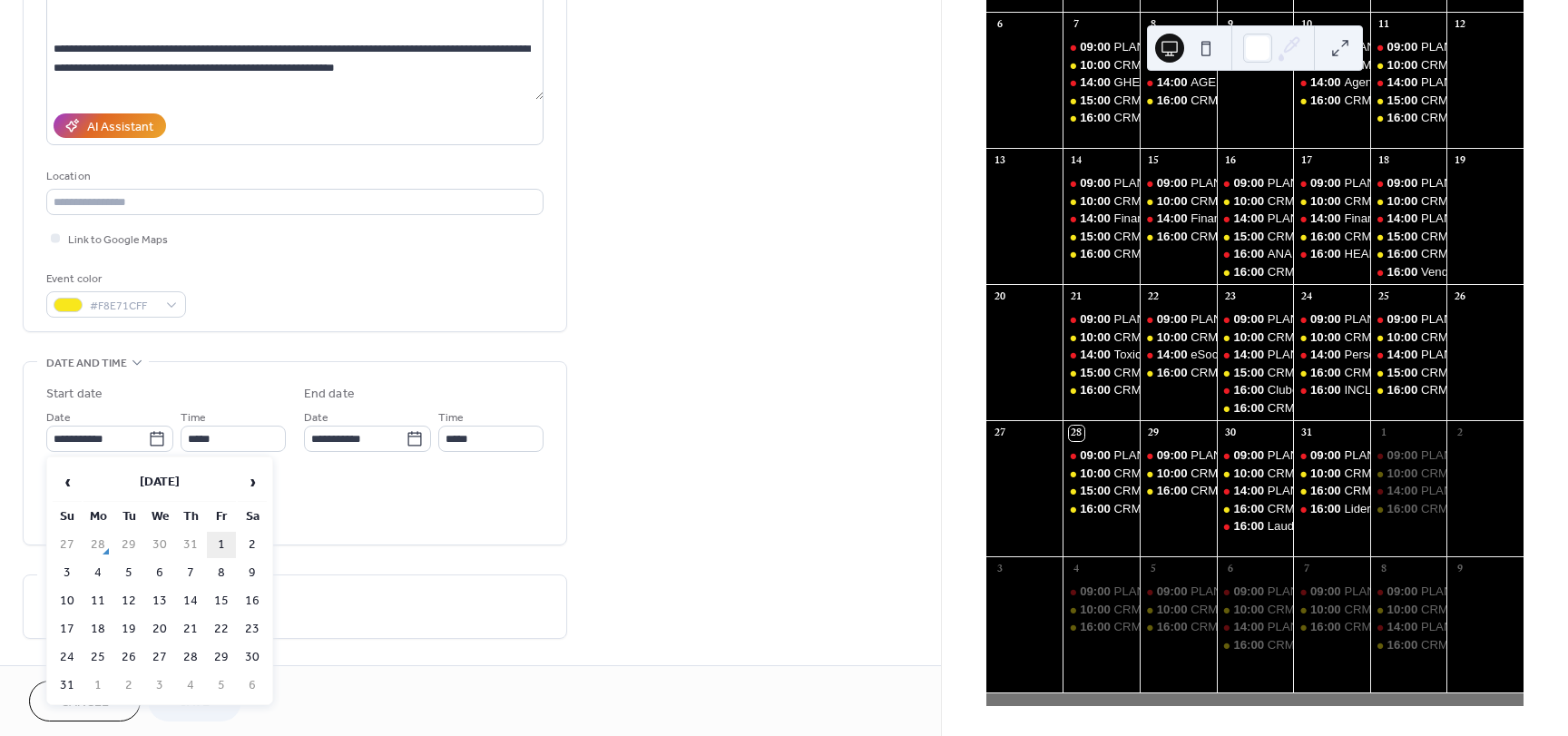 click on "1" at bounding box center [221, 545] 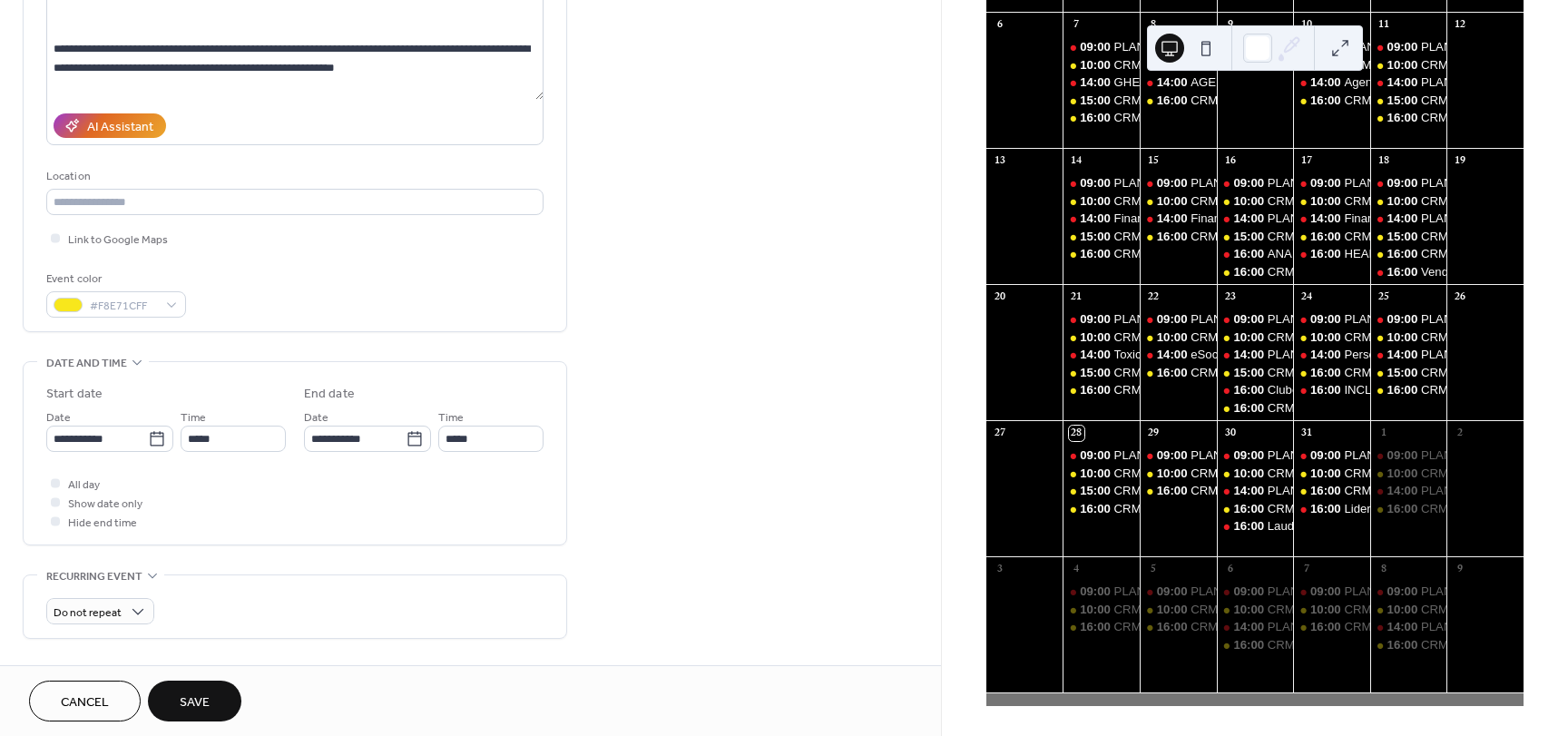 click on "**********" at bounding box center (470, 495) 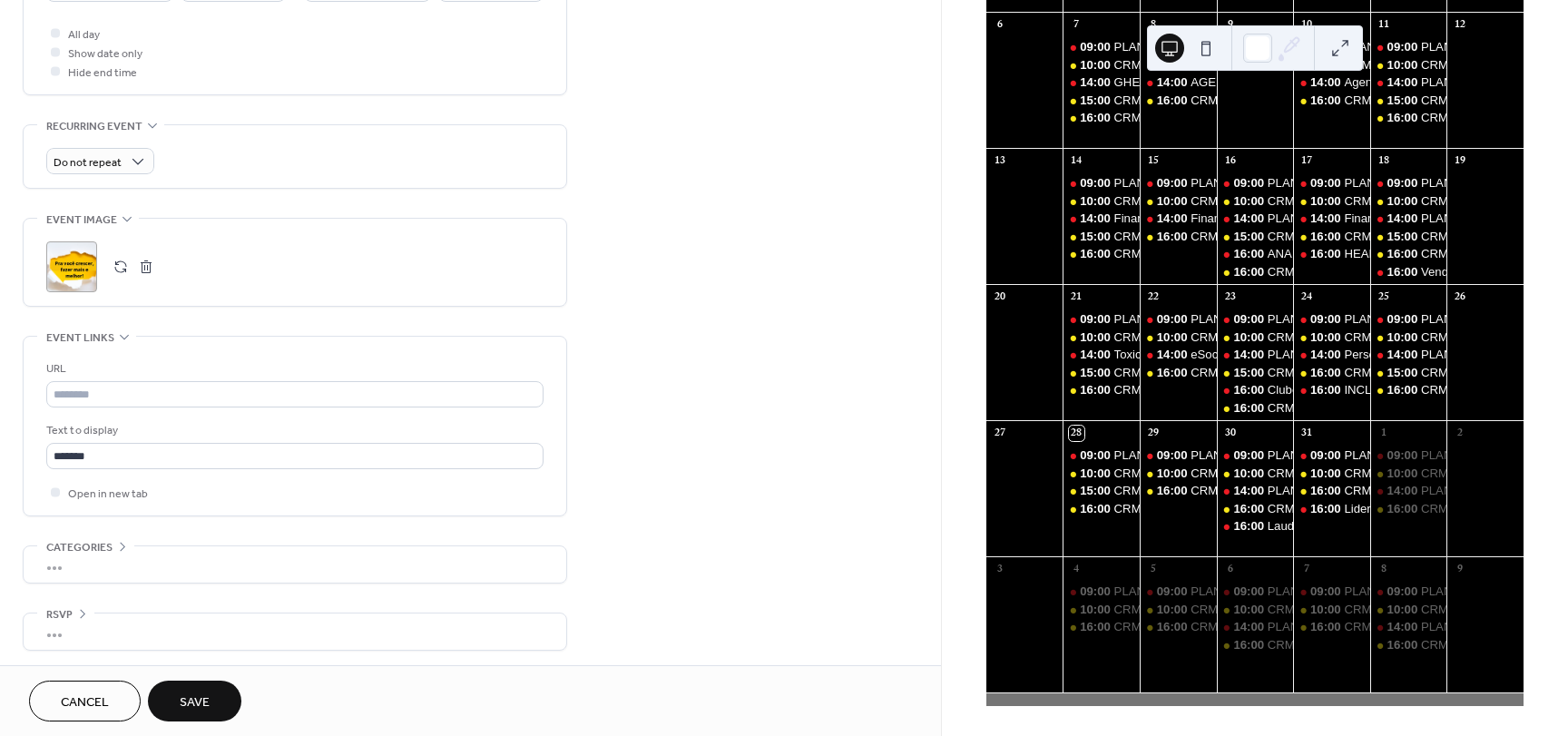 scroll, scrollTop: 683, scrollLeft: 0, axis: vertical 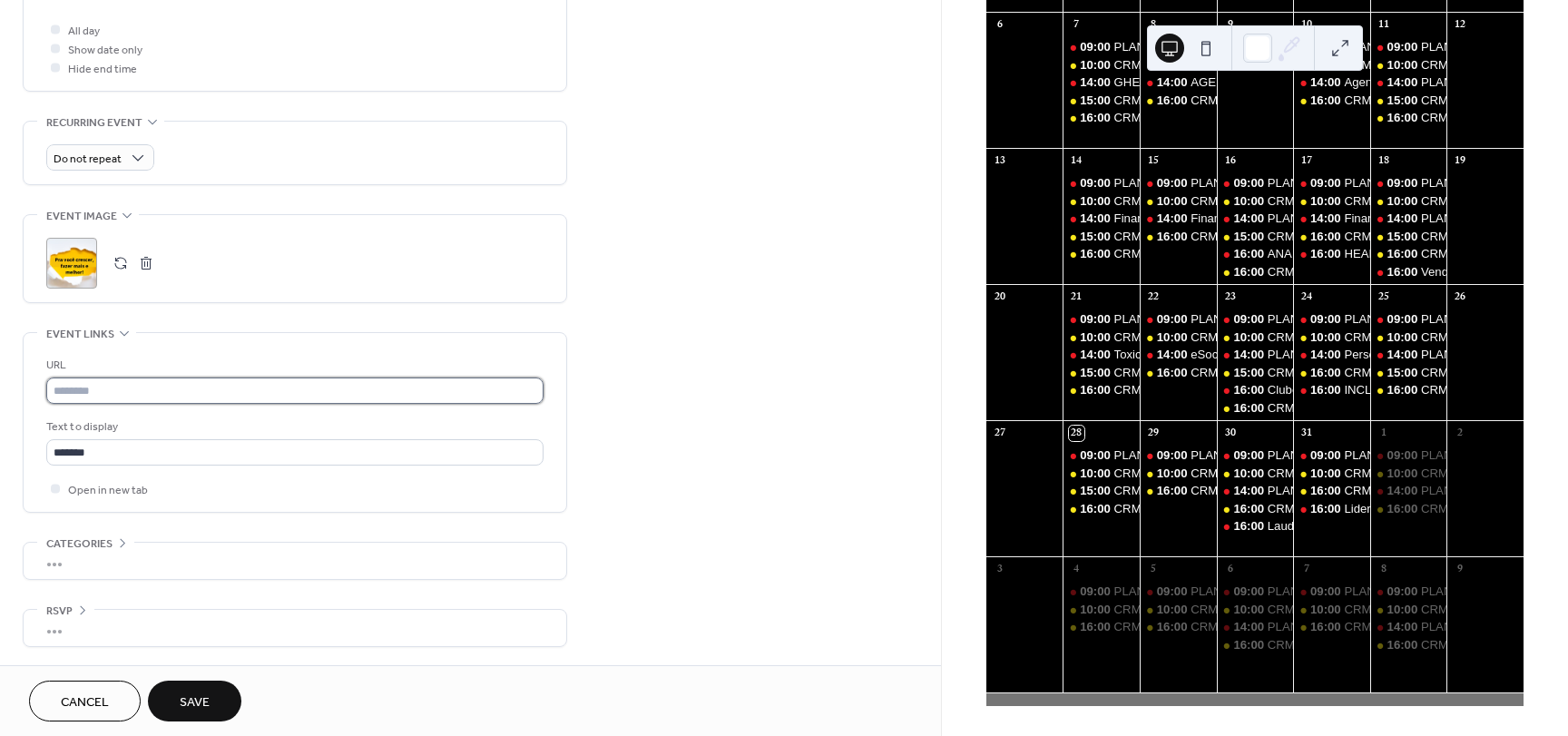 click at bounding box center [295, 390] 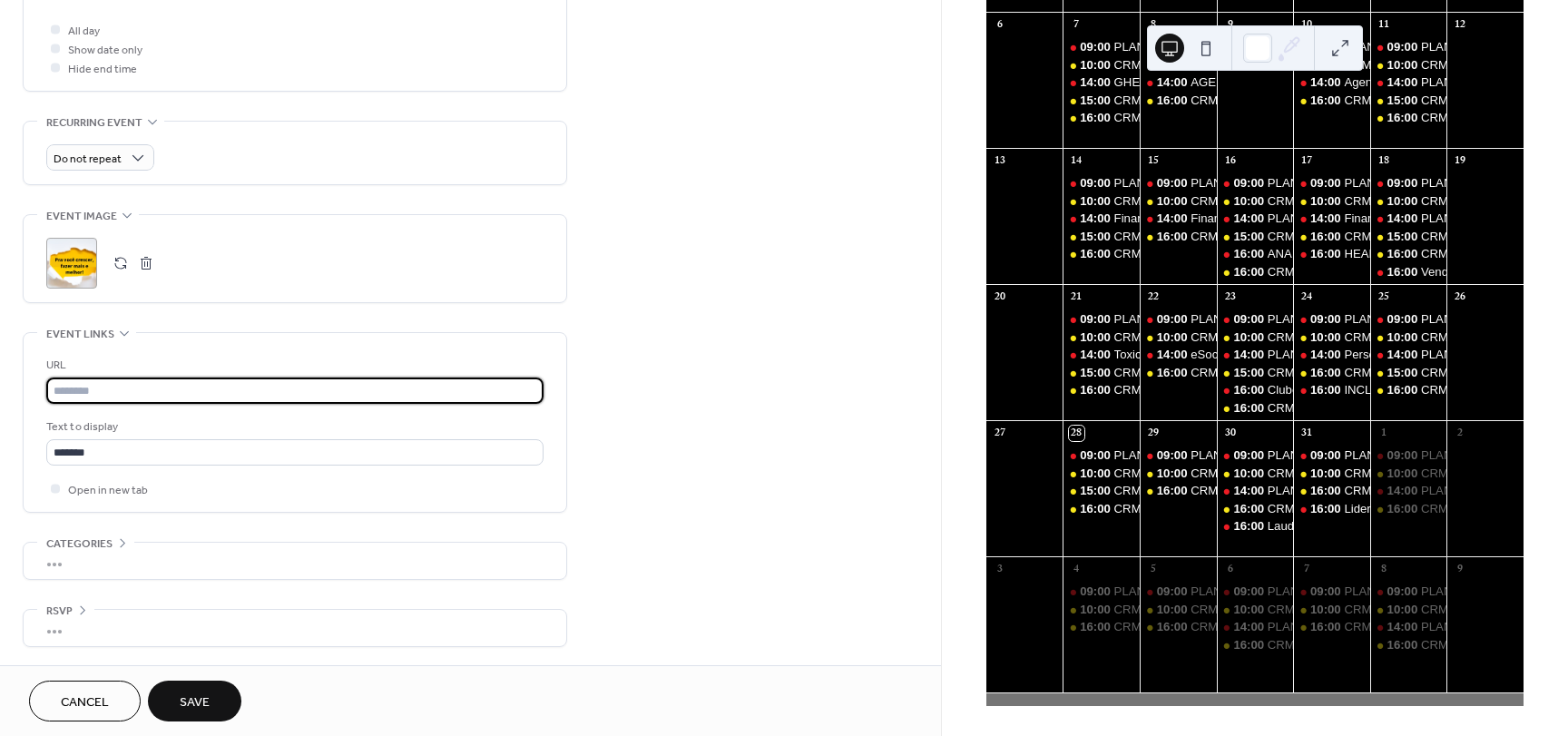 paste on "**********" 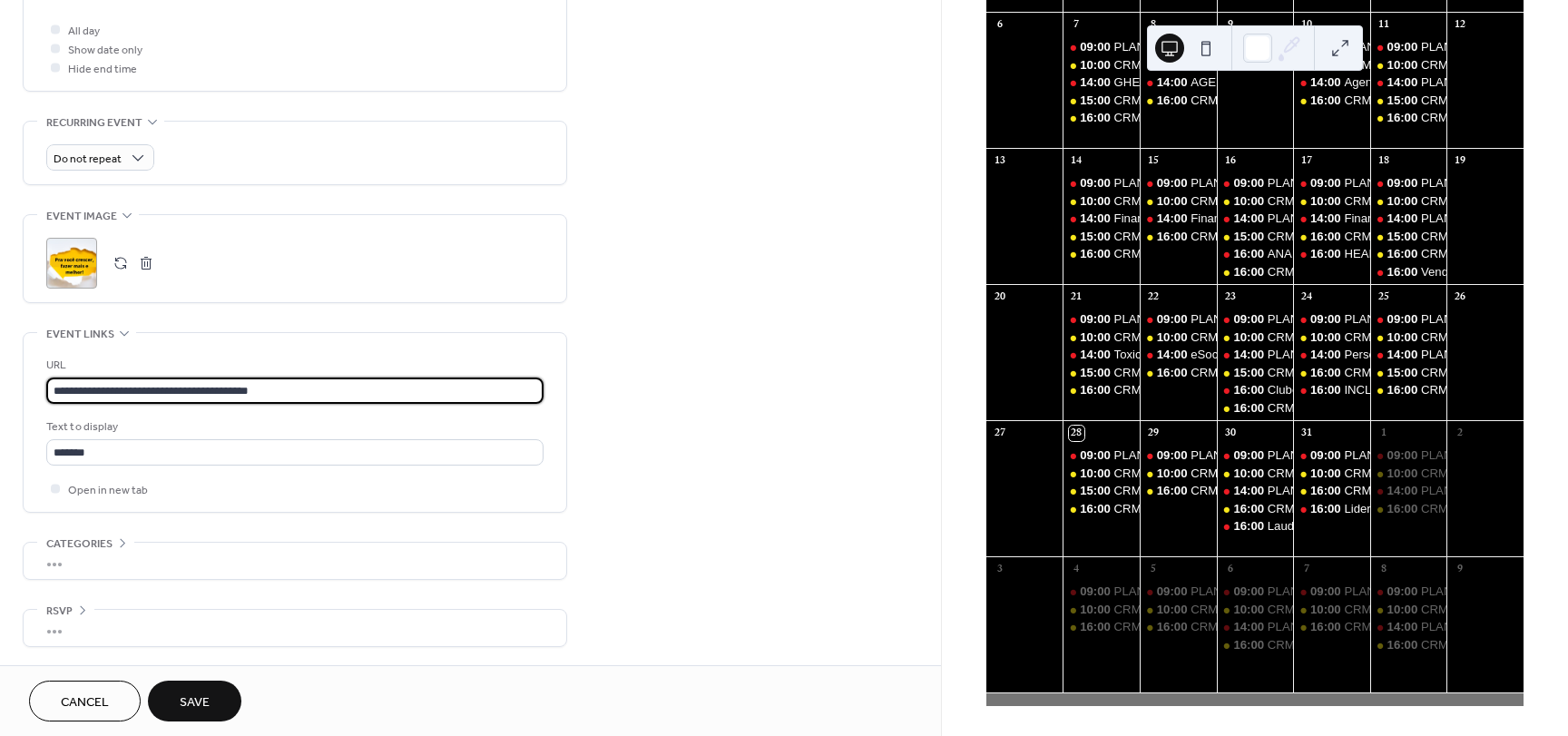type on "**********" 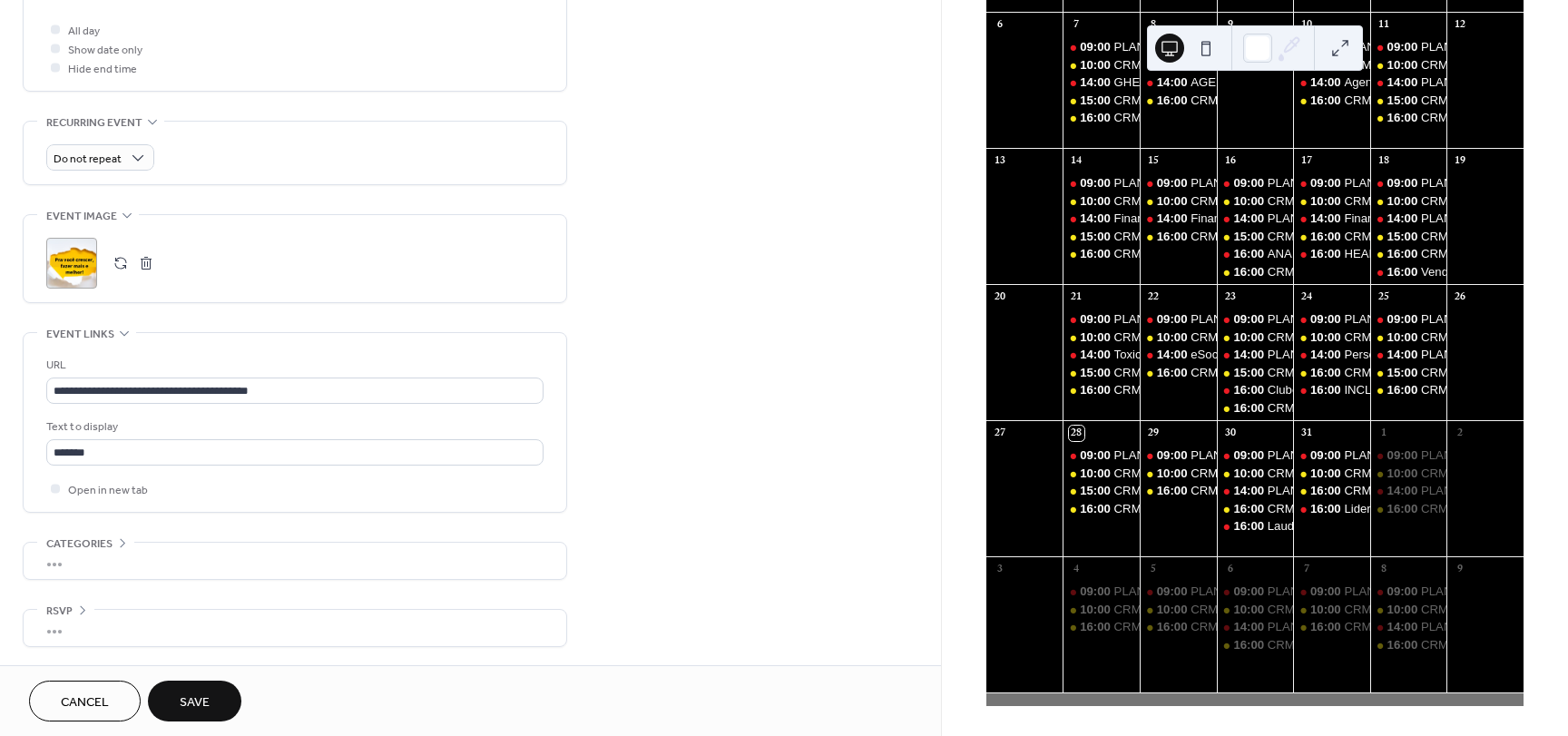 click on "Save" at bounding box center (194, 702) 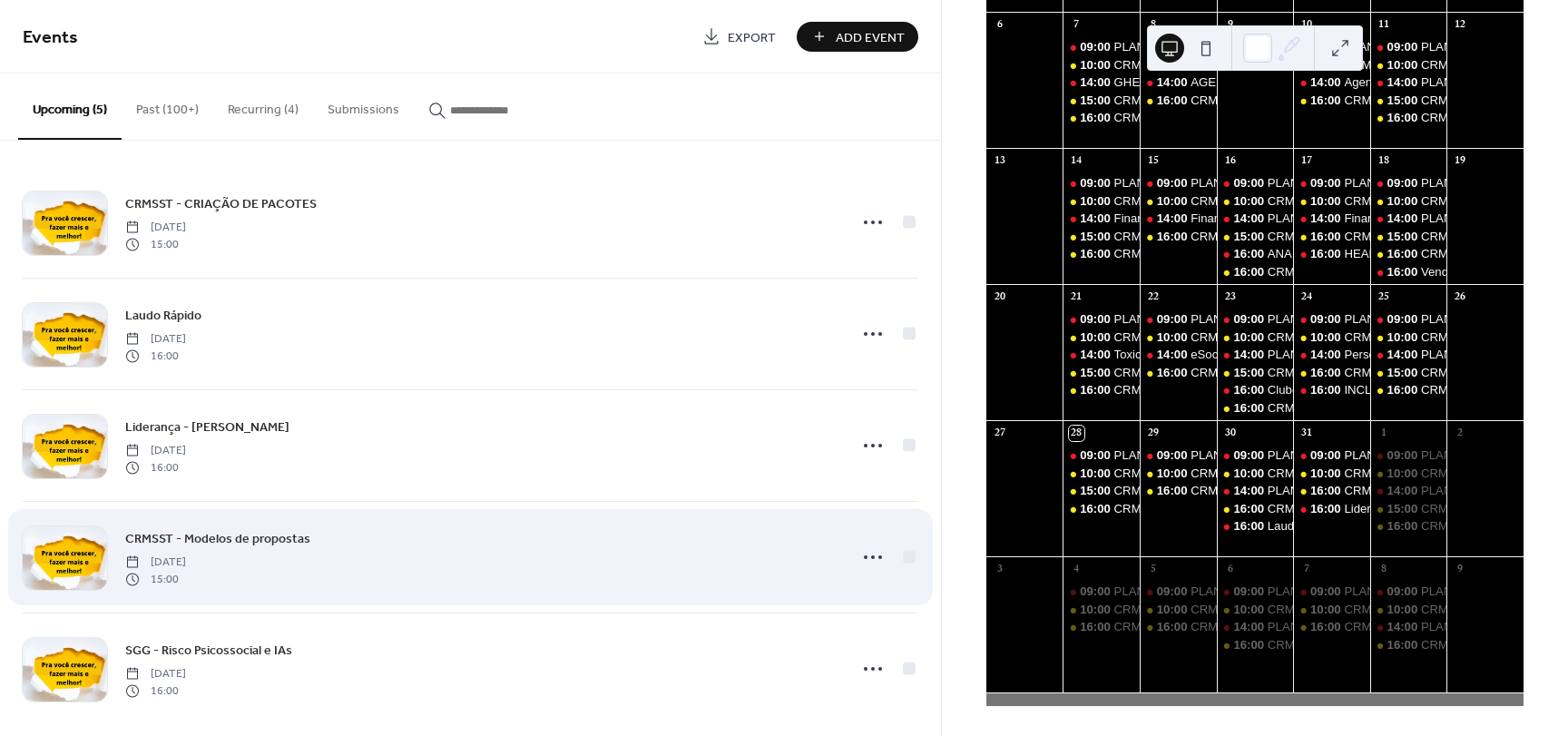 scroll, scrollTop: 0, scrollLeft: 0, axis: both 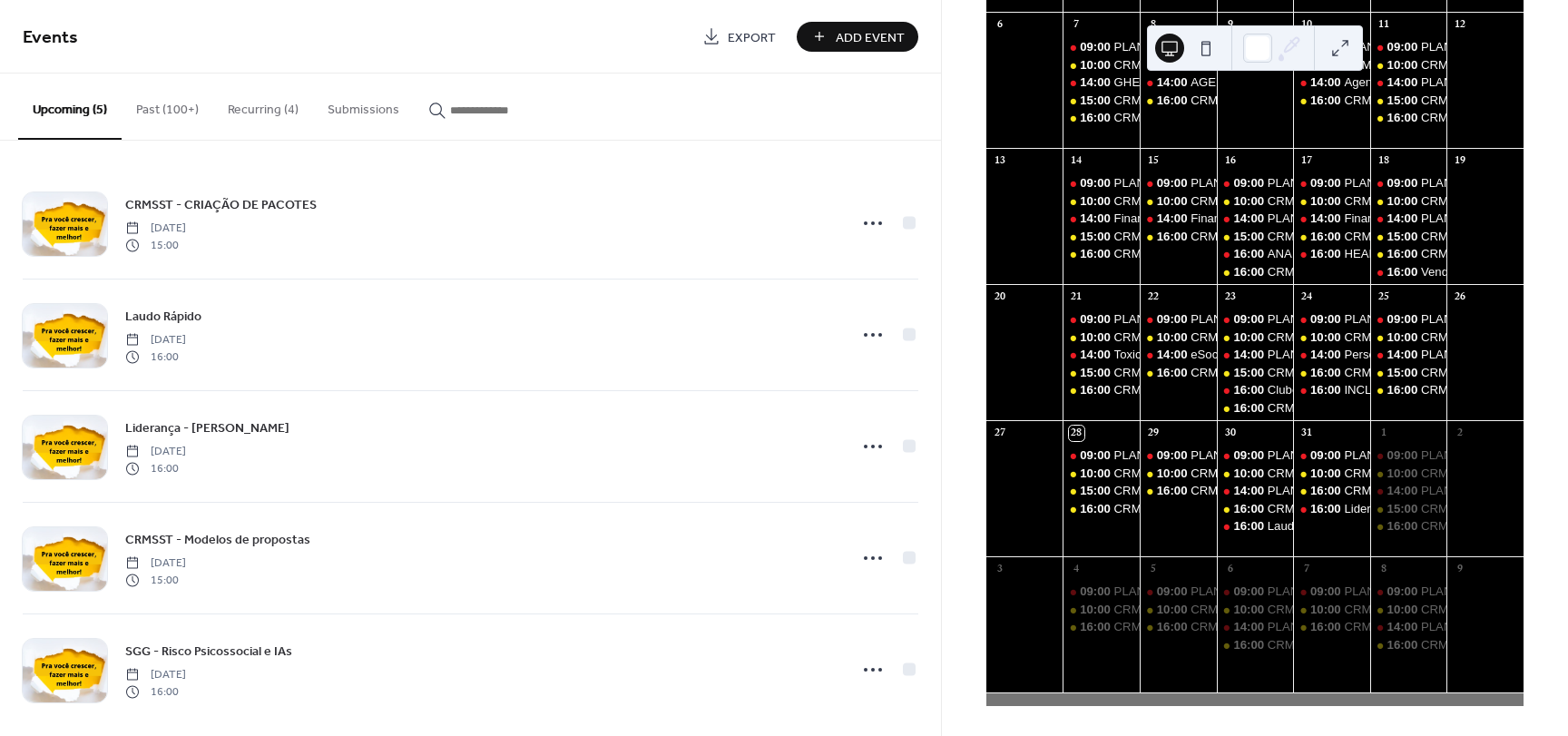 click at bounding box center [505, 110] 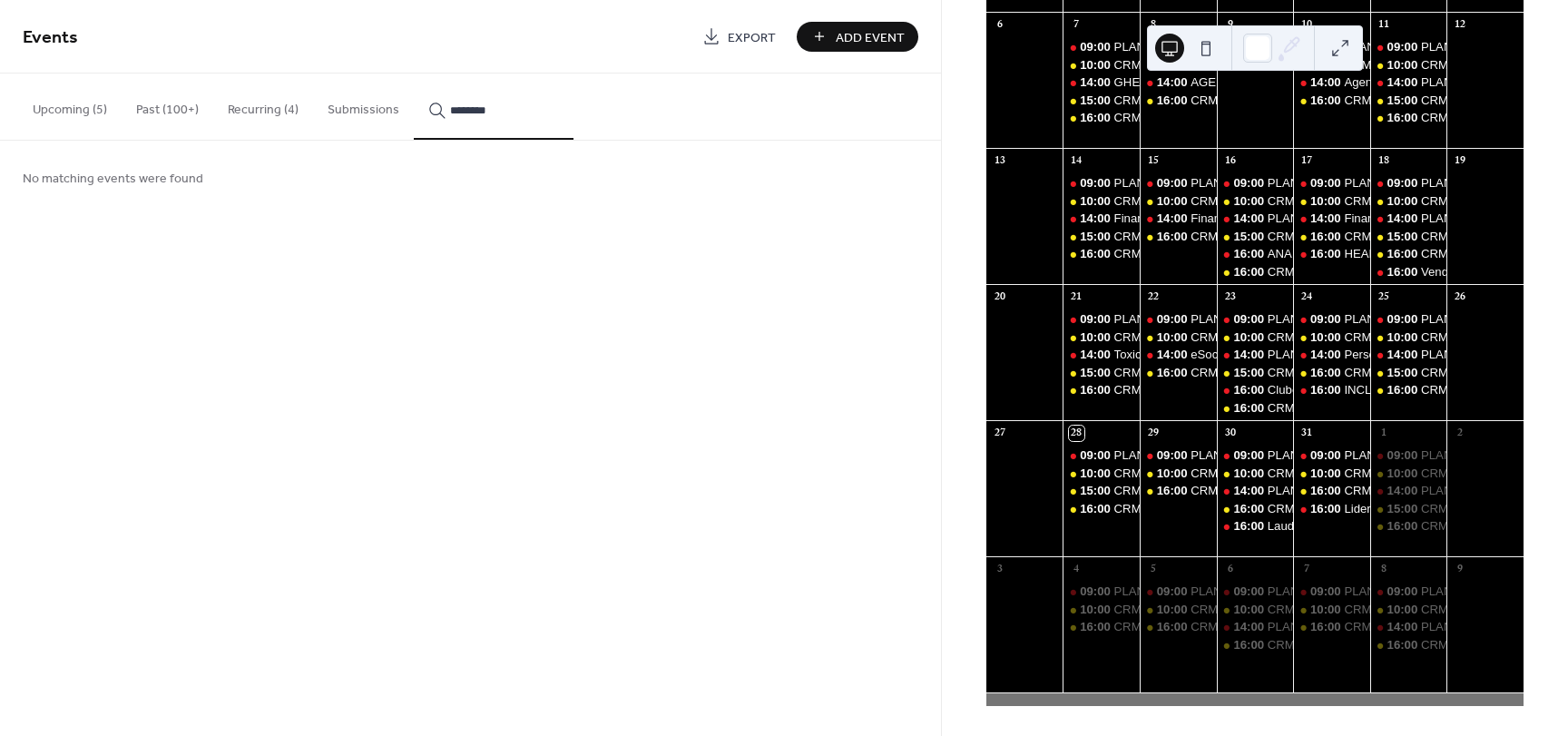 click on "*********" at bounding box center [494, 106] 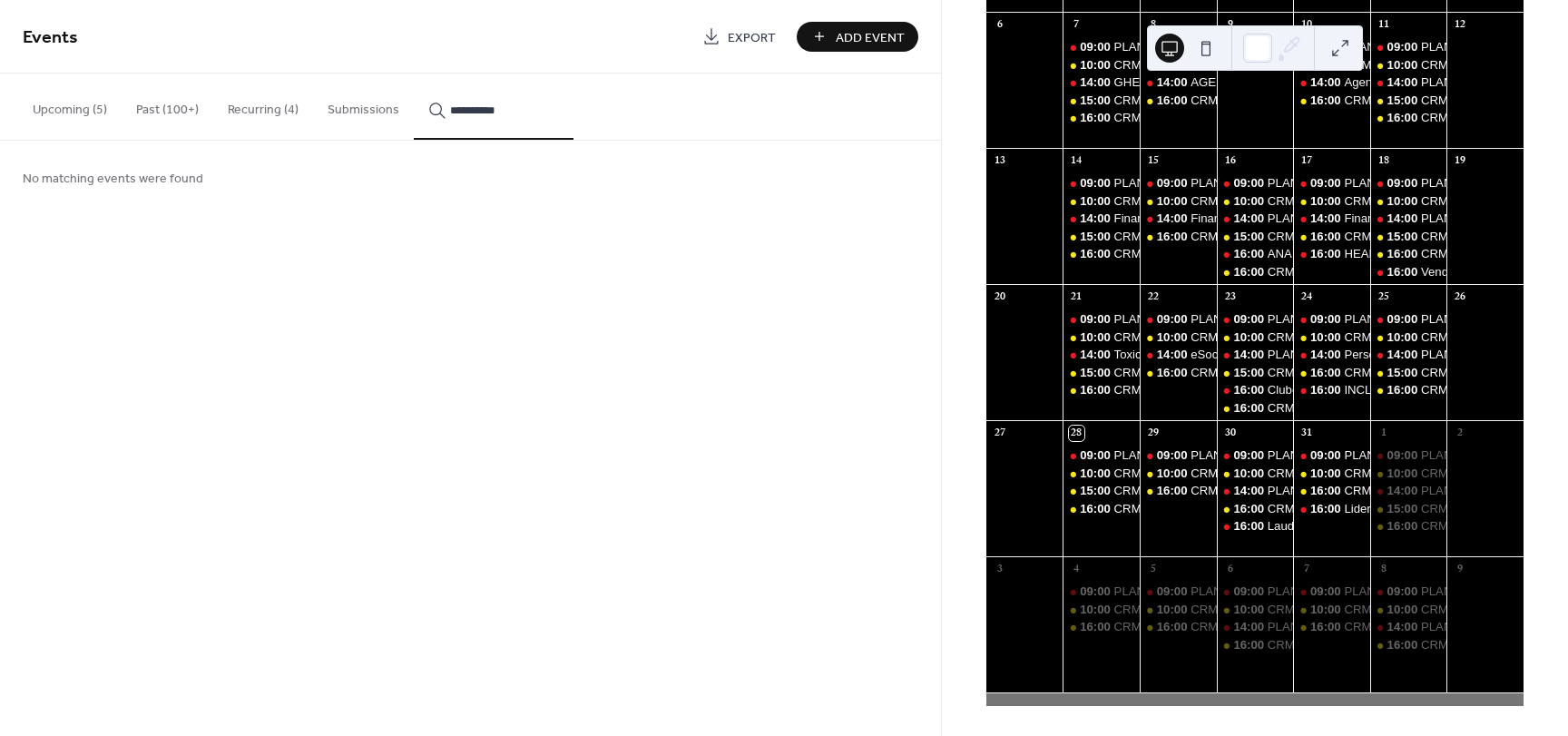 click on "**********" at bounding box center [494, 106] 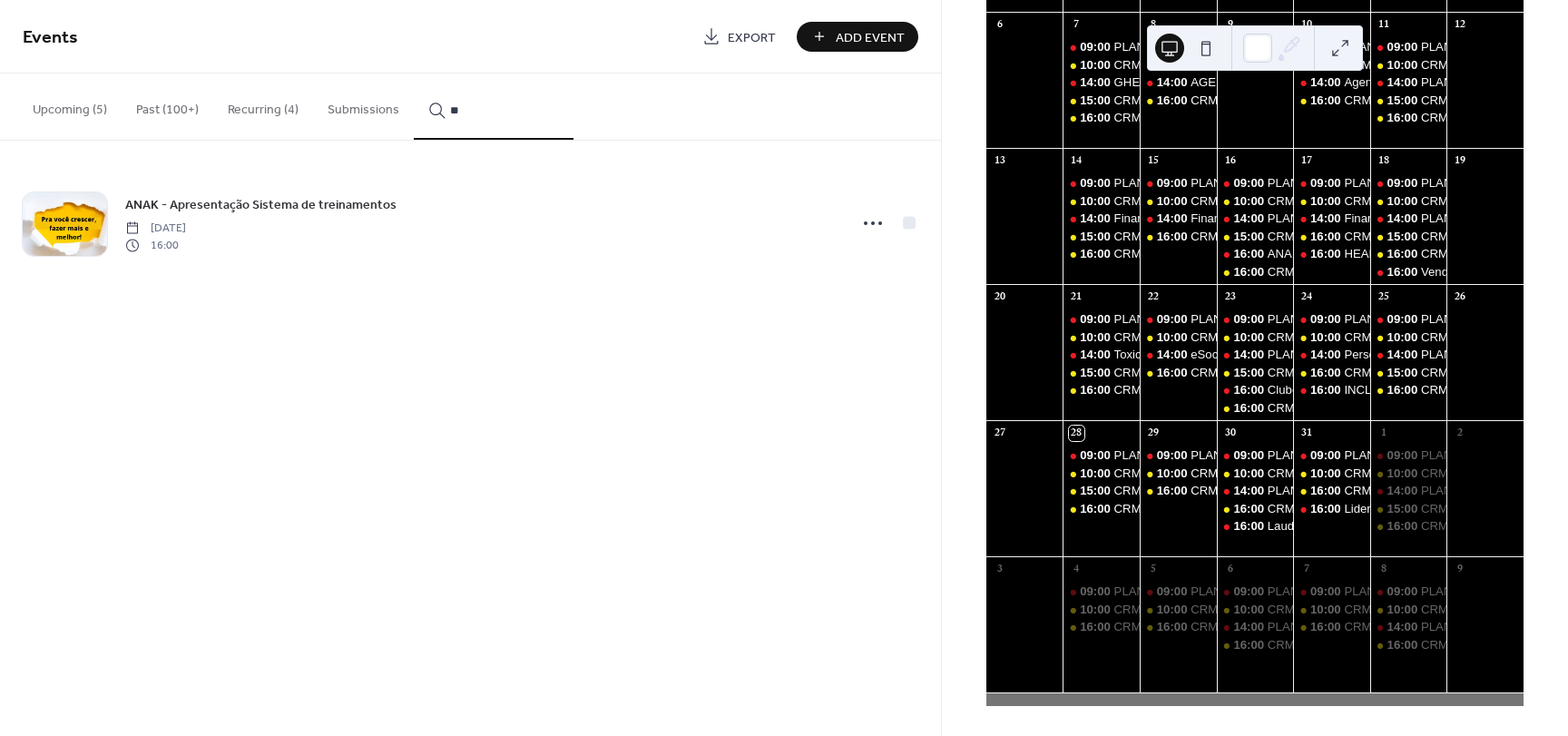 type on "*" 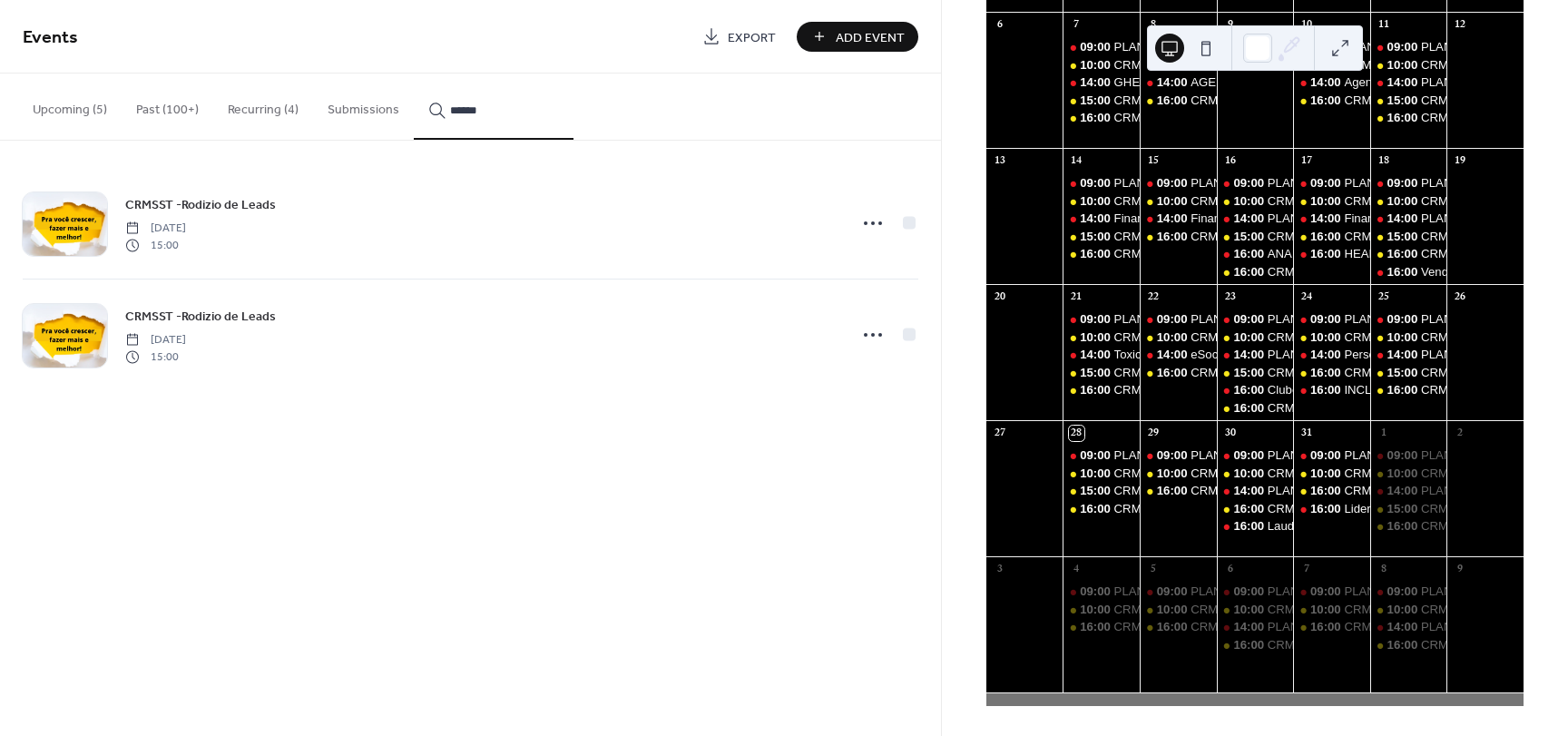 drag, startPoint x: 504, startPoint y: 112, endPoint x: 397, endPoint y: 112, distance: 107 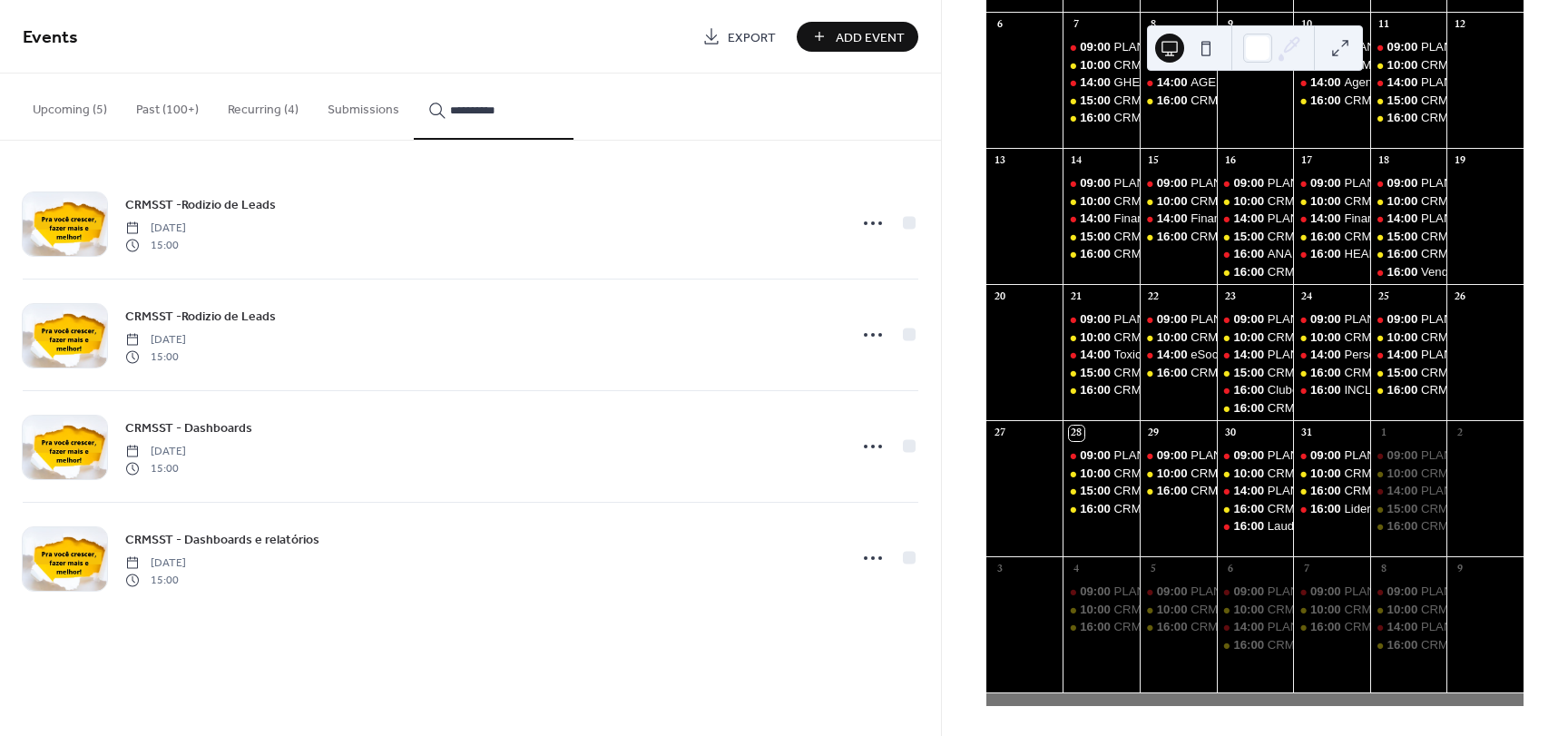 type on "**********" 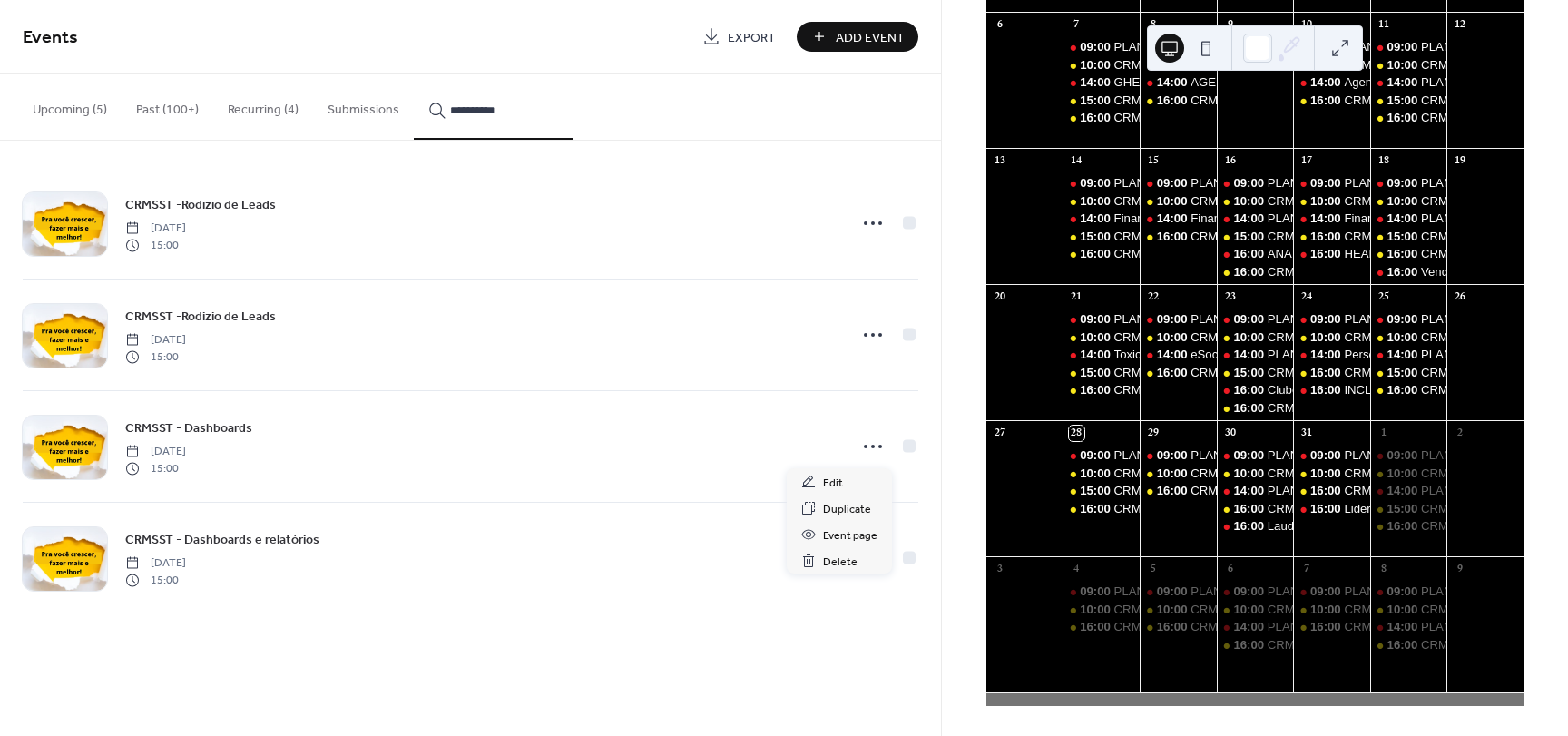 click 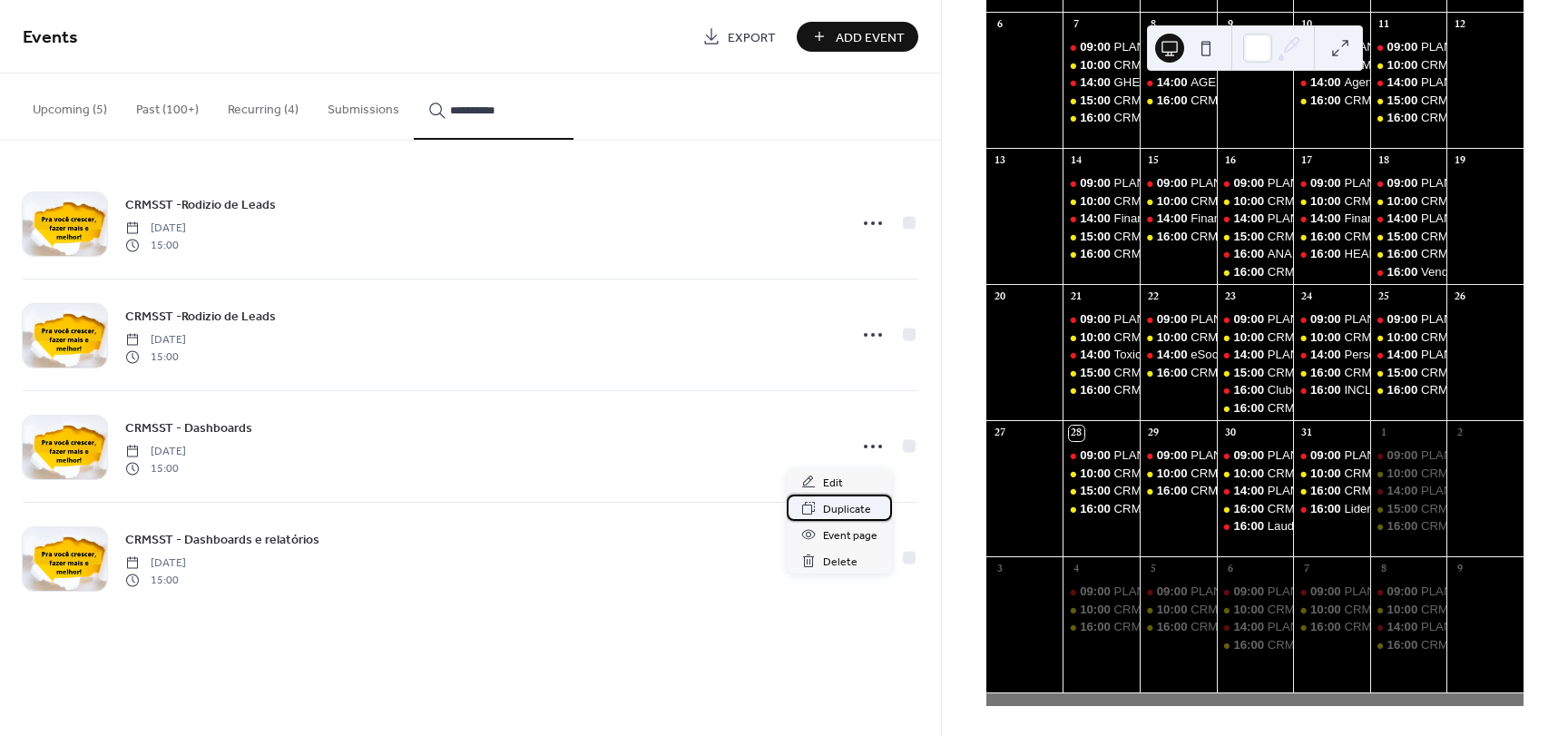 click on "Duplicate" at bounding box center (847, 509) 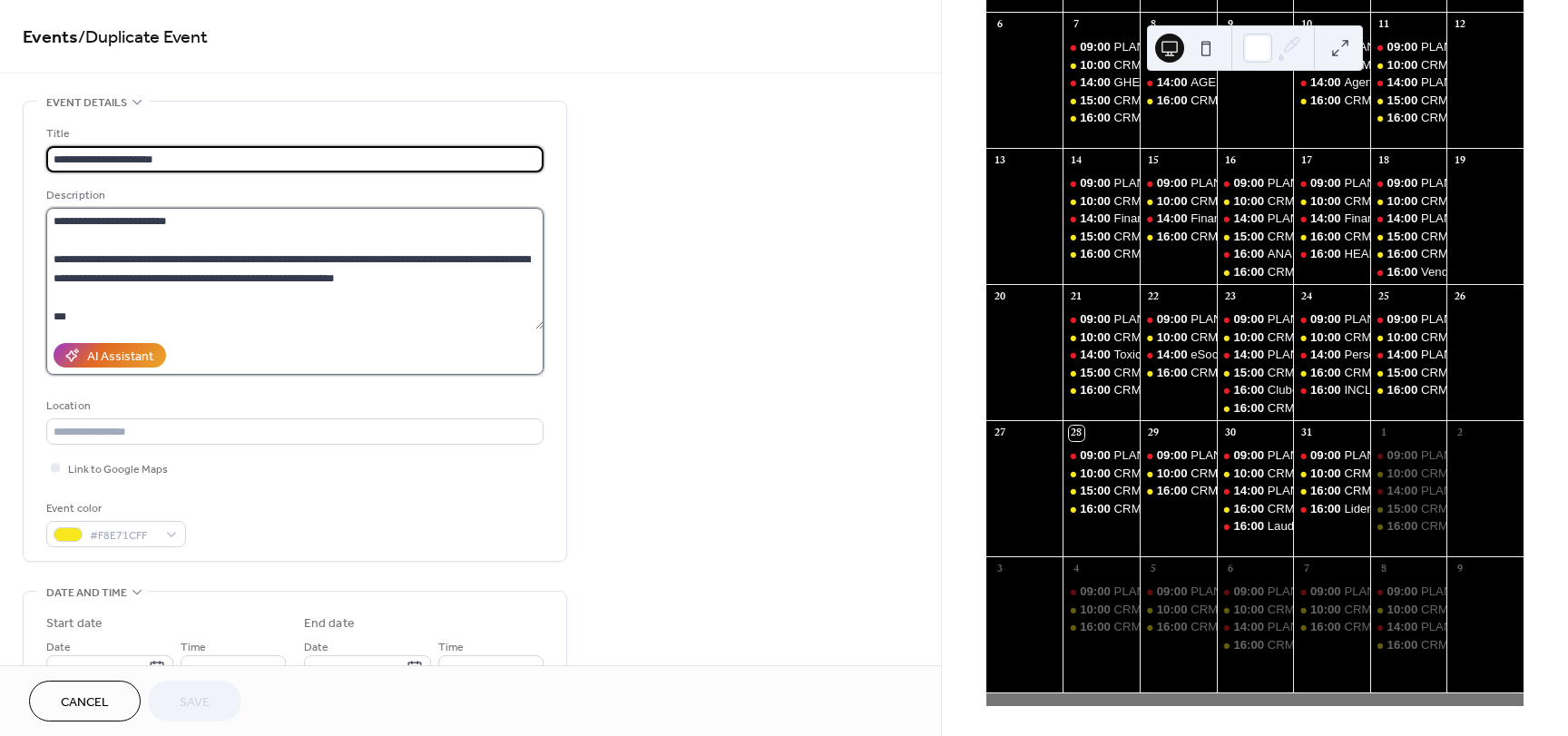 click on "**********" at bounding box center [295, 269] 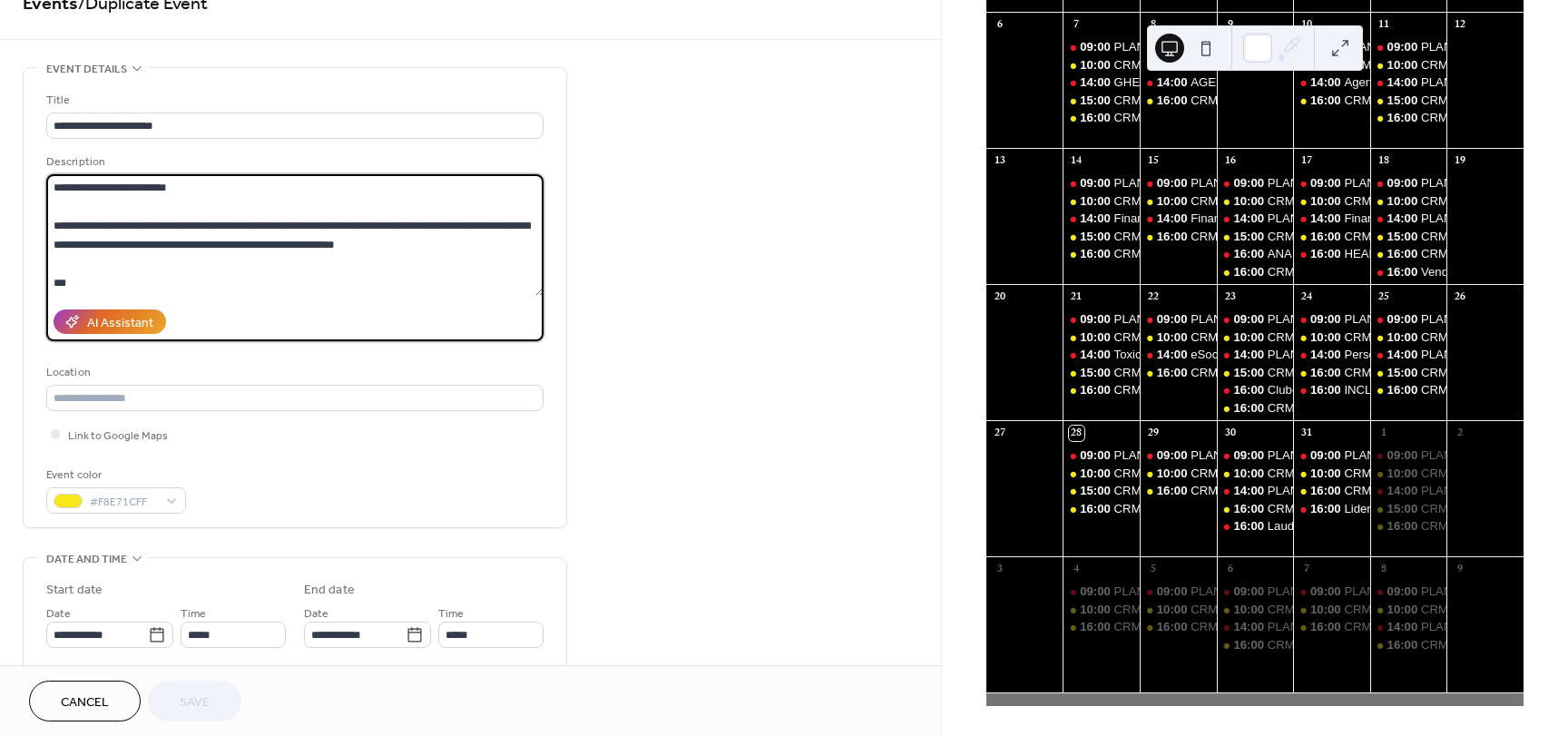 scroll, scrollTop: 272, scrollLeft: 0, axis: vertical 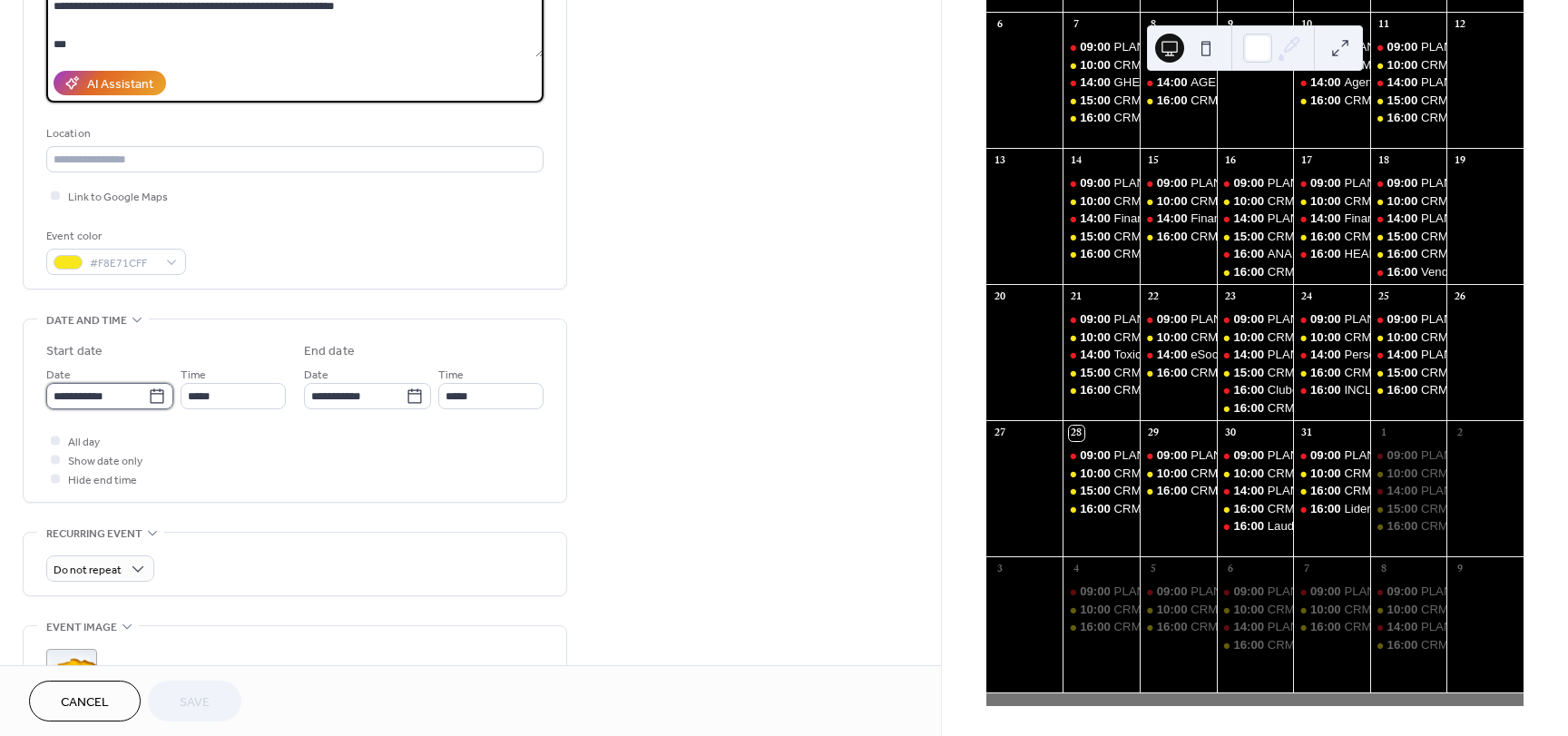 click on "**********" at bounding box center [97, 396] 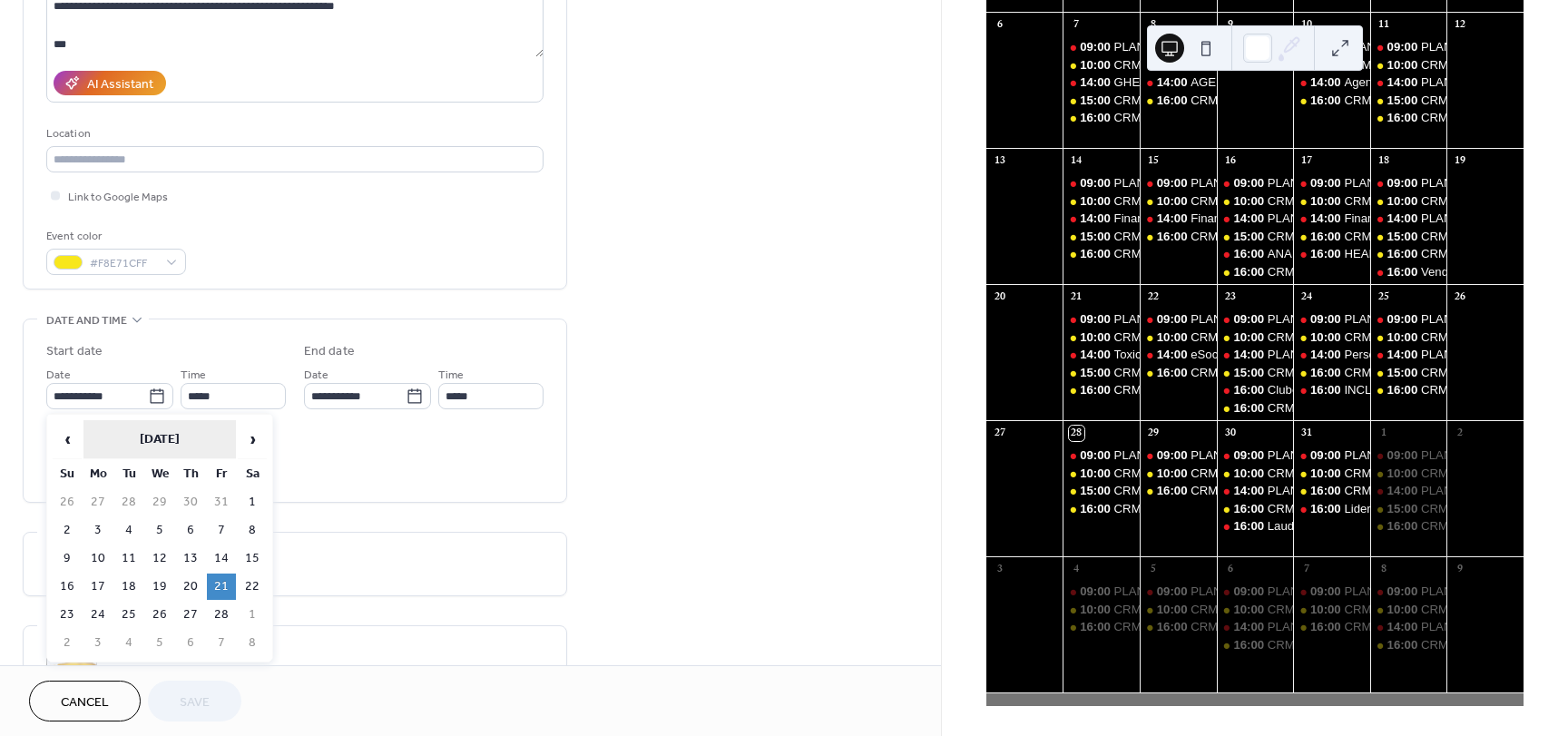 click on "[DATE]" at bounding box center (160, 439) 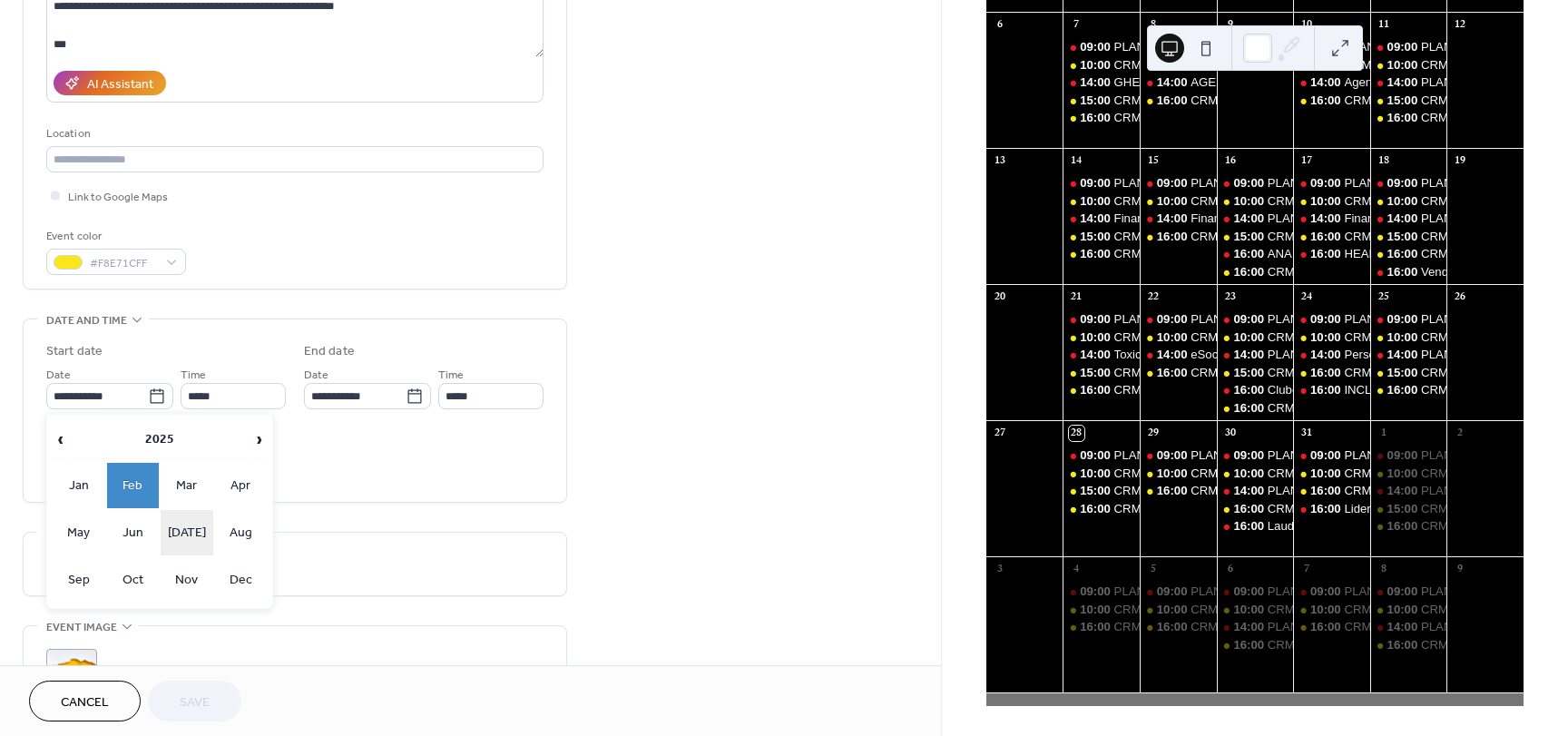 click on "[DATE]" at bounding box center [187, 533] 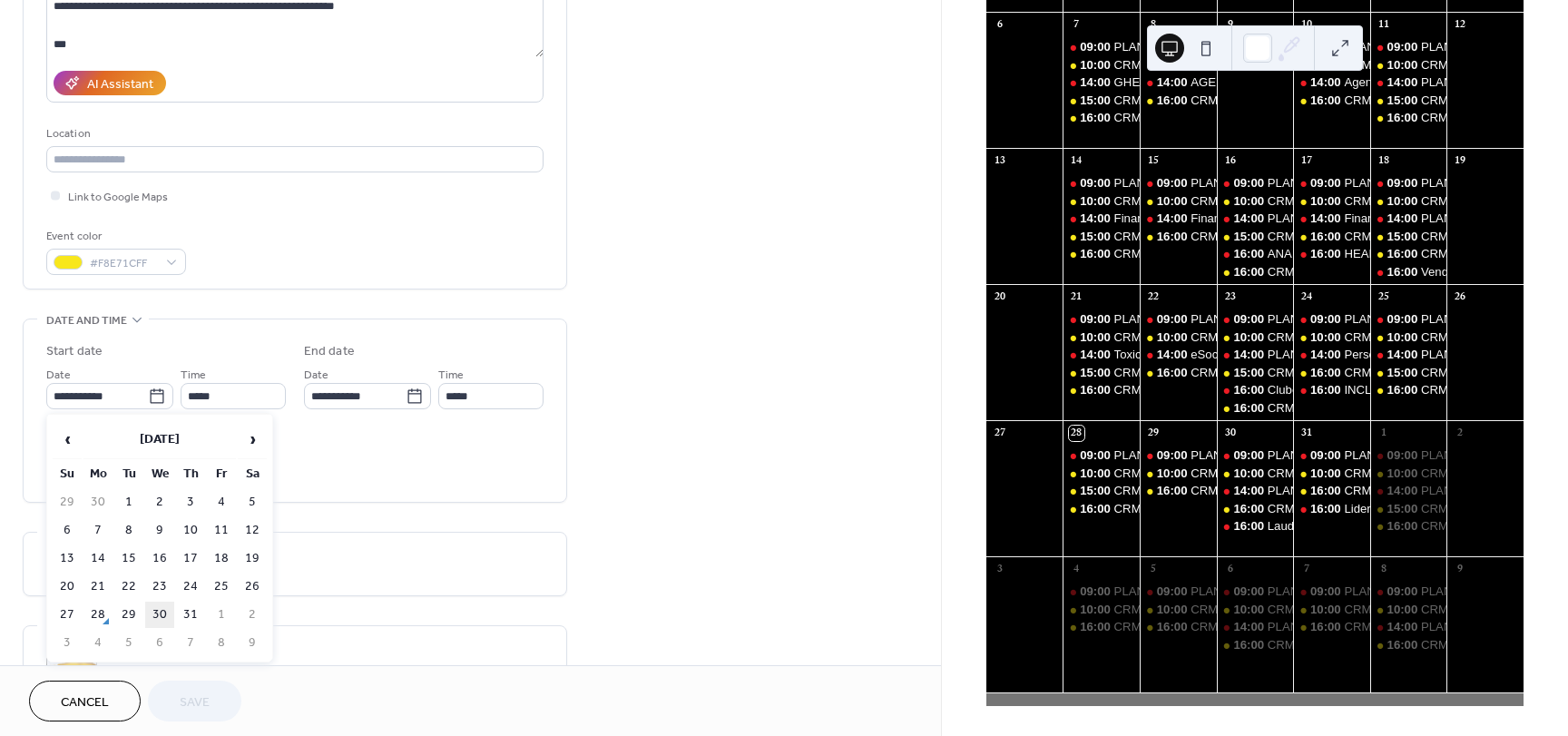 click on "30" at bounding box center [160, 614] 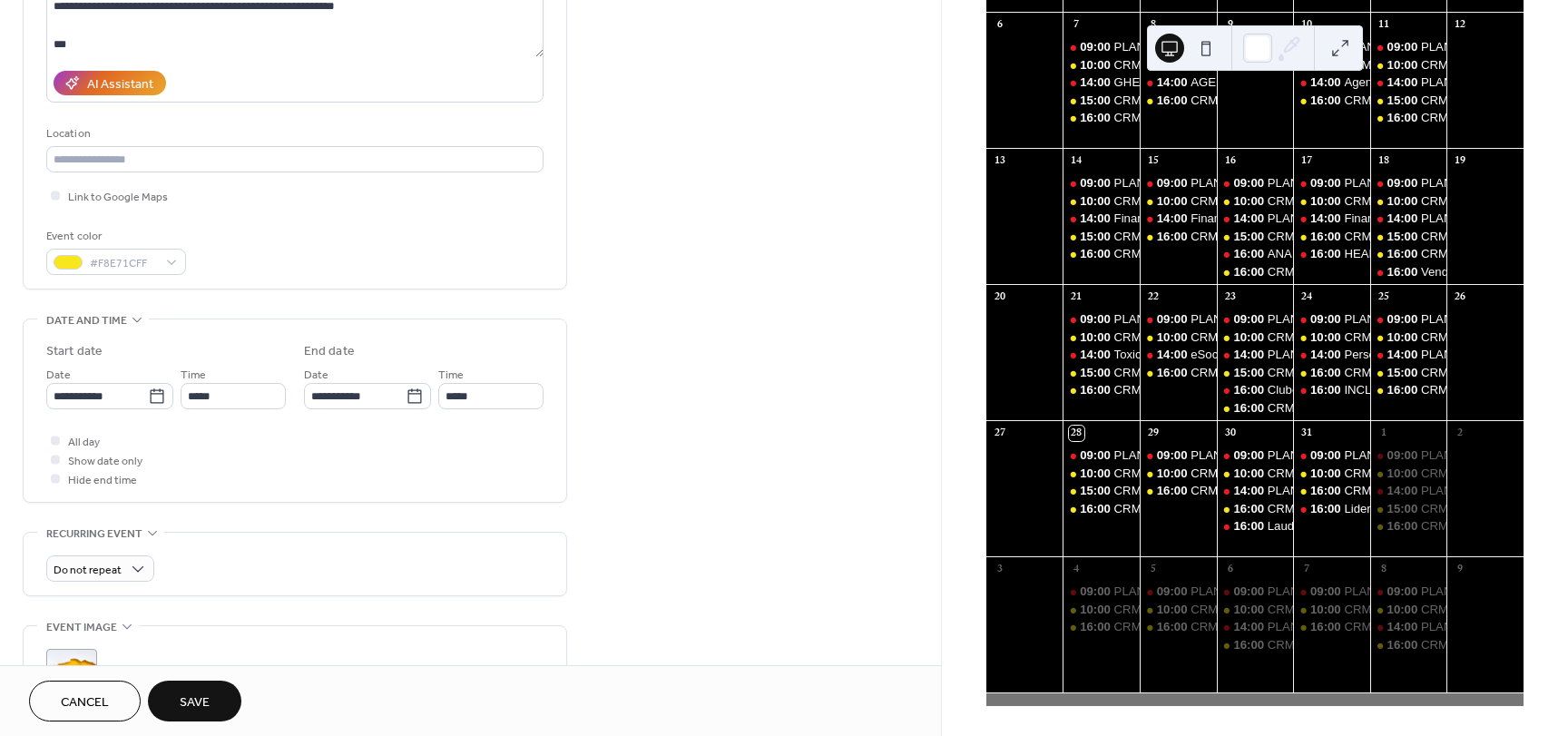 click on "**********" at bounding box center [470, 452] 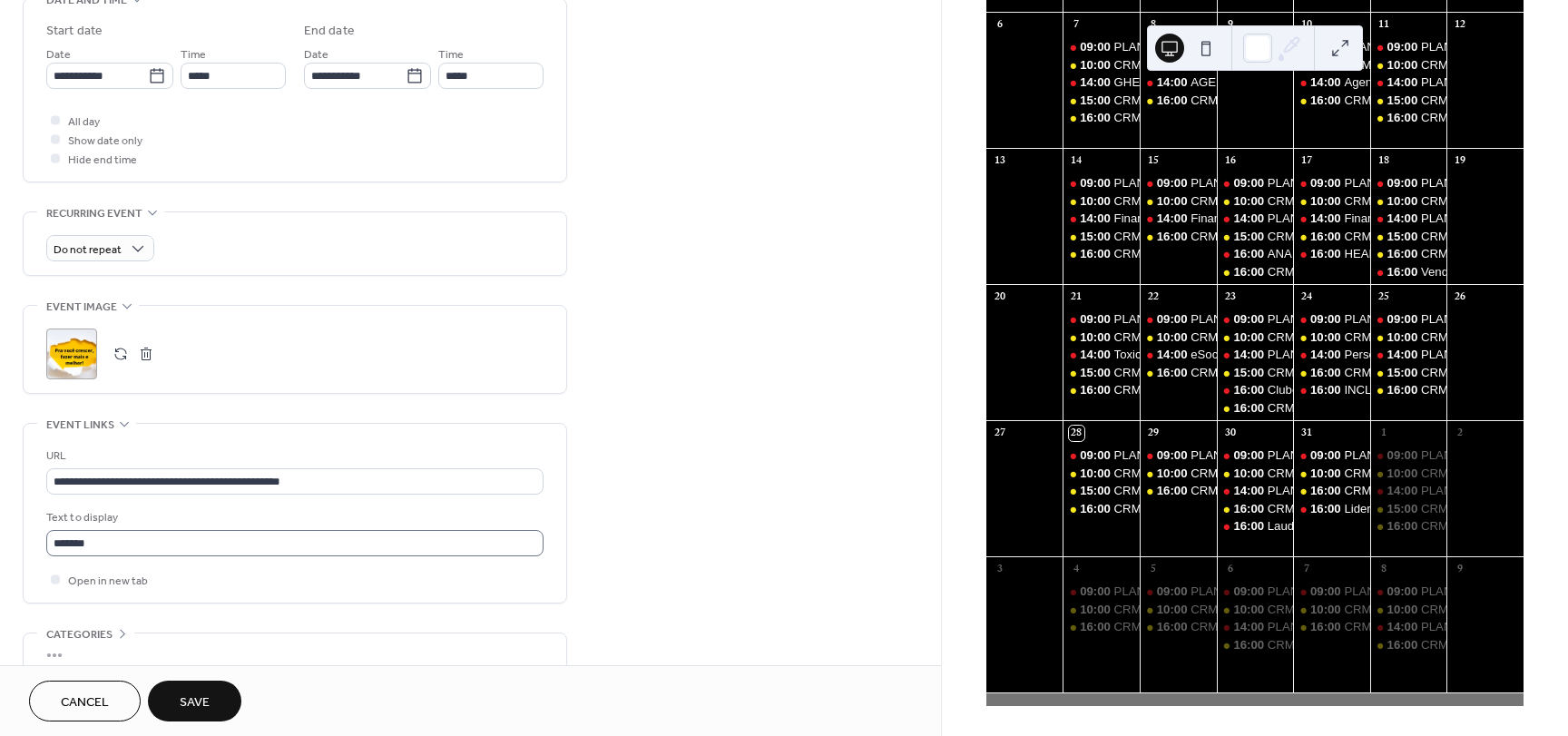 scroll, scrollTop: 635, scrollLeft: 0, axis: vertical 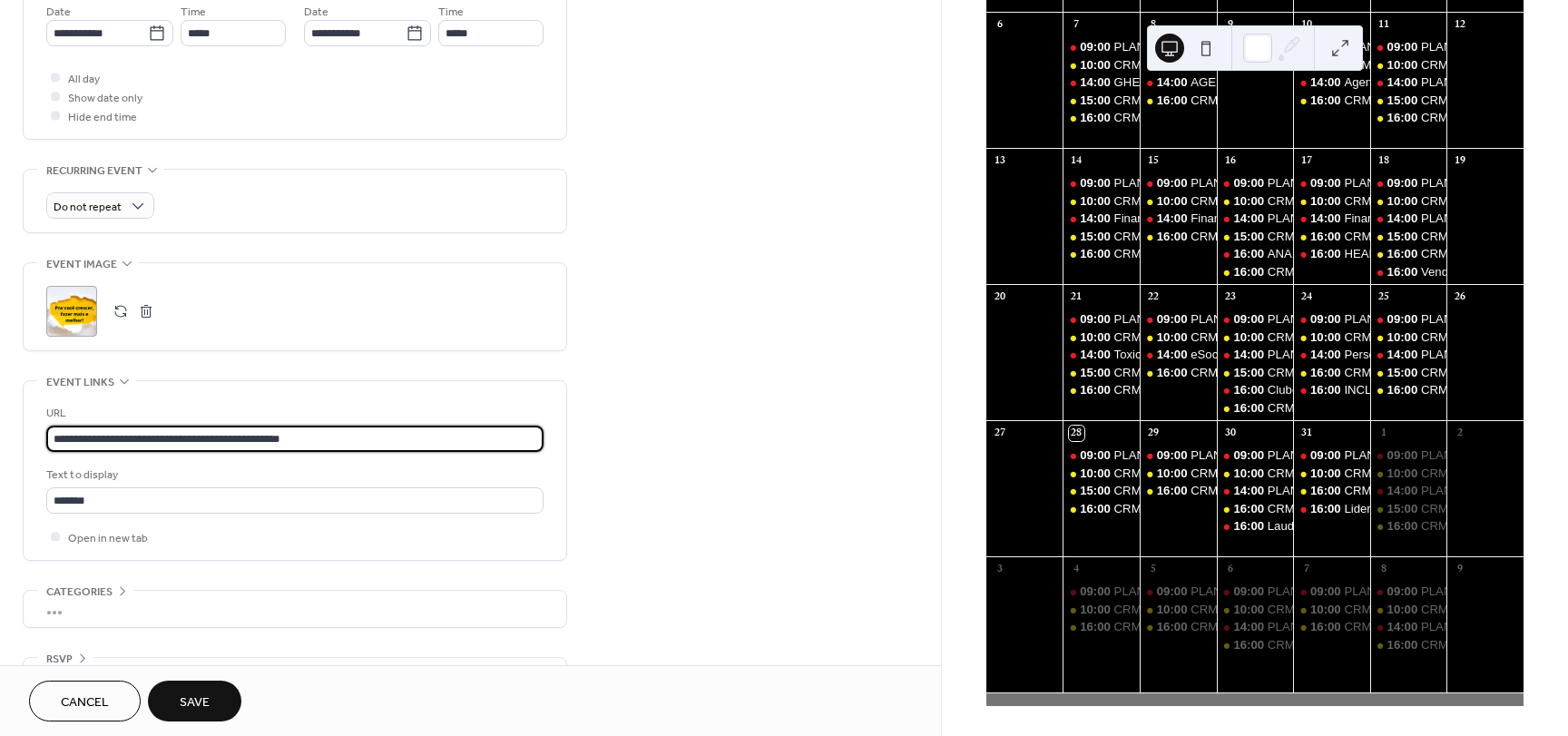 drag, startPoint x: 334, startPoint y: 441, endPoint x: 5, endPoint y: 441, distance: 329 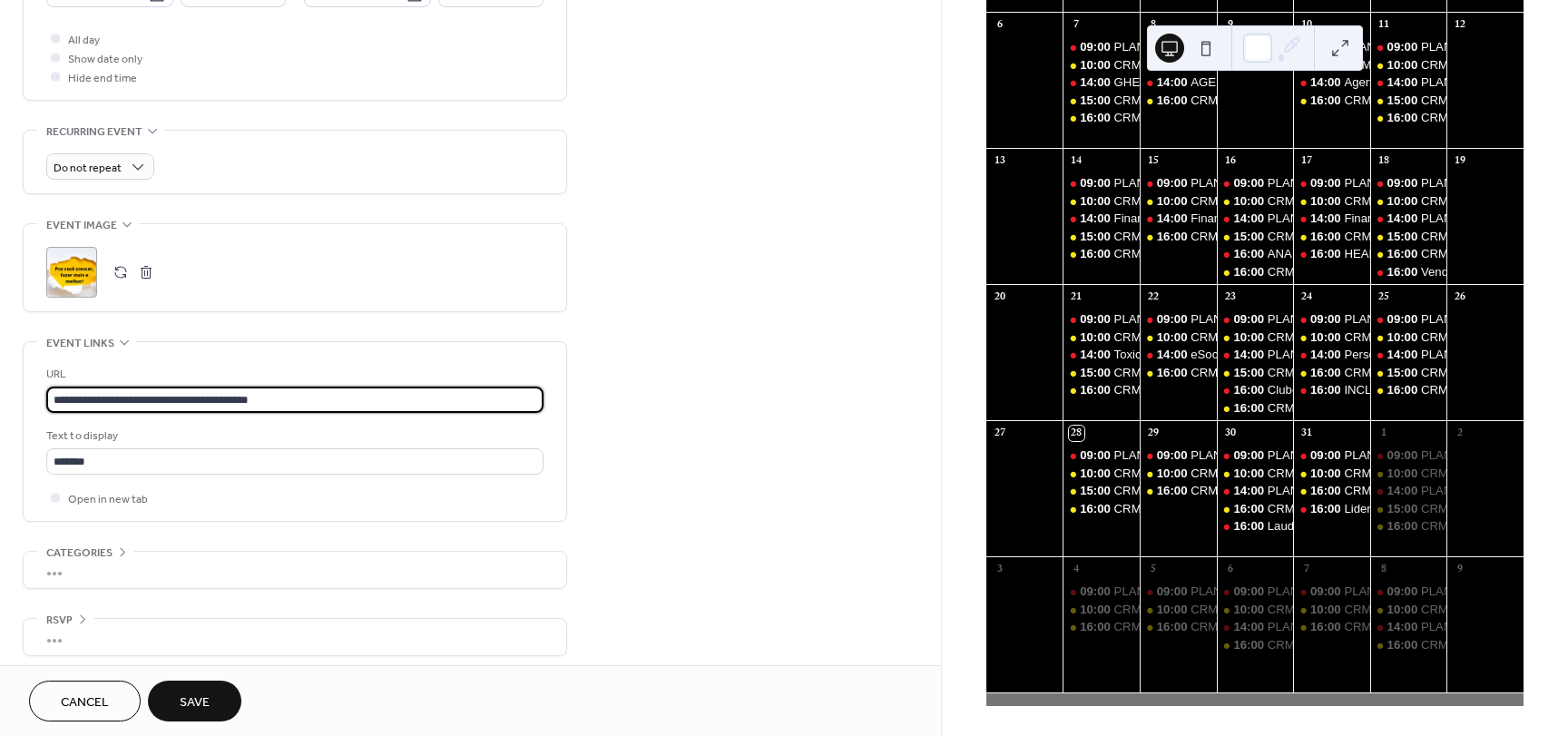 scroll, scrollTop: 683, scrollLeft: 0, axis: vertical 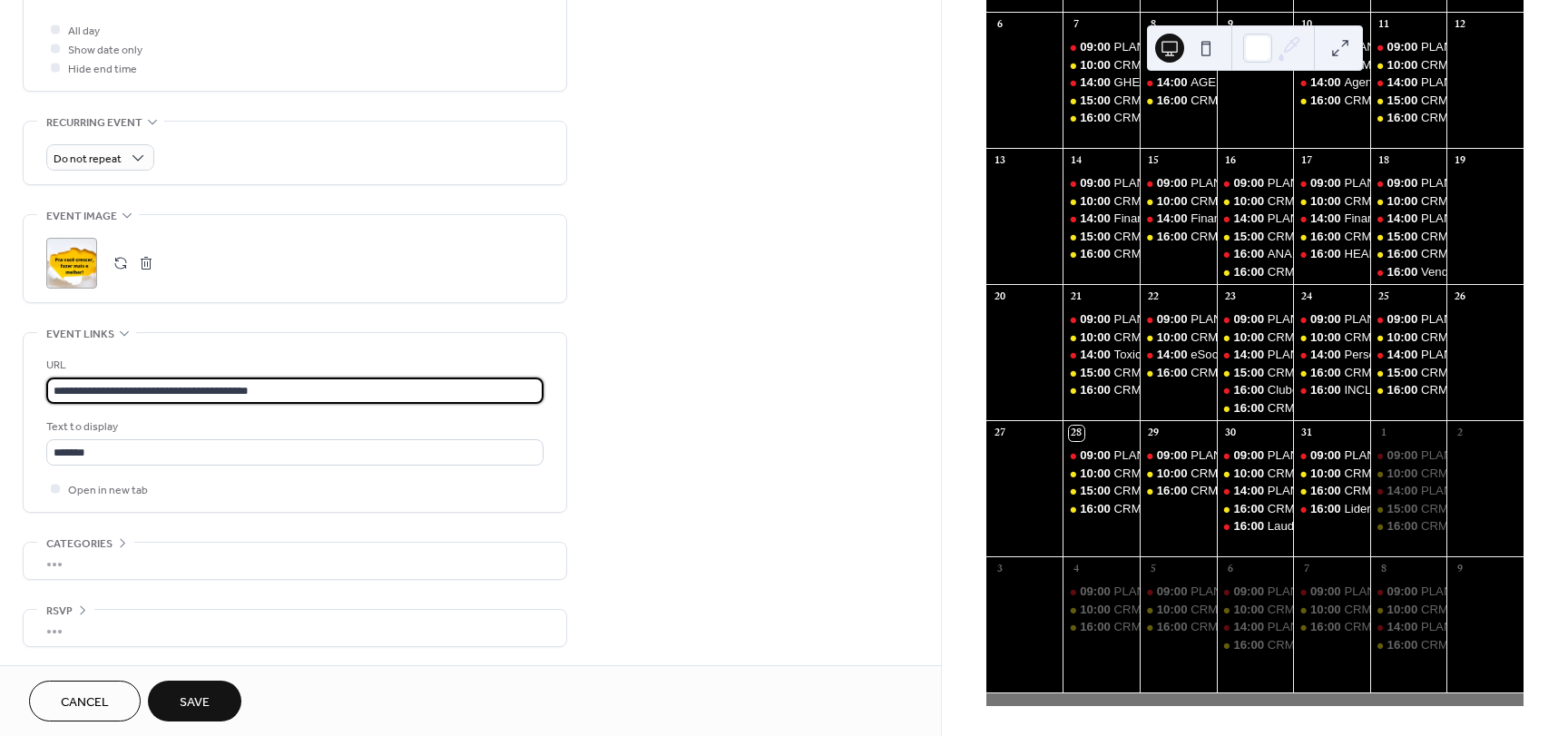 type on "**********" 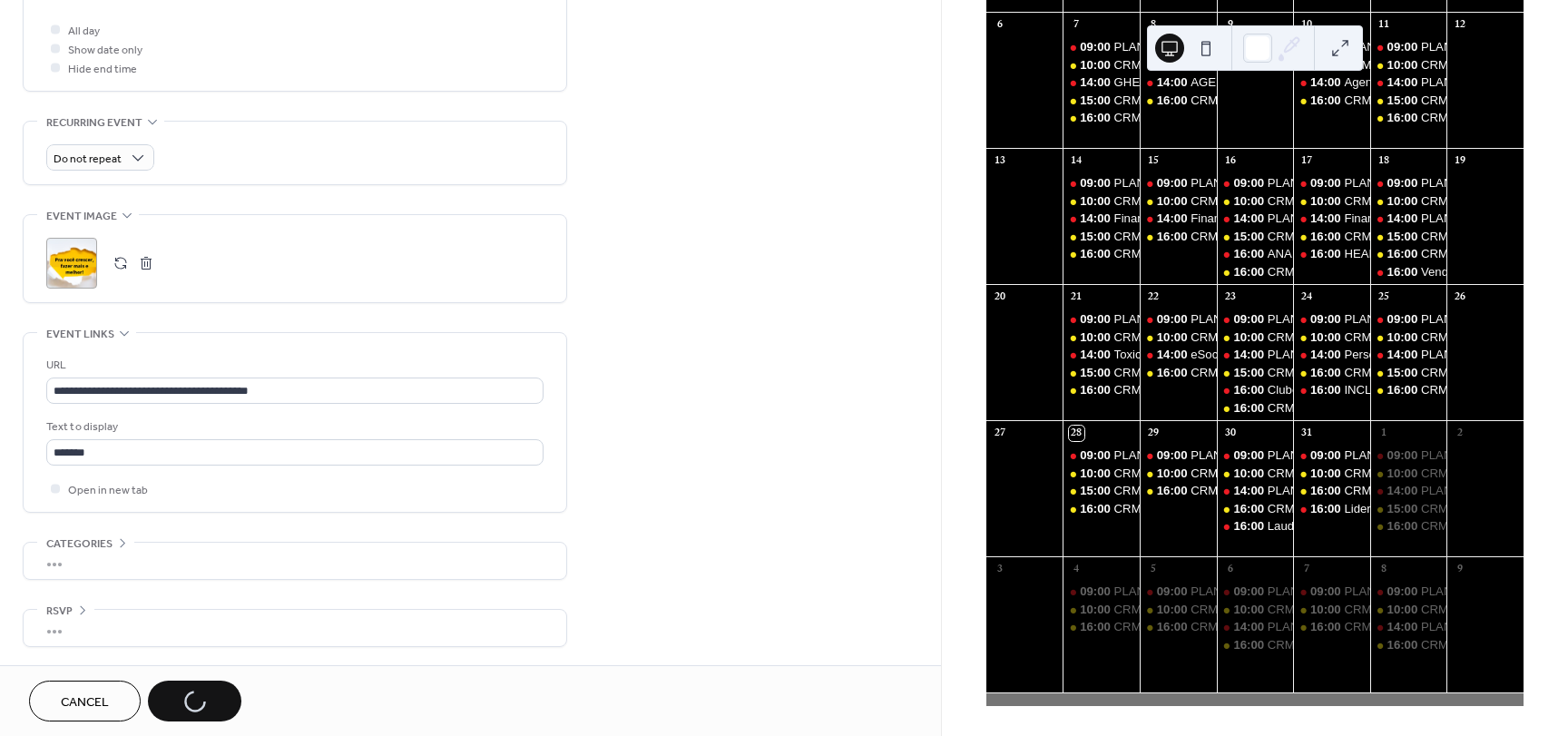 scroll, scrollTop: 748, scrollLeft: 0, axis: vertical 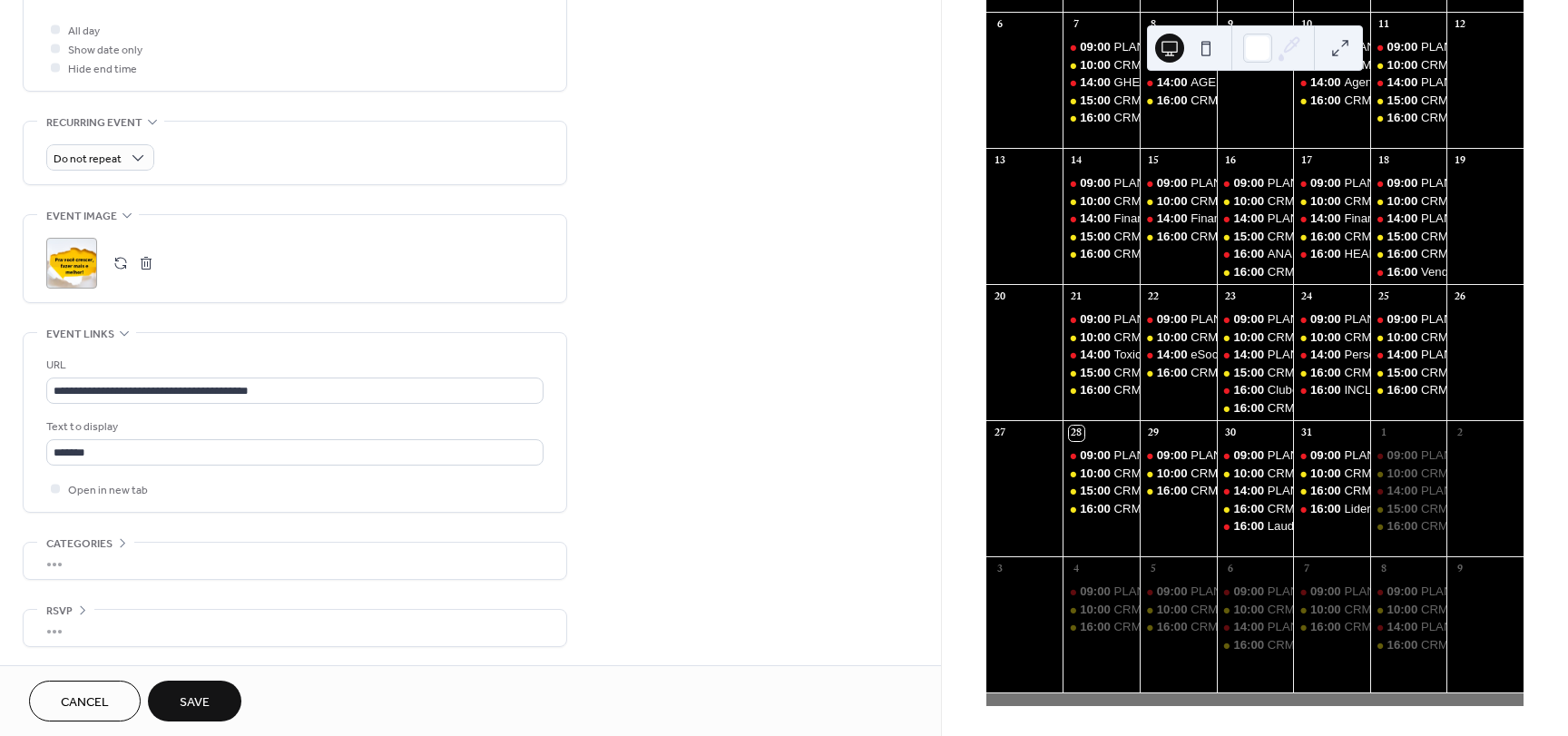 click on "Save" at bounding box center (194, 702) 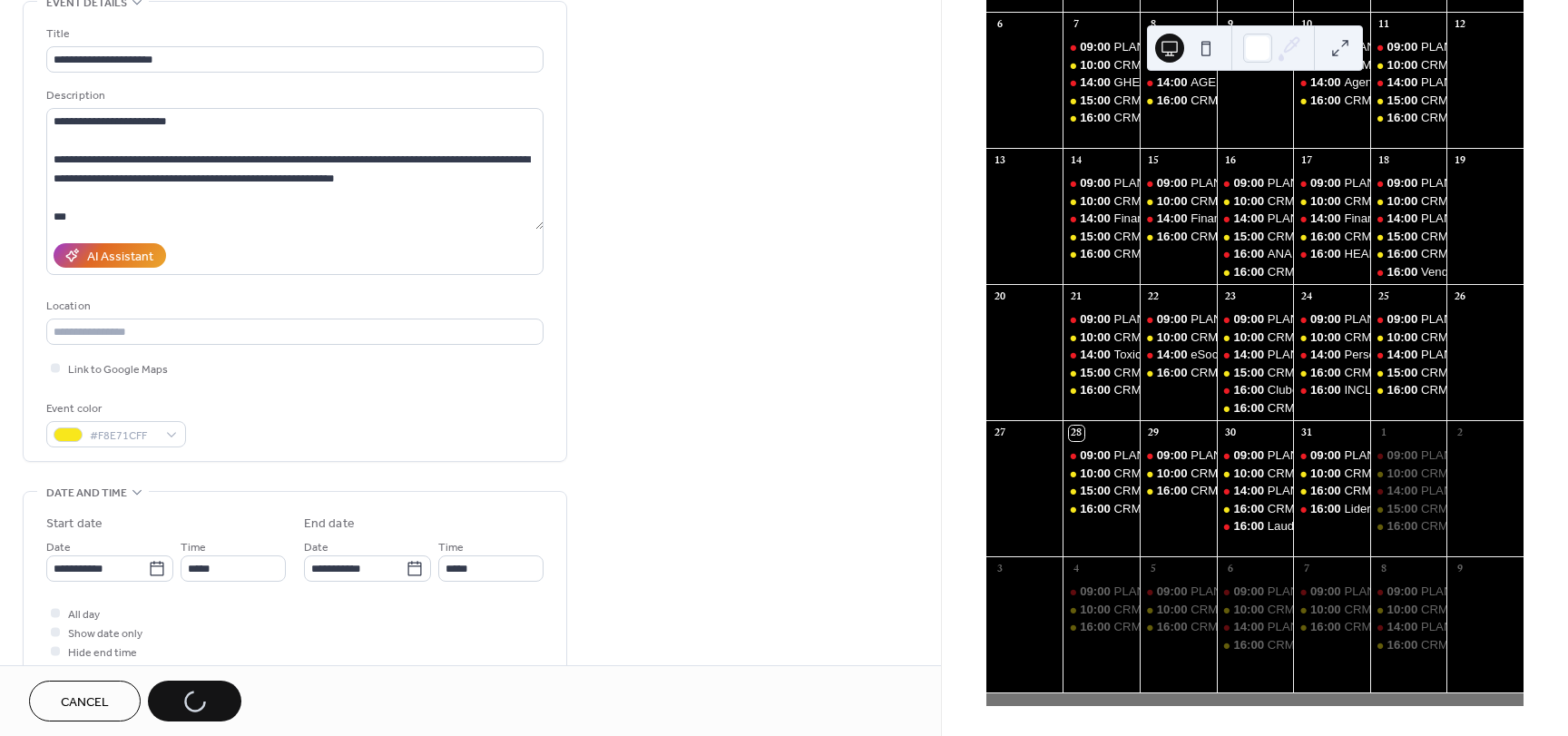 scroll, scrollTop: 0, scrollLeft: 0, axis: both 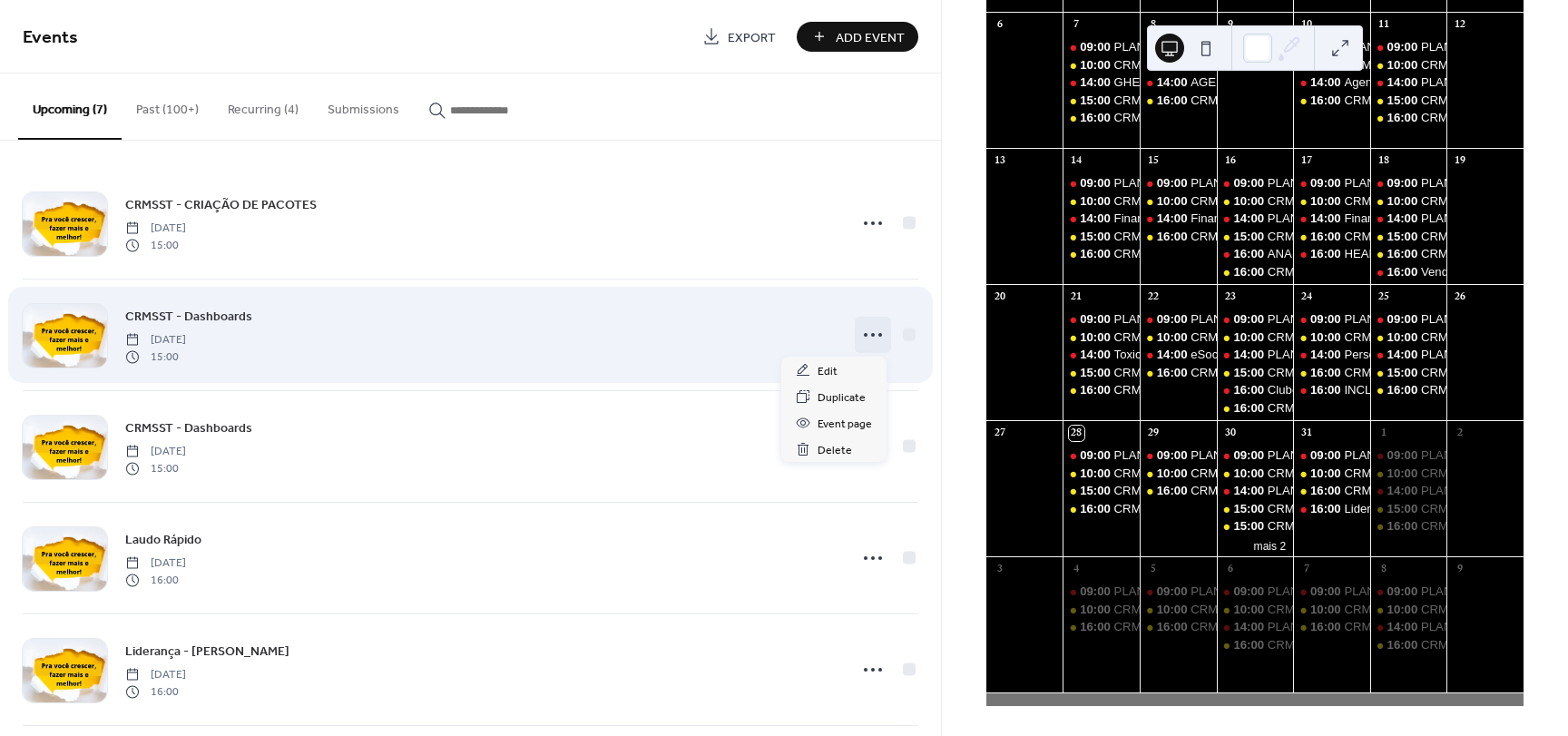 click 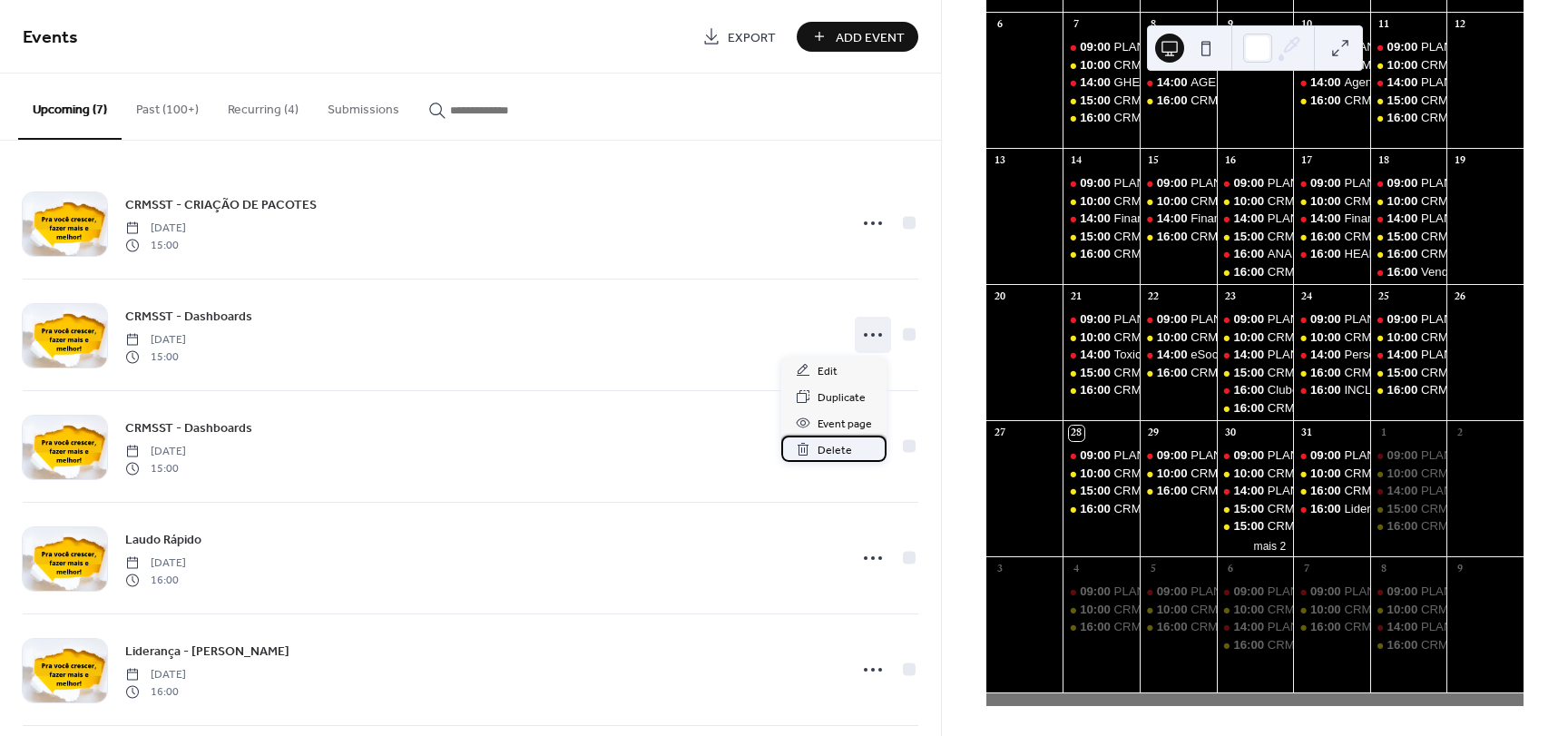 click on "Delete" at bounding box center (834, 448) 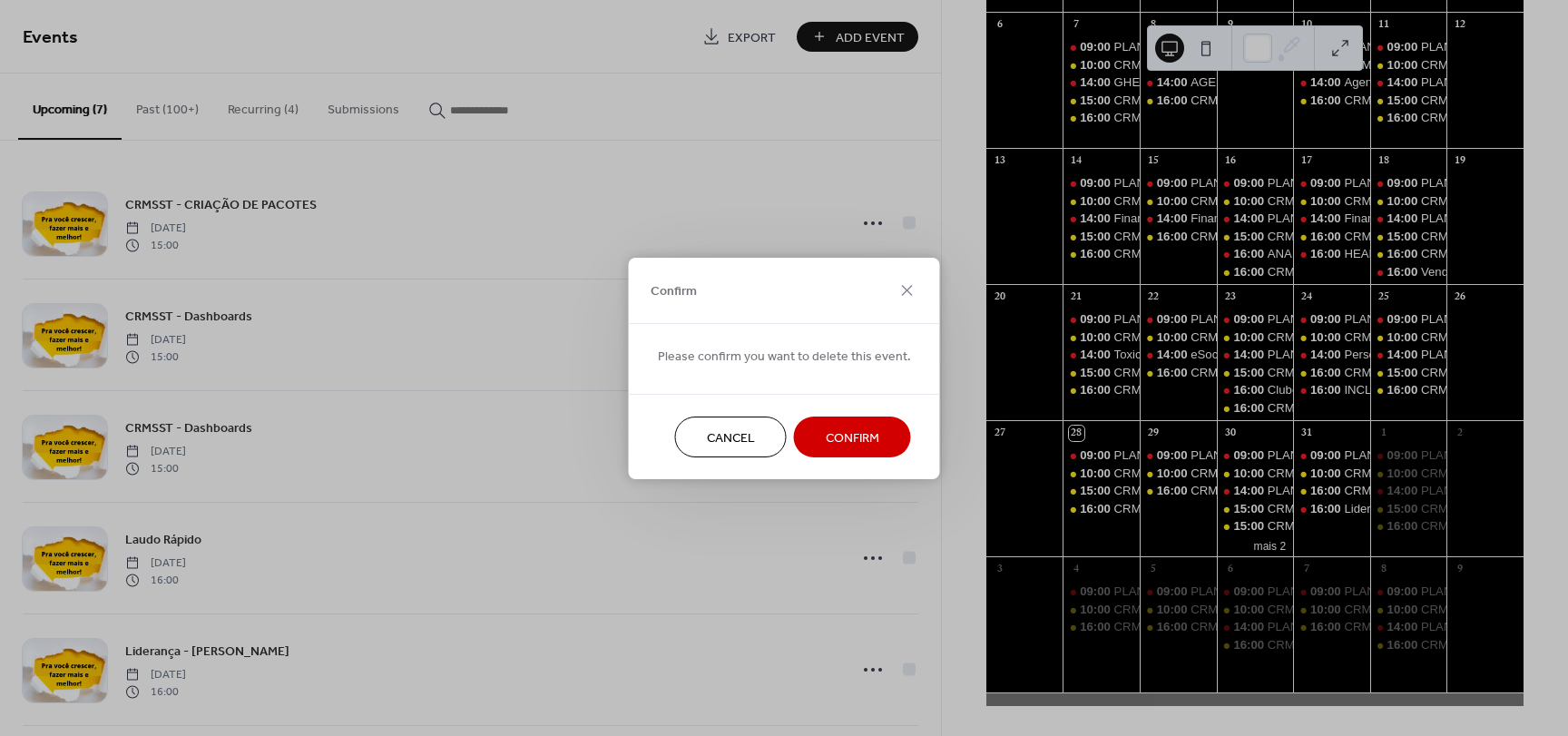 click on "Confirm" at bounding box center (852, 437) 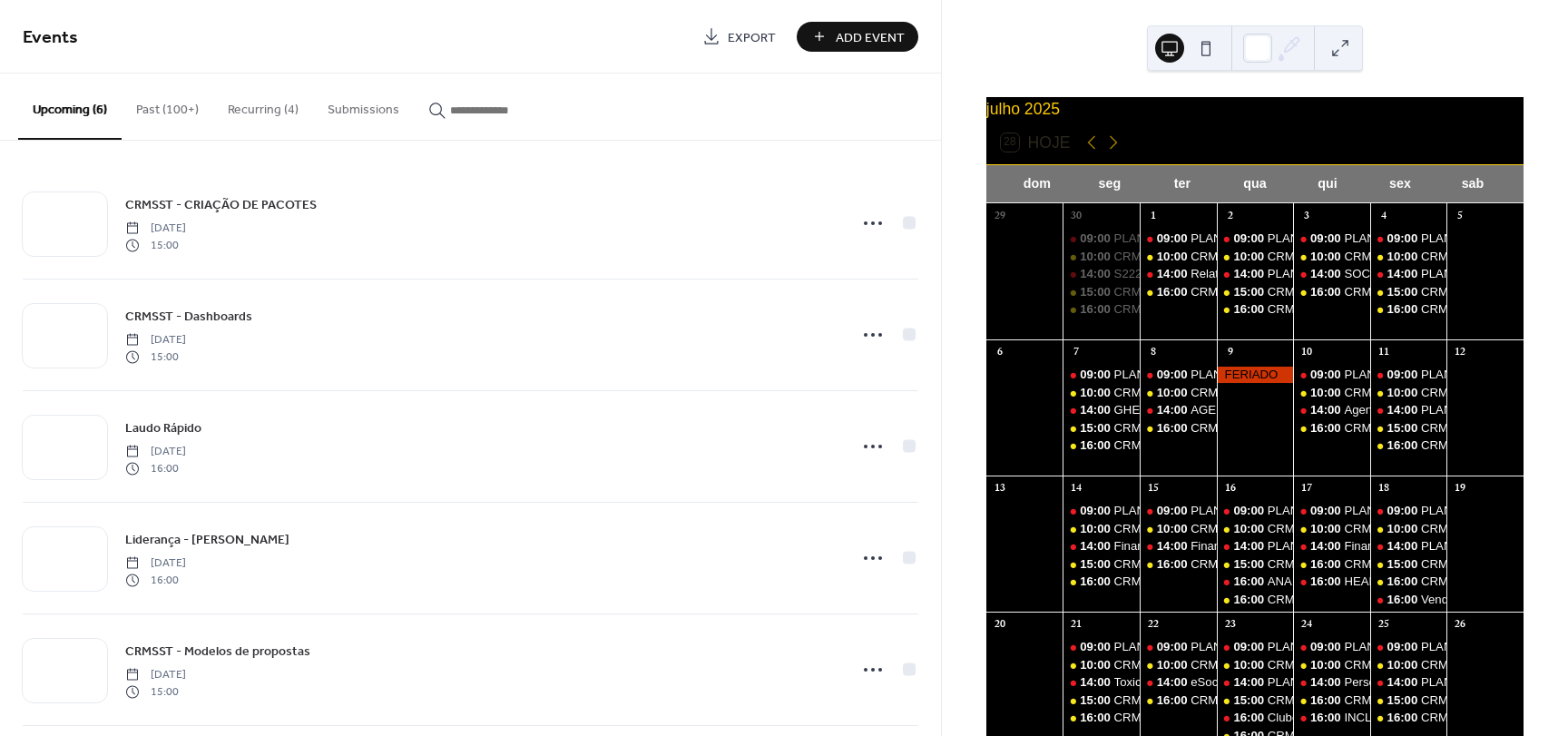 scroll, scrollTop: 0, scrollLeft: 0, axis: both 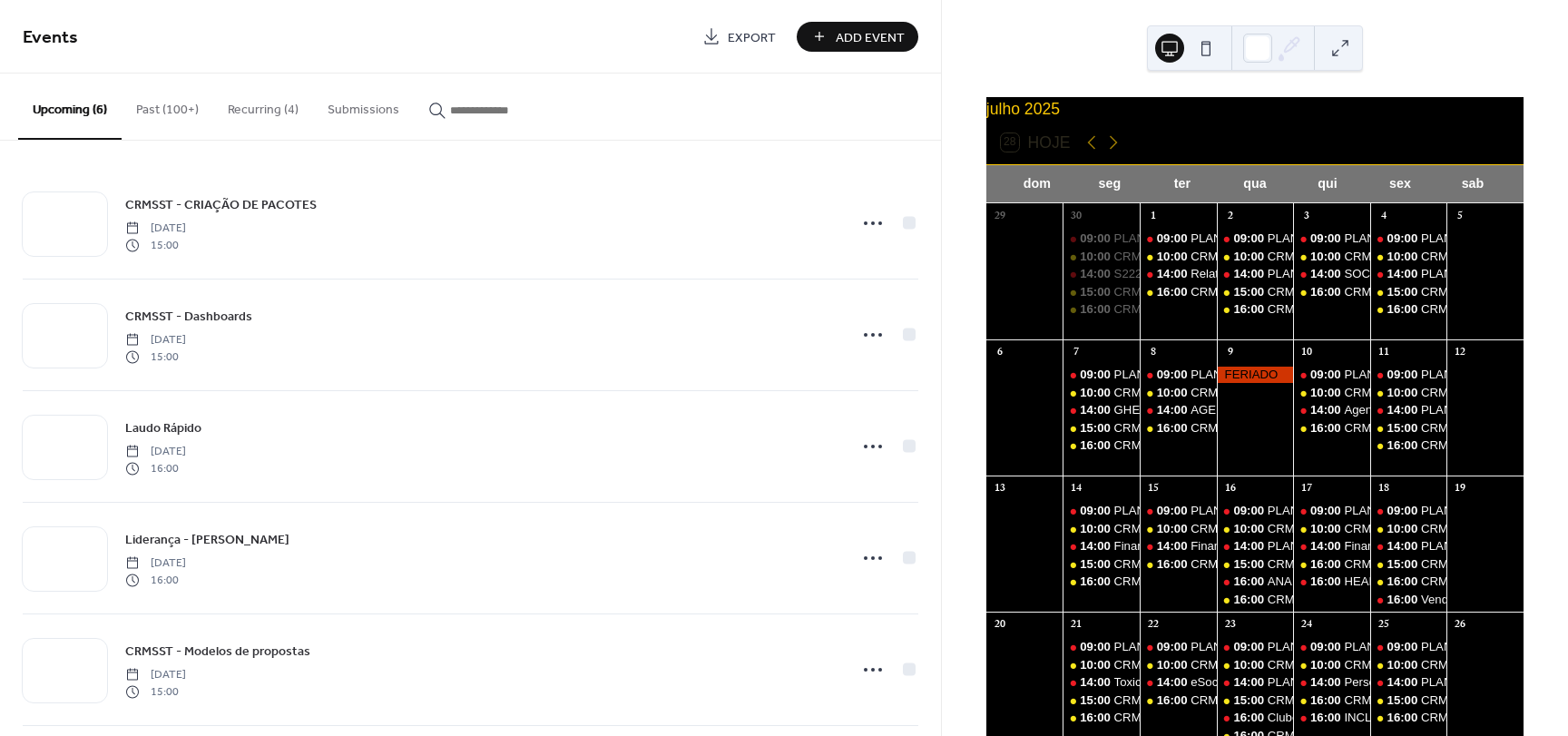 click at bounding box center (494, 105) 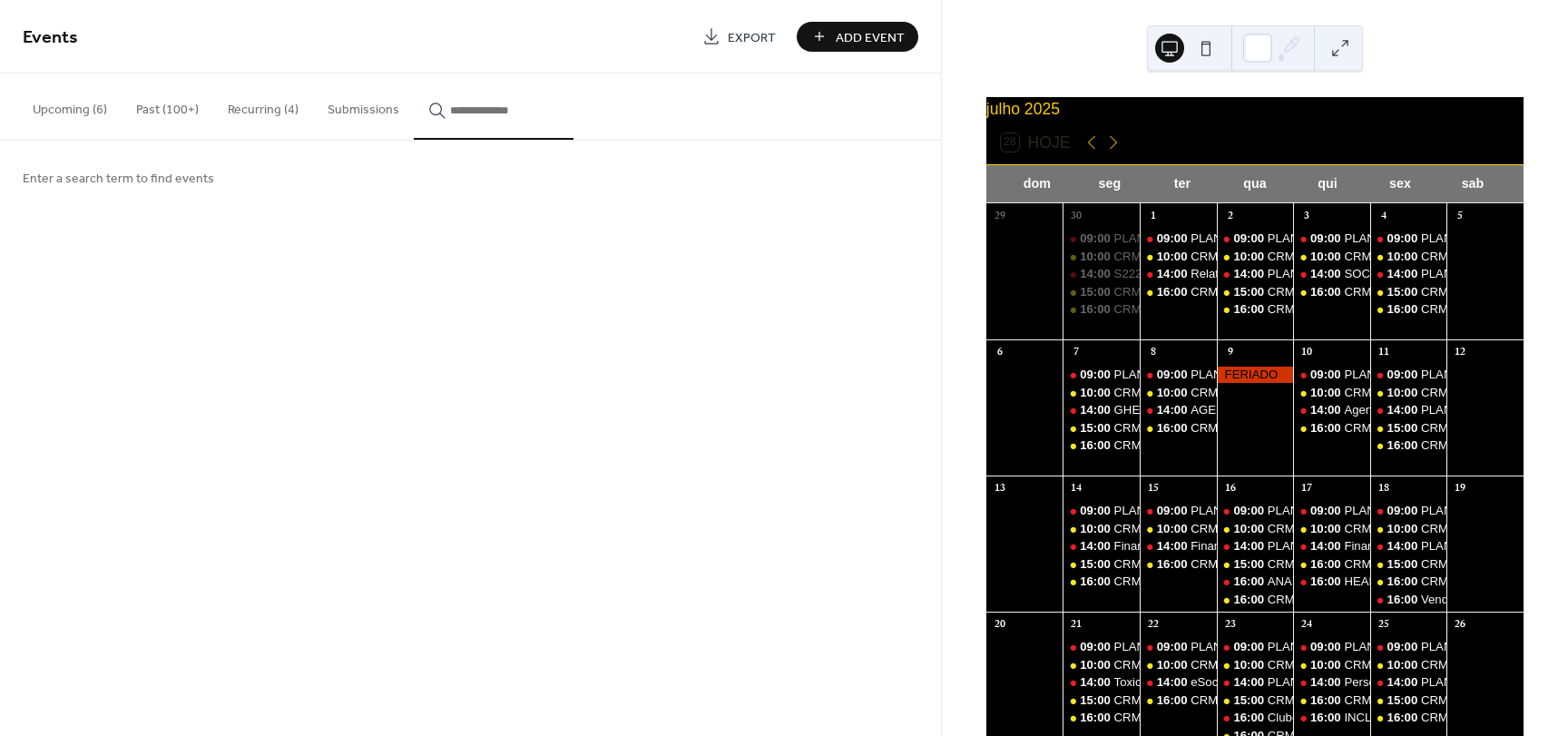 click at bounding box center (505, 110) 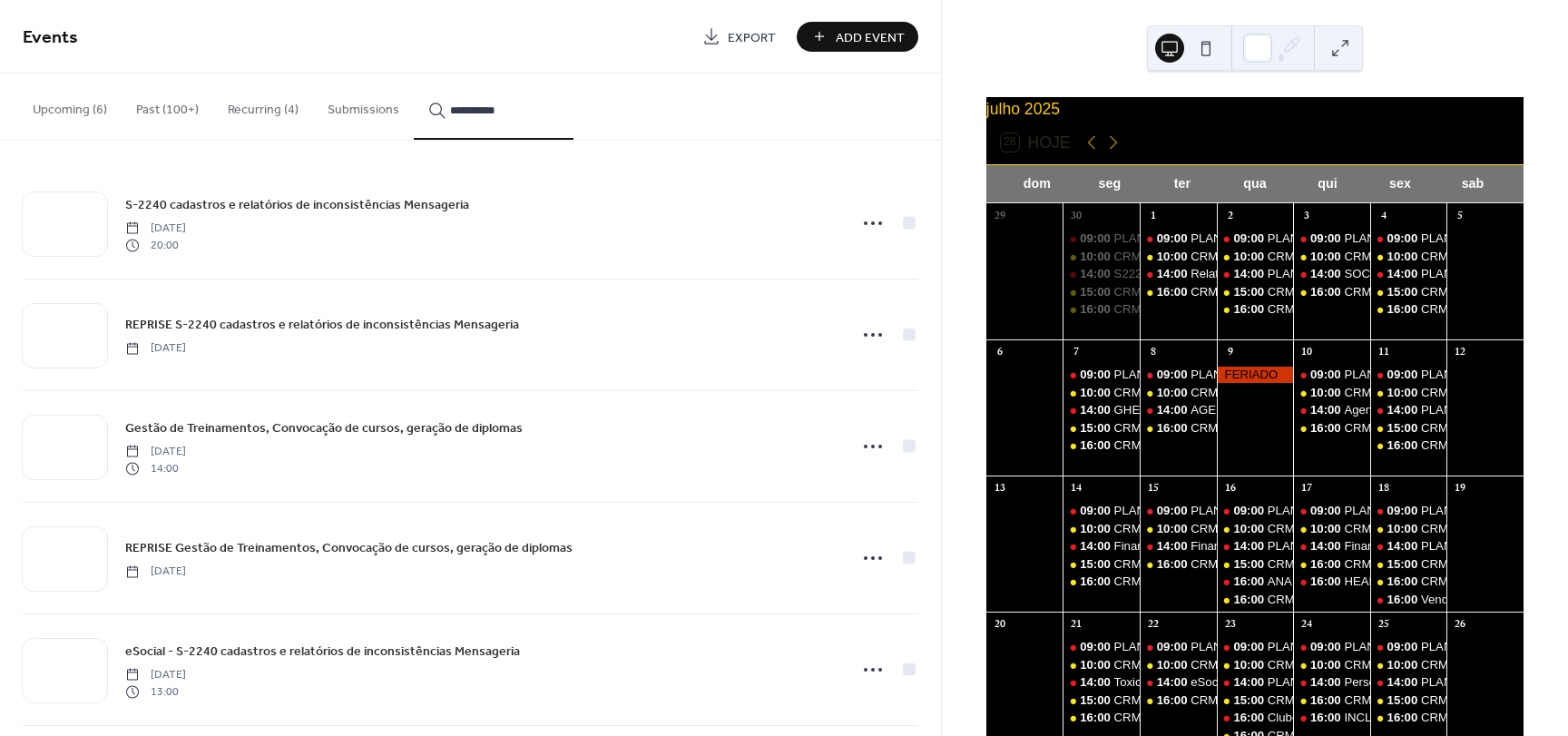 click on "**********" at bounding box center [494, 106] 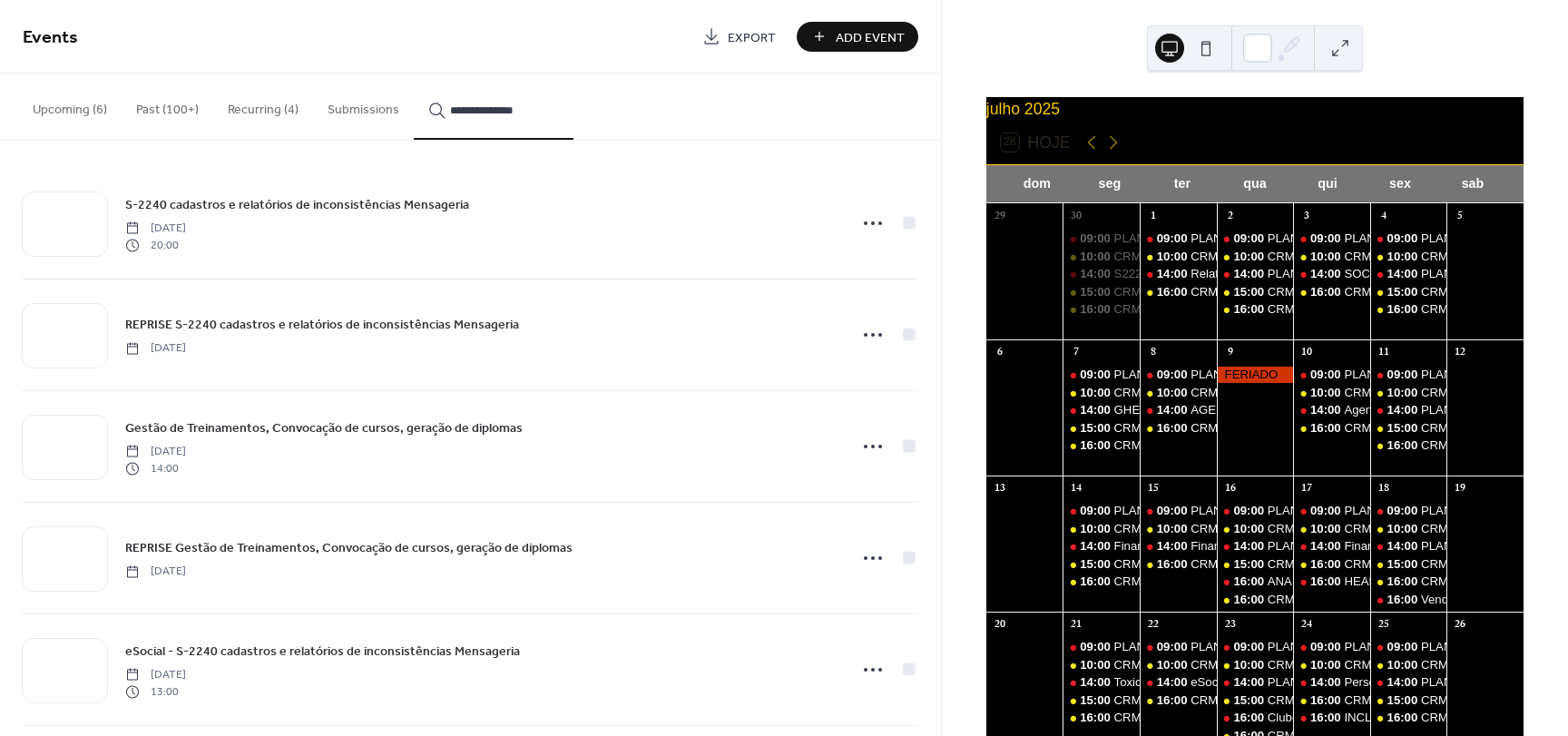 click on "**********" at bounding box center [494, 106] 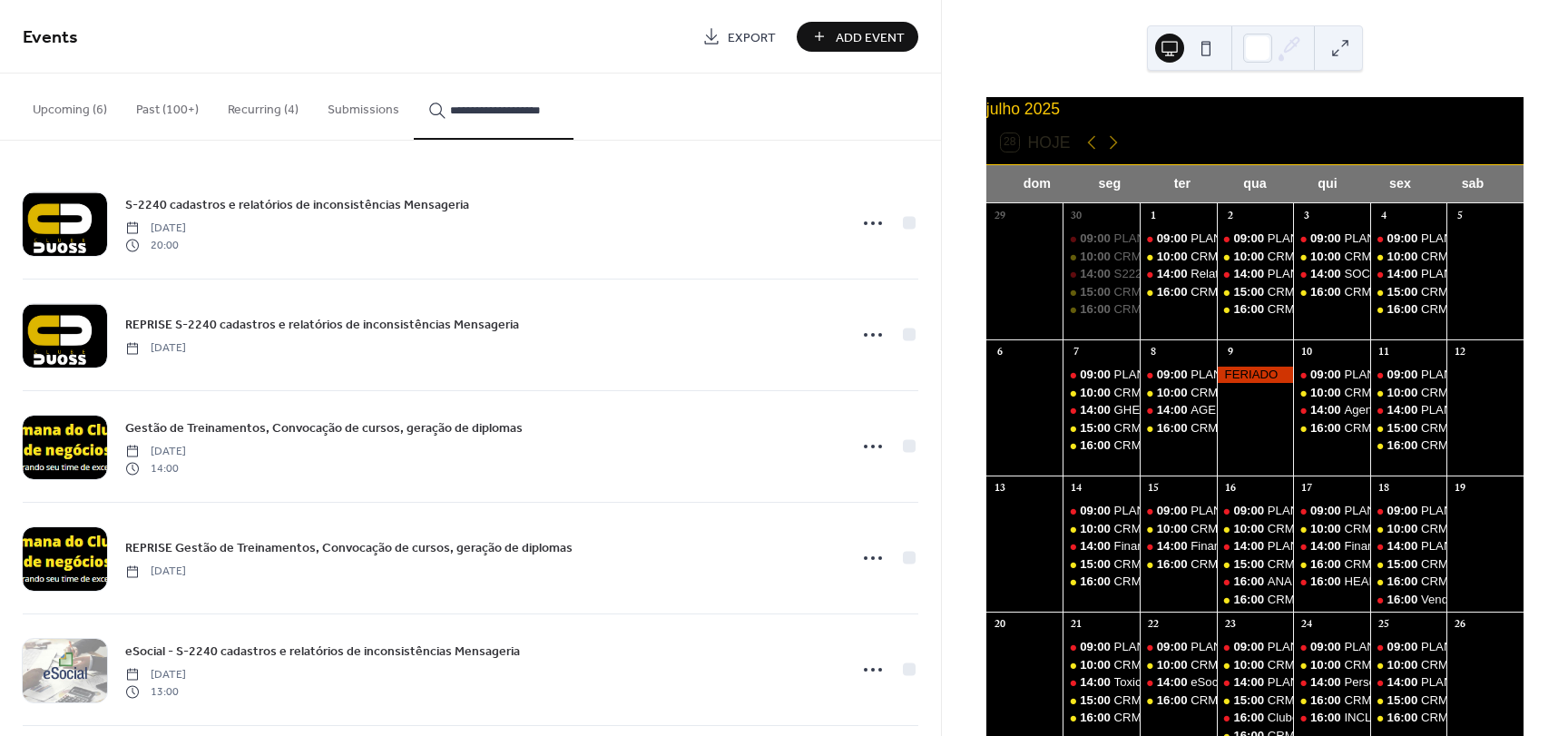 scroll, scrollTop: 0, scrollLeft: 2, axis: horizontal 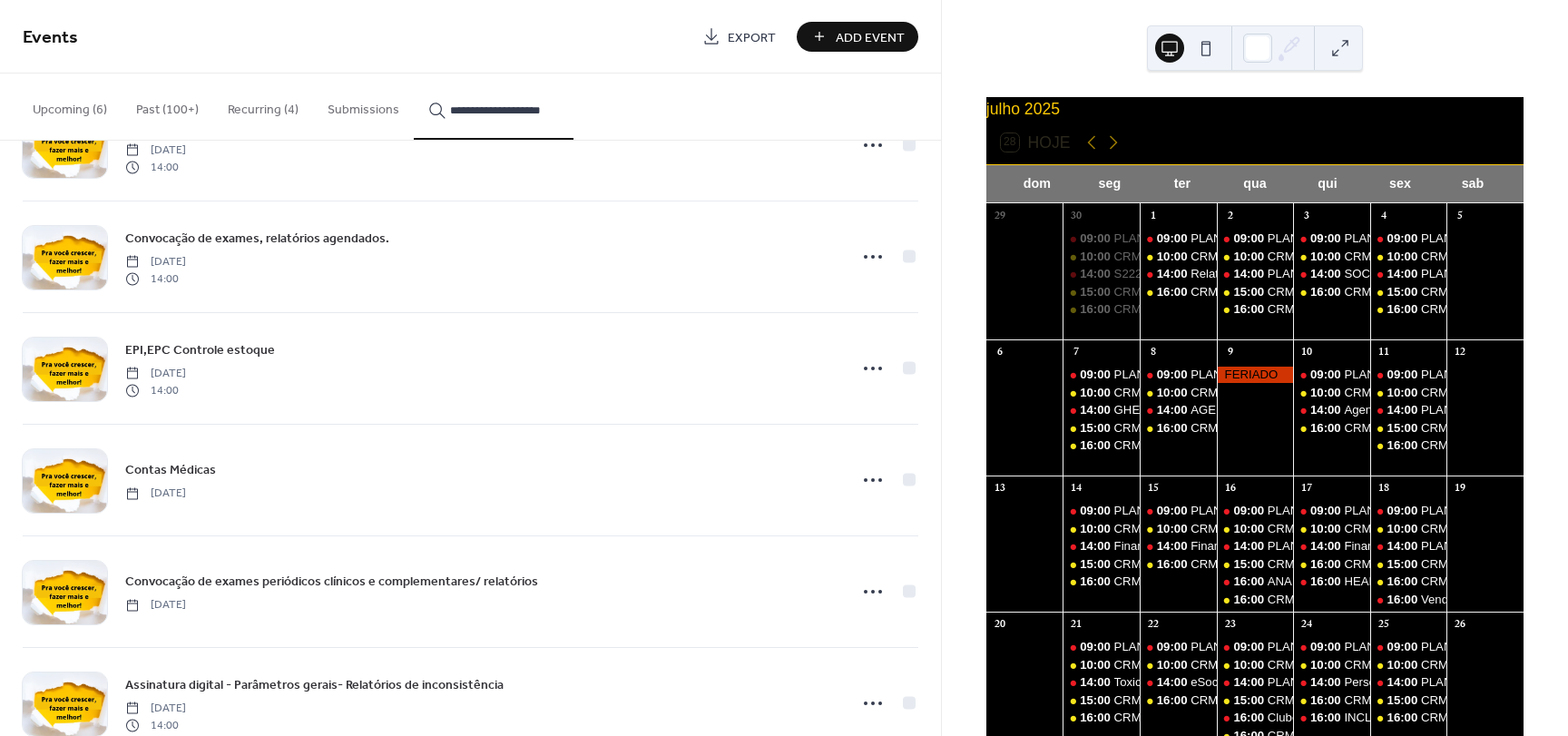 type on "**********" 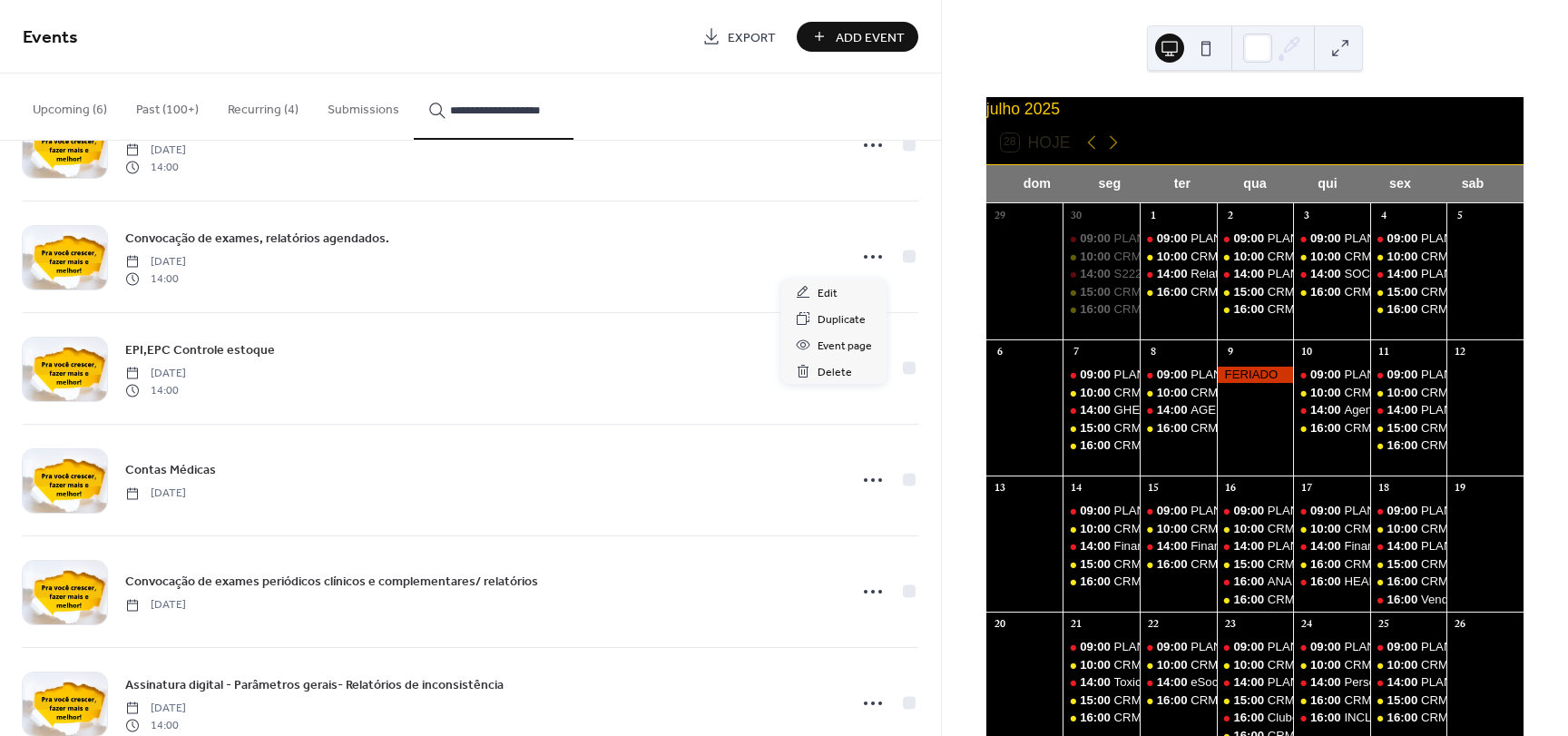 scroll, scrollTop: 0, scrollLeft: 0, axis: both 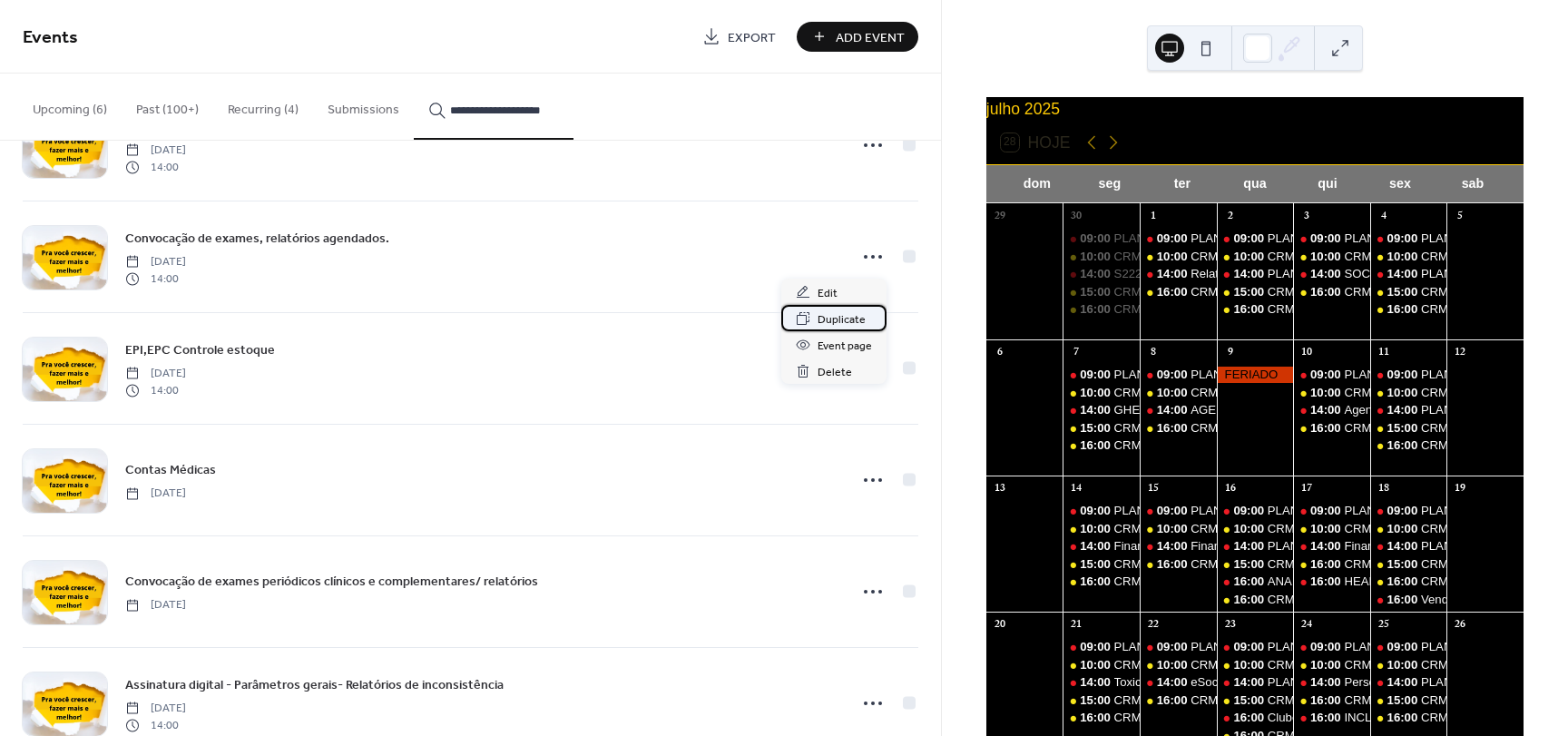 click on "Duplicate" at bounding box center [841, 319] 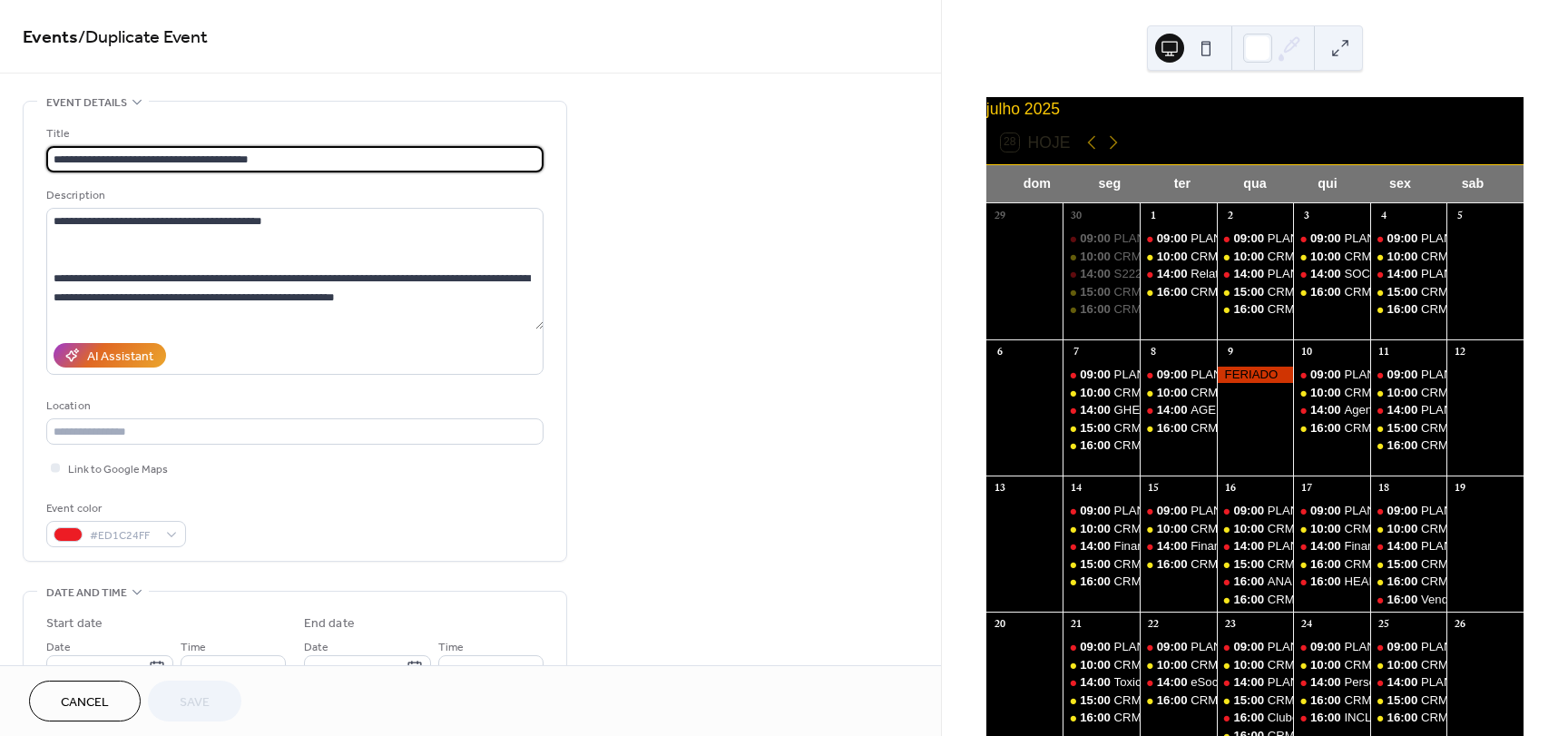 drag, startPoint x: 173, startPoint y: 157, endPoint x: 553, endPoint y: 164, distance: 380.06447 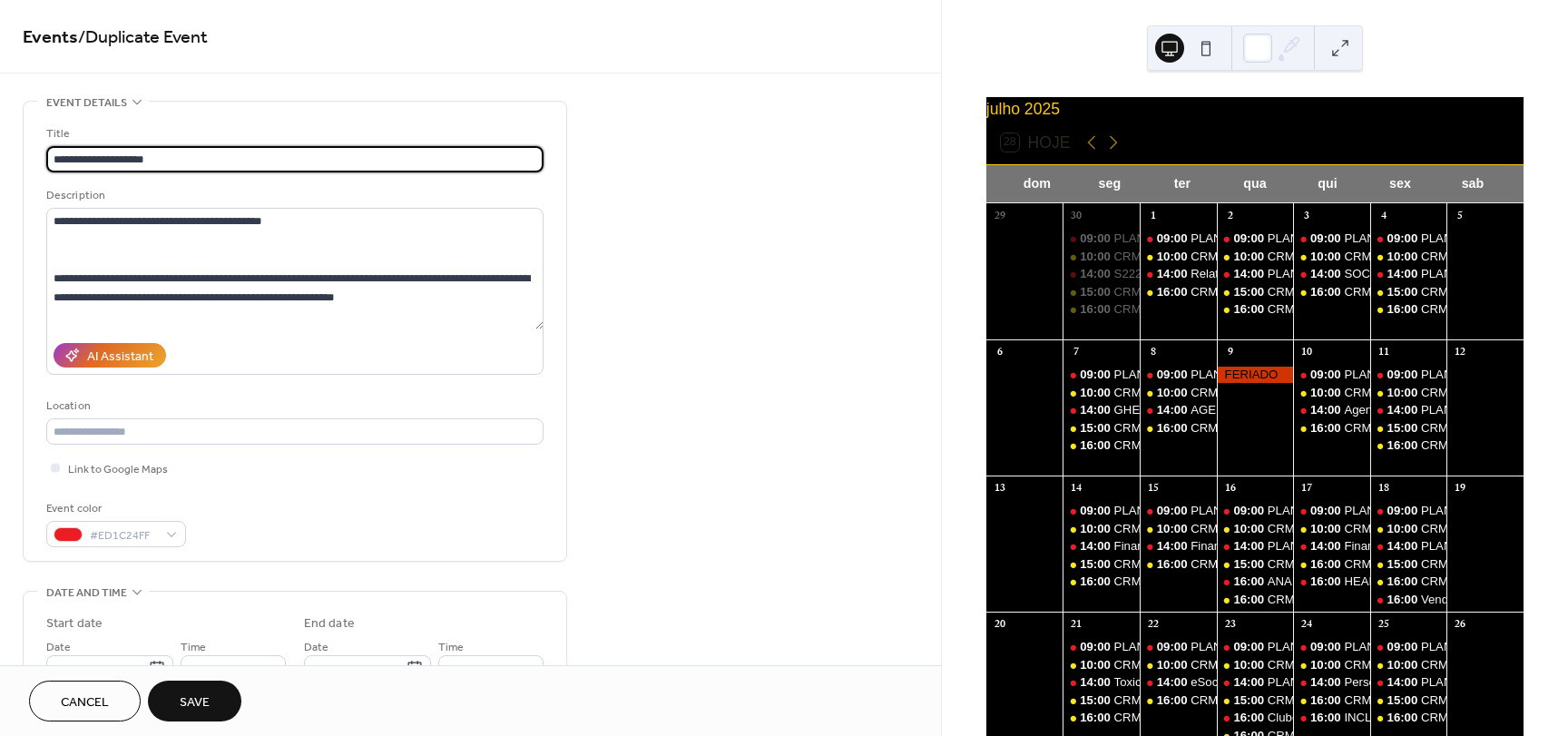 click on "**********" at bounding box center [295, 159] 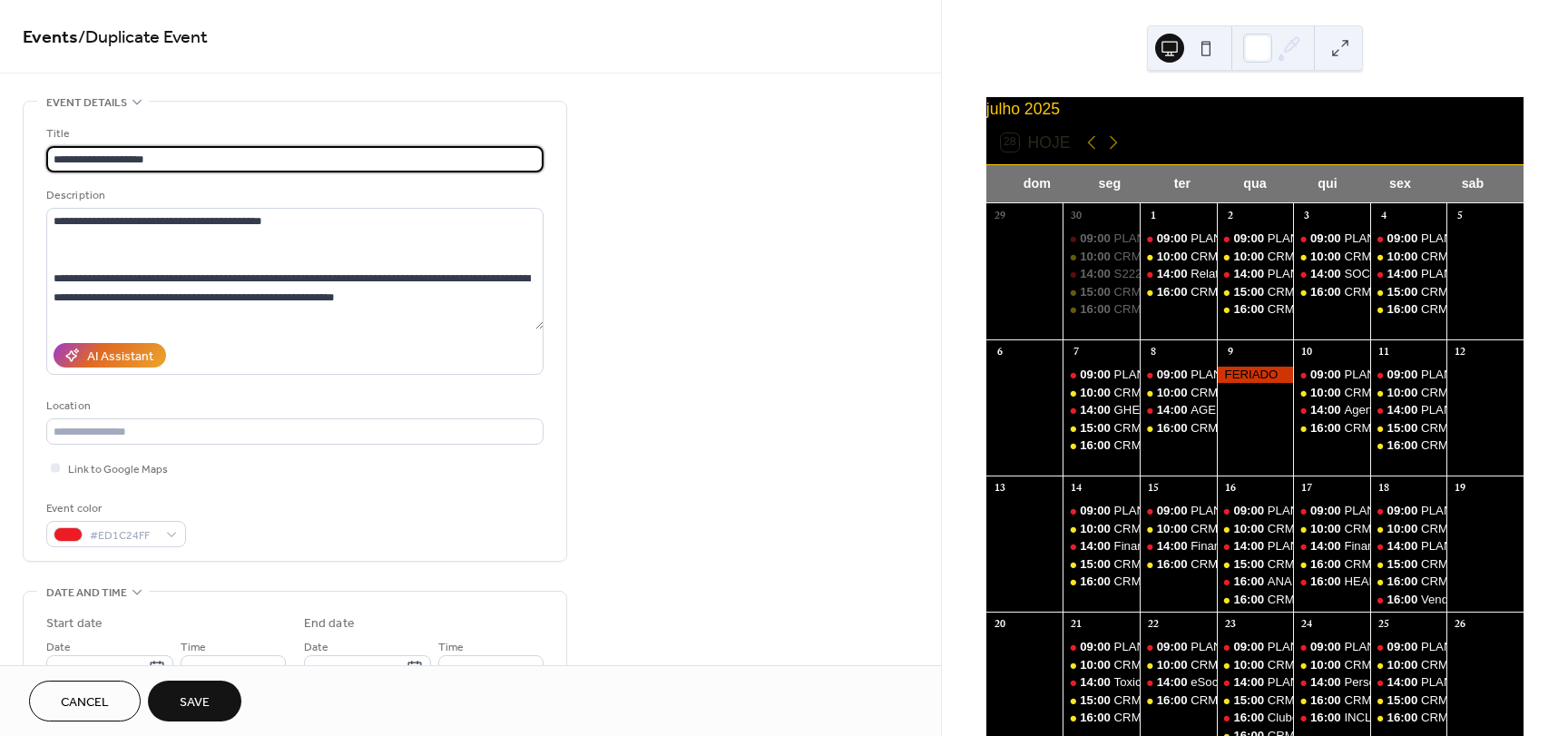 drag, startPoint x: 258, startPoint y: 146, endPoint x: 12, endPoint y: 137, distance: 246.16458 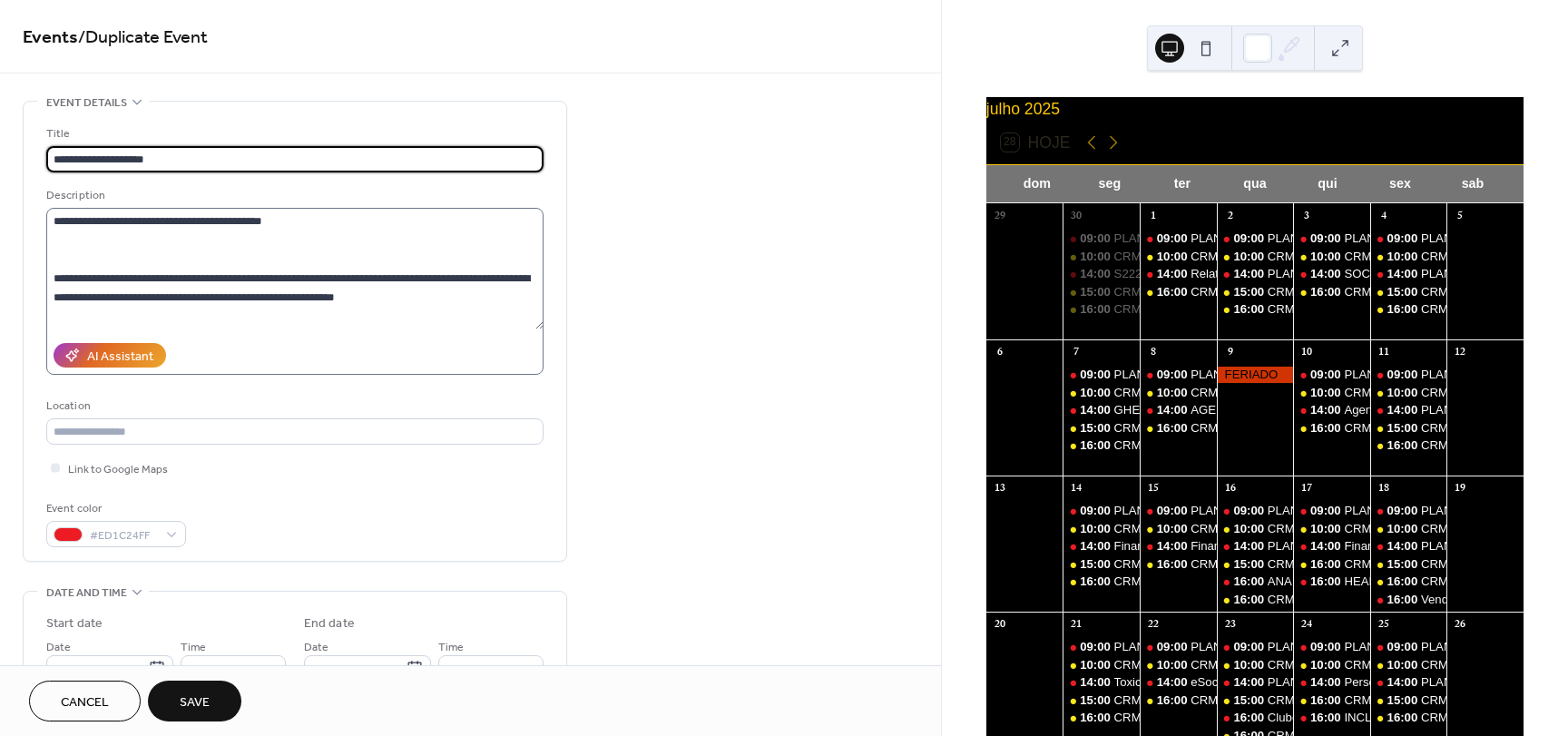 type on "**********" 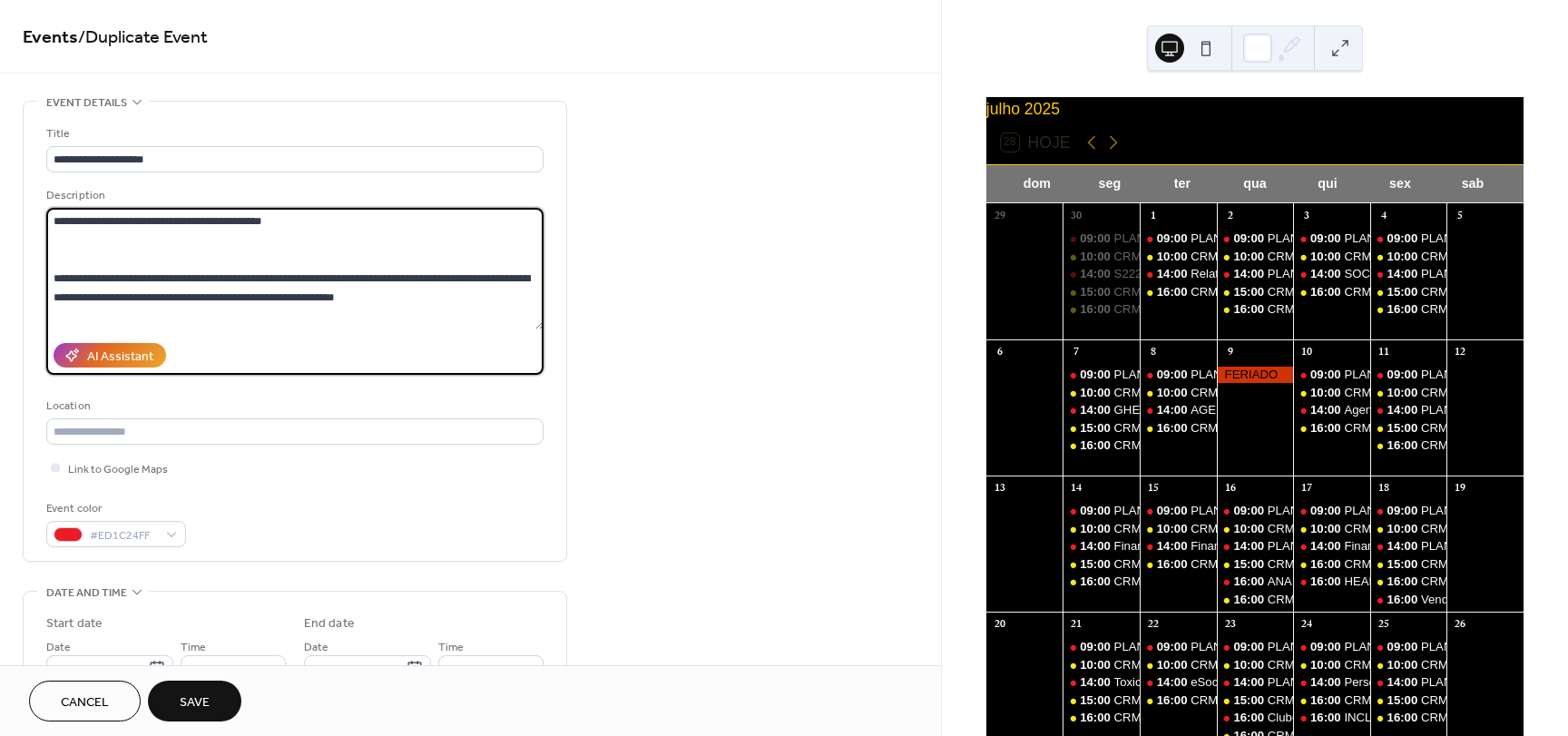 drag, startPoint x: 210, startPoint y: 219, endPoint x: 74, endPoint y: 211, distance: 136.23509 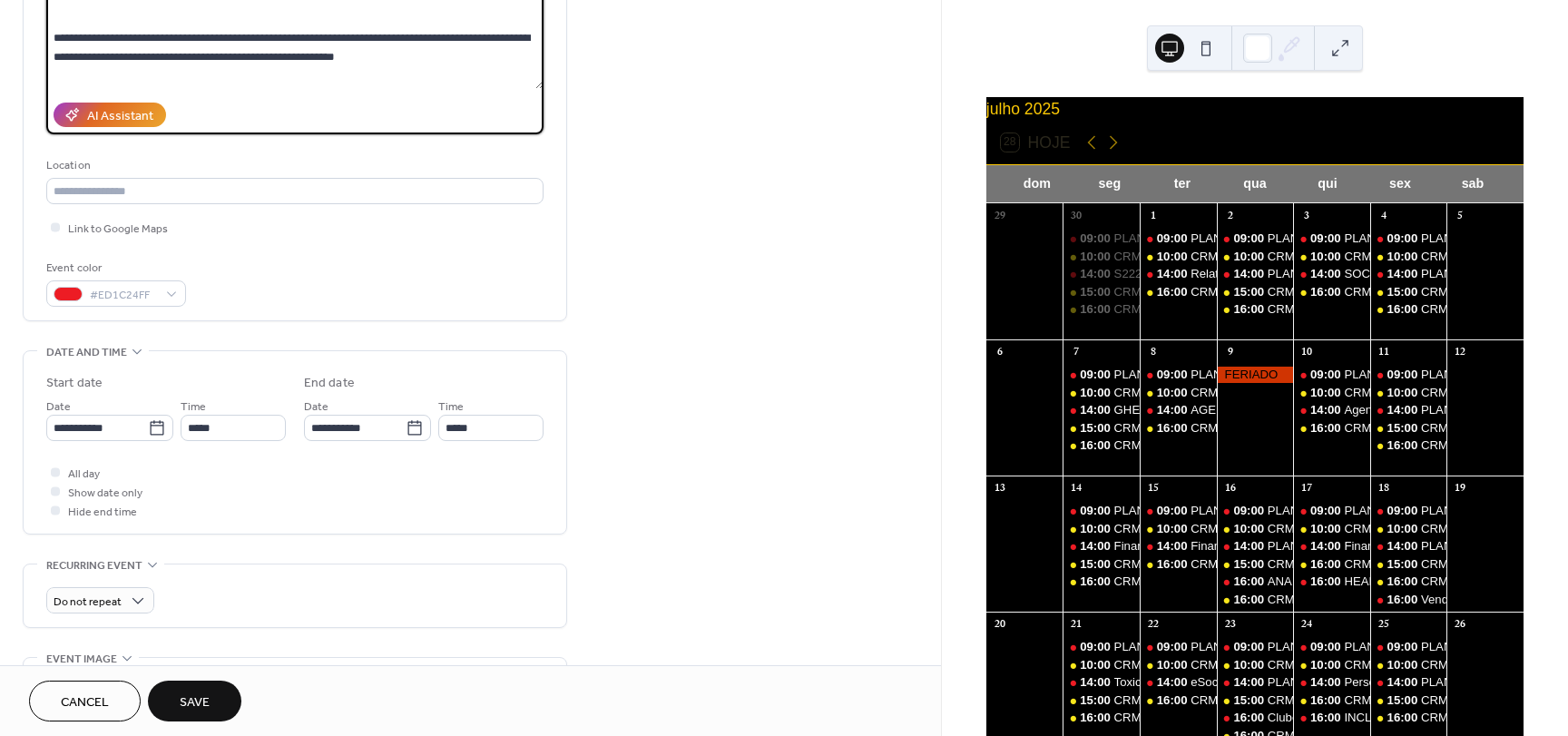 scroll, scrollTop: 272, scrollLeft: 0, axis: vertical 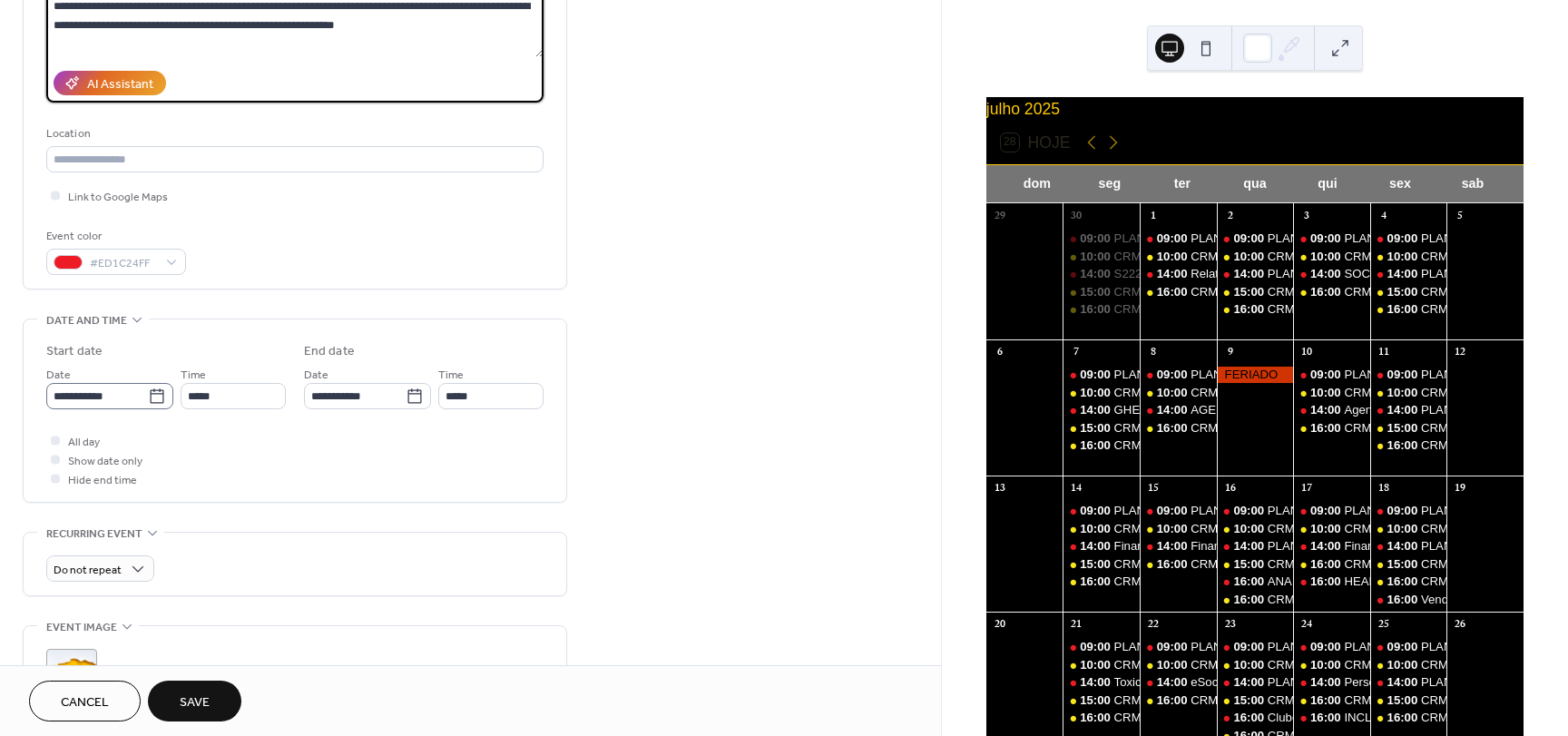 type on "**********" 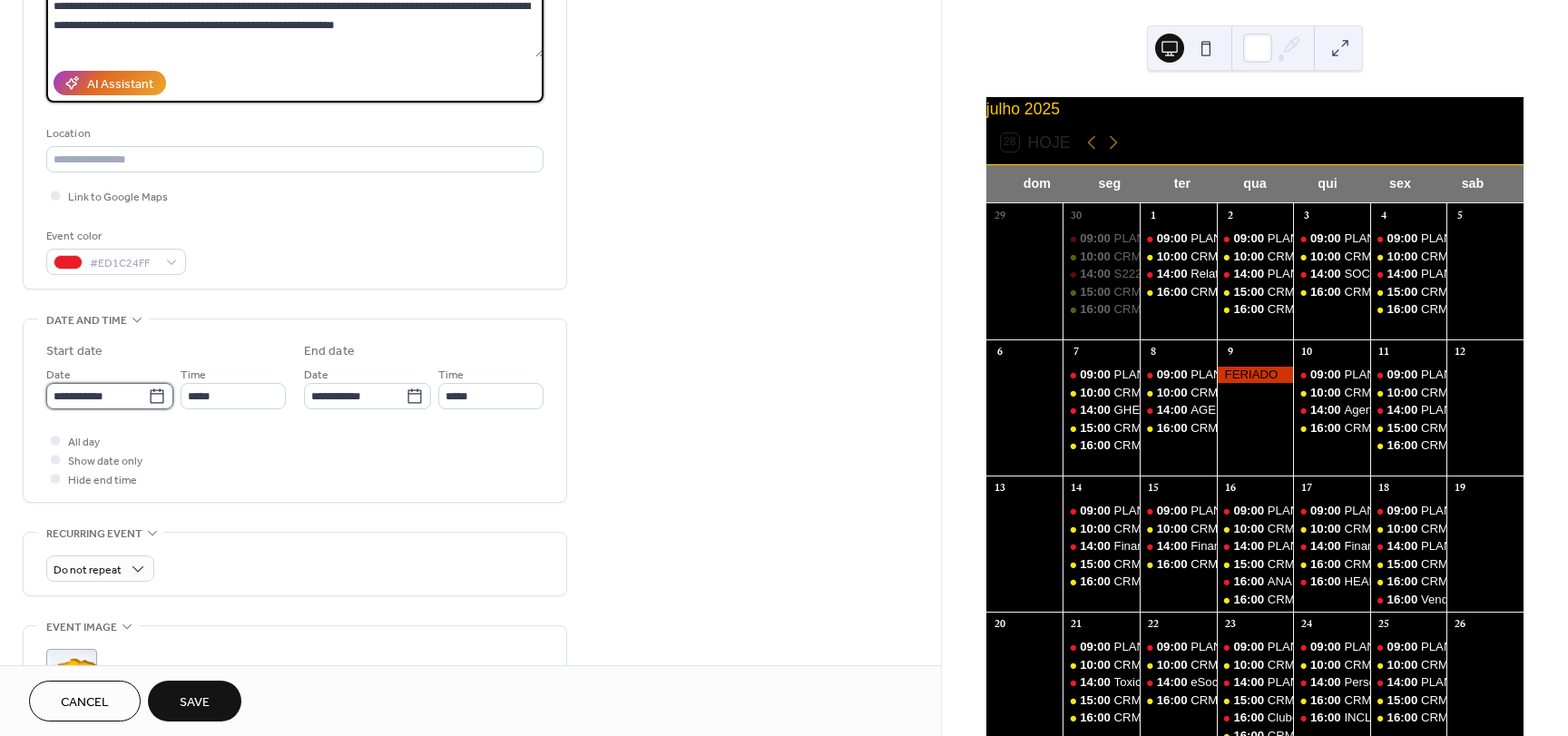 click on "**********" at bounding box center (97, 396) 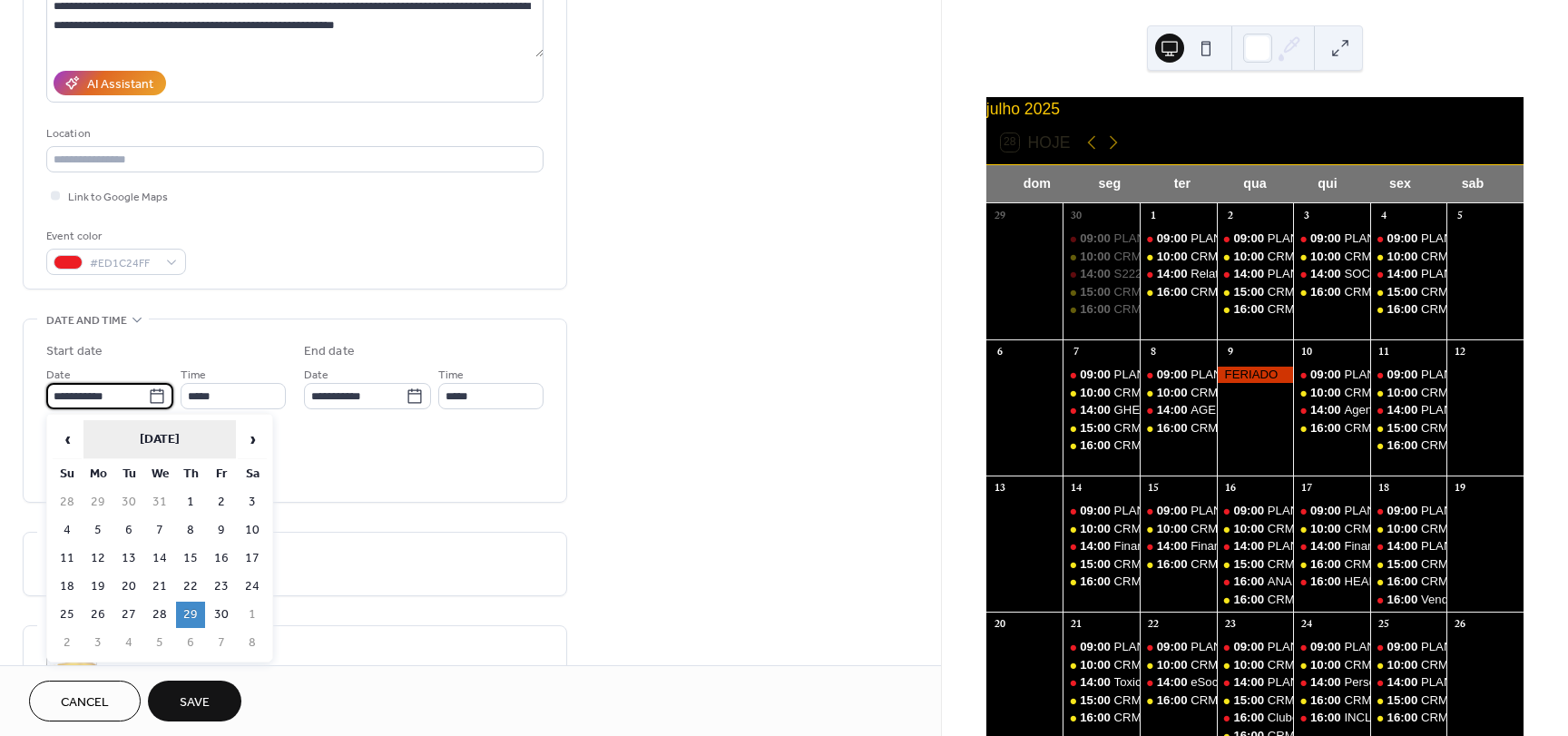 click on "September 2022" at bounding box center [160, 439] 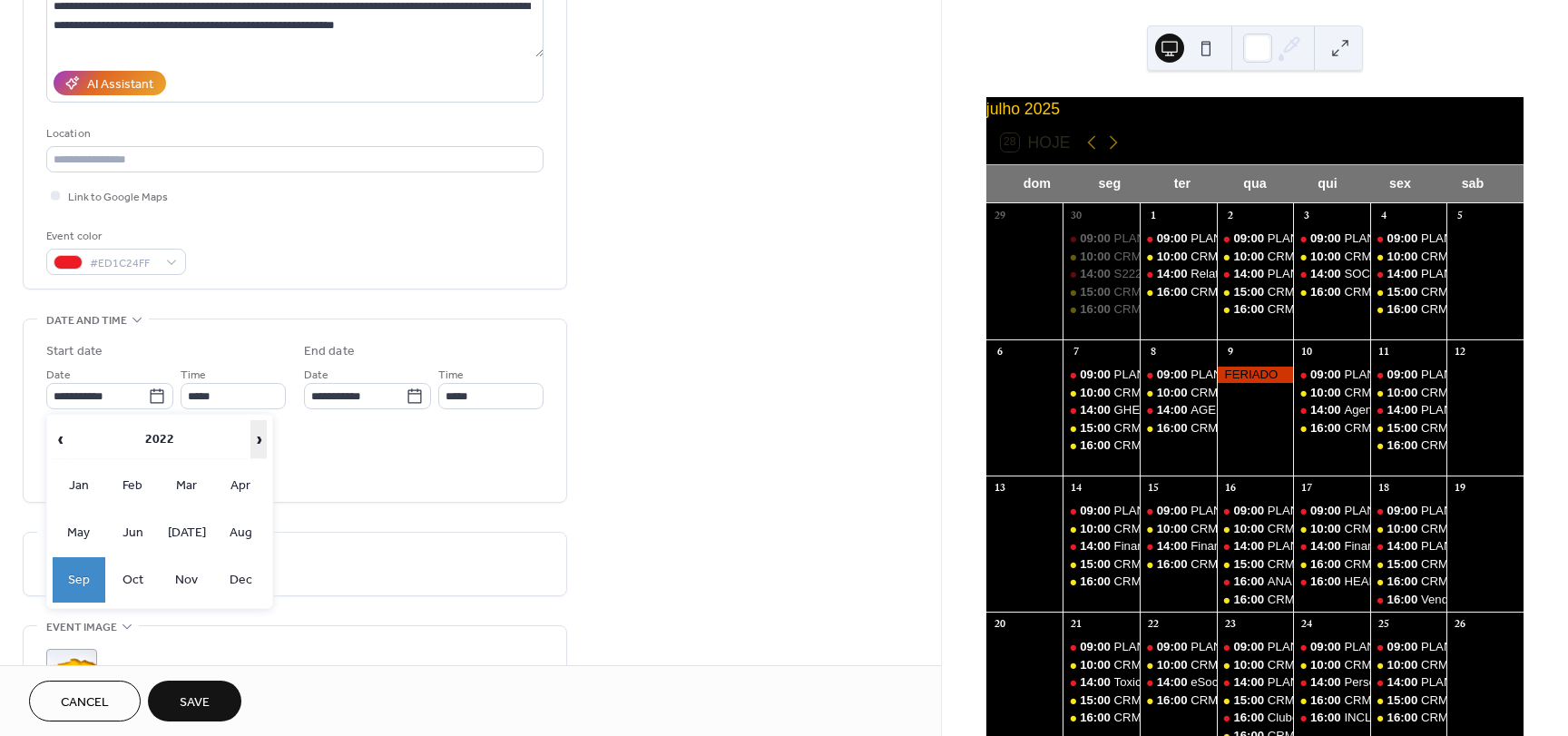 click on "›" at bounding box center (259, 439) 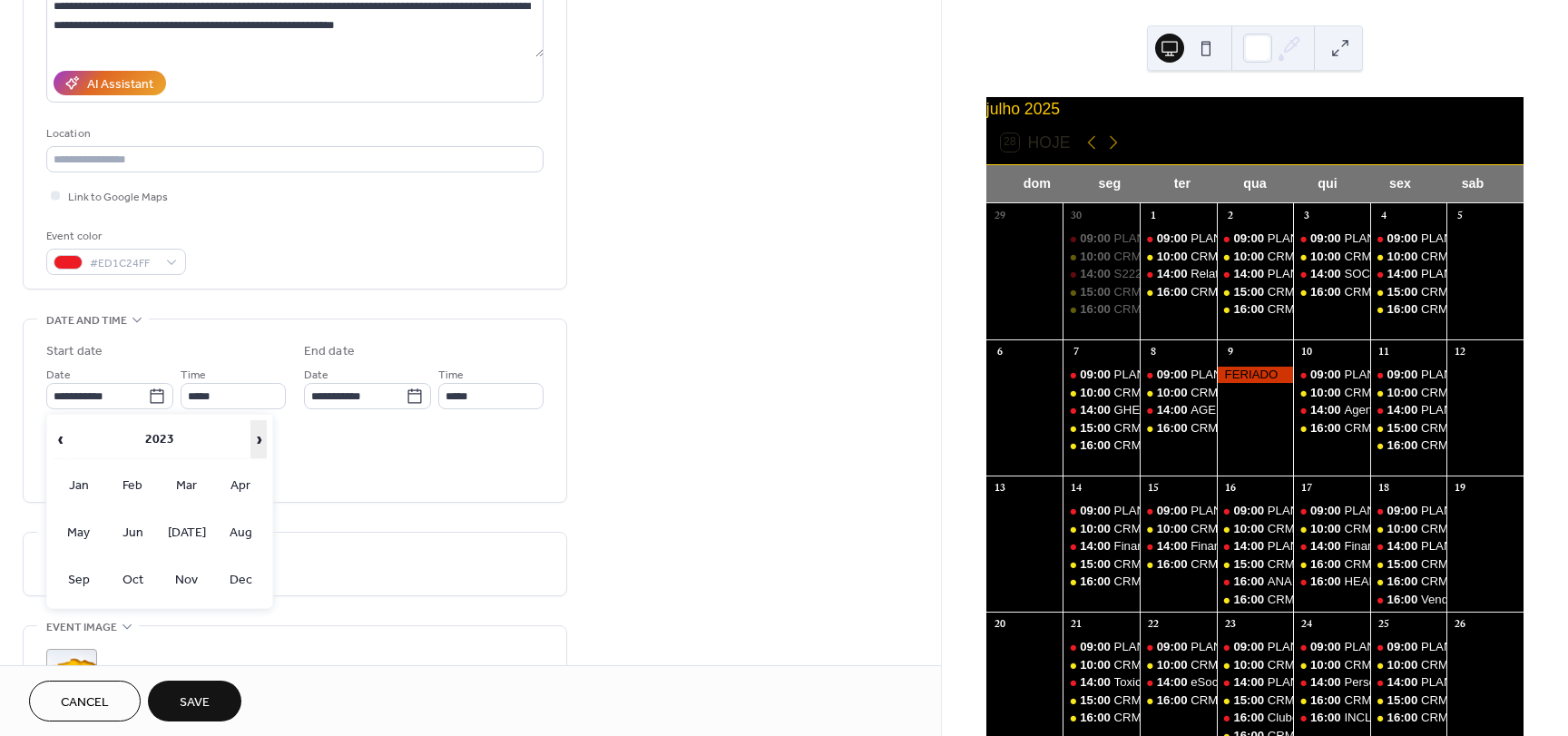 click on "›" at bounding box center [259, 439] 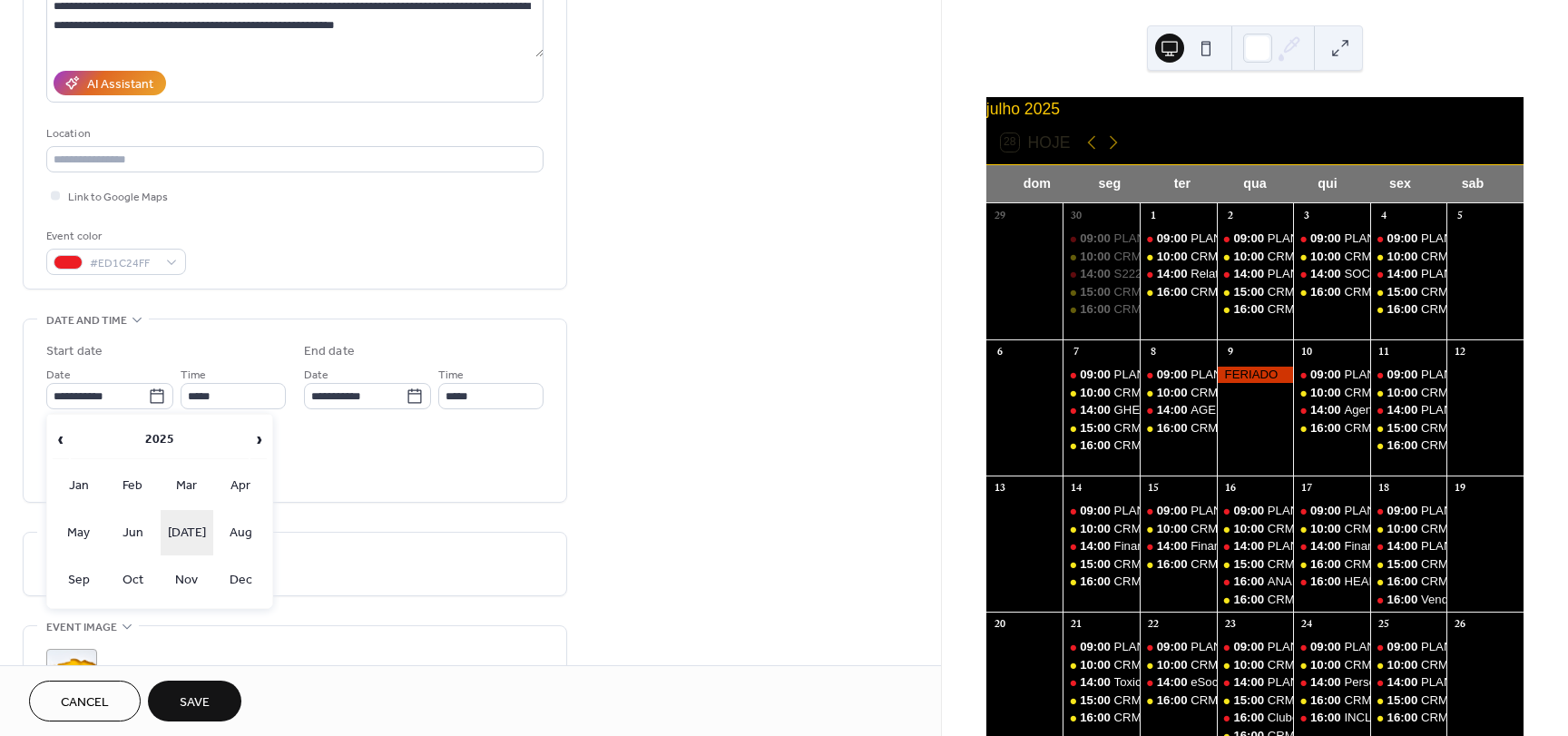 click on "[DATE]" at bounding box center [187, 533] 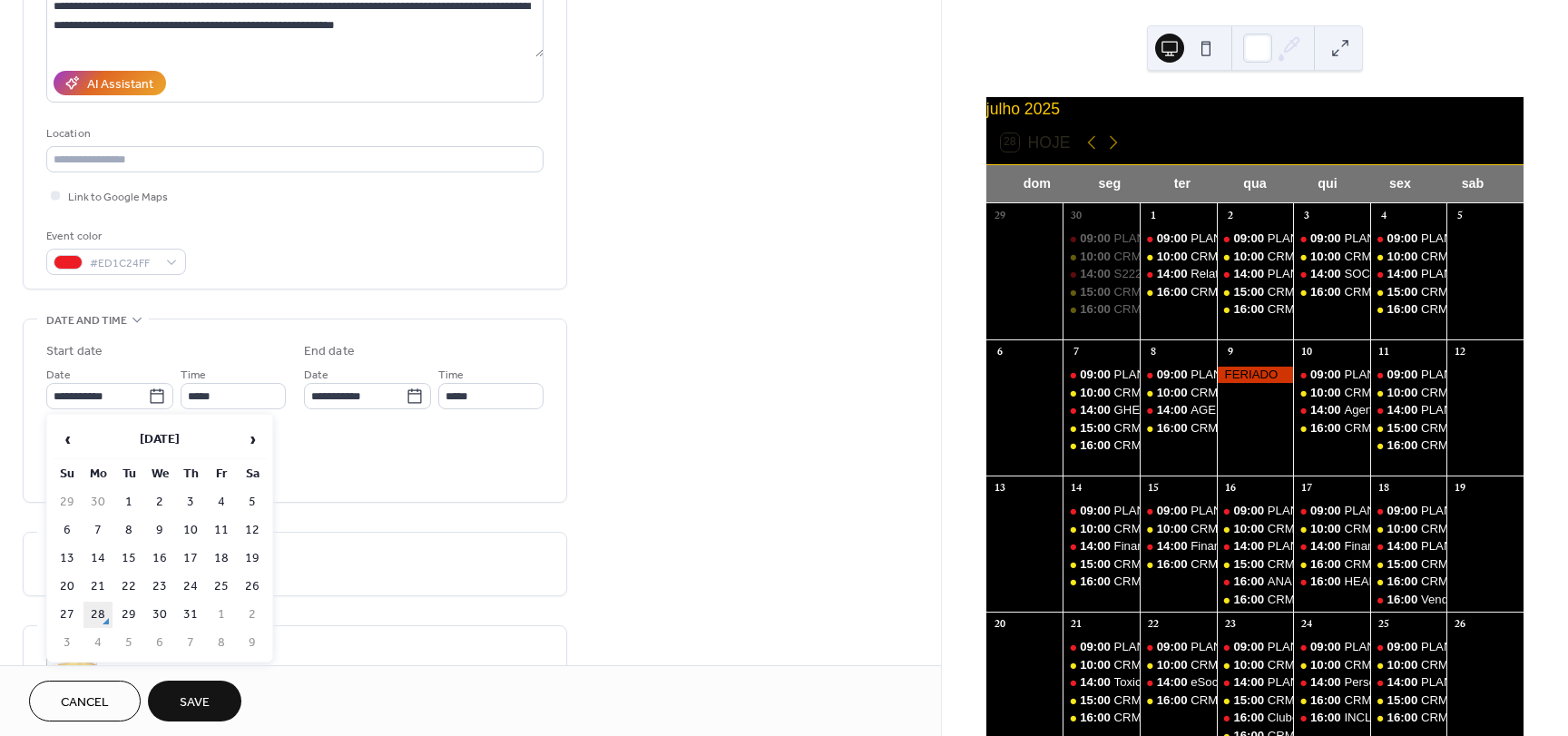 click on "28" at bounding box center (98, 614) 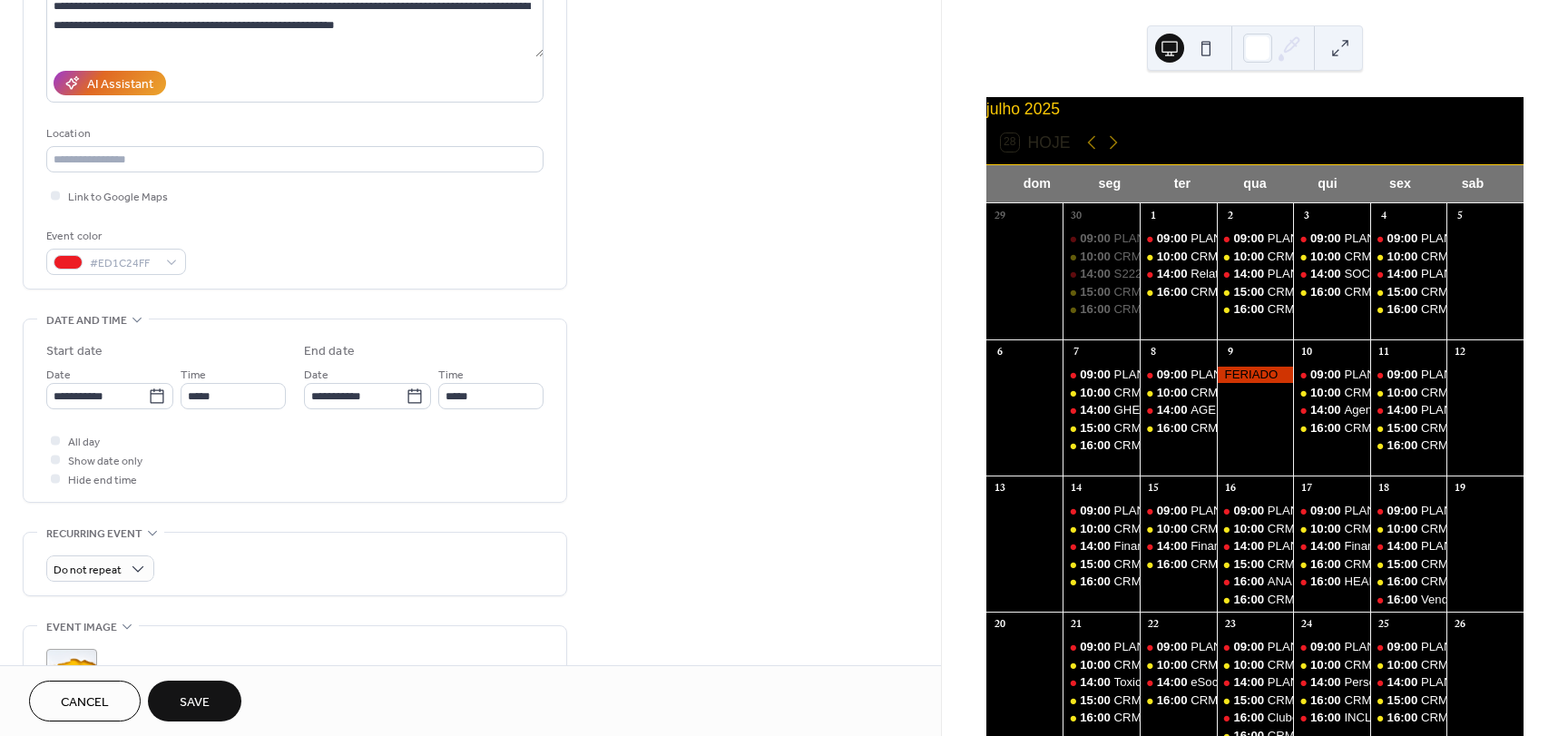 click on "**********" at bounding box center (470, 452) 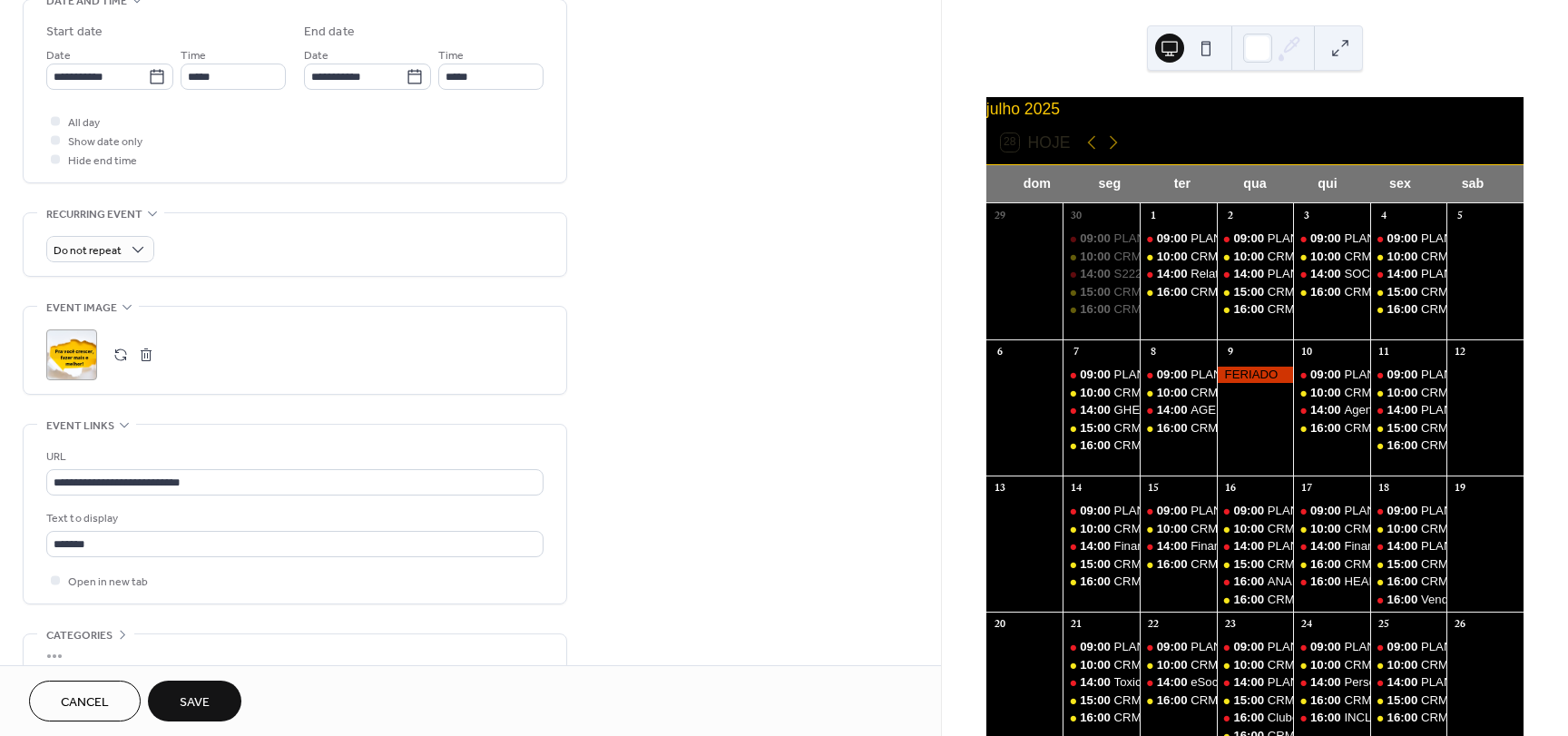 scroll, scrollTop: 635, scrollLeft: 0, axis: vertical 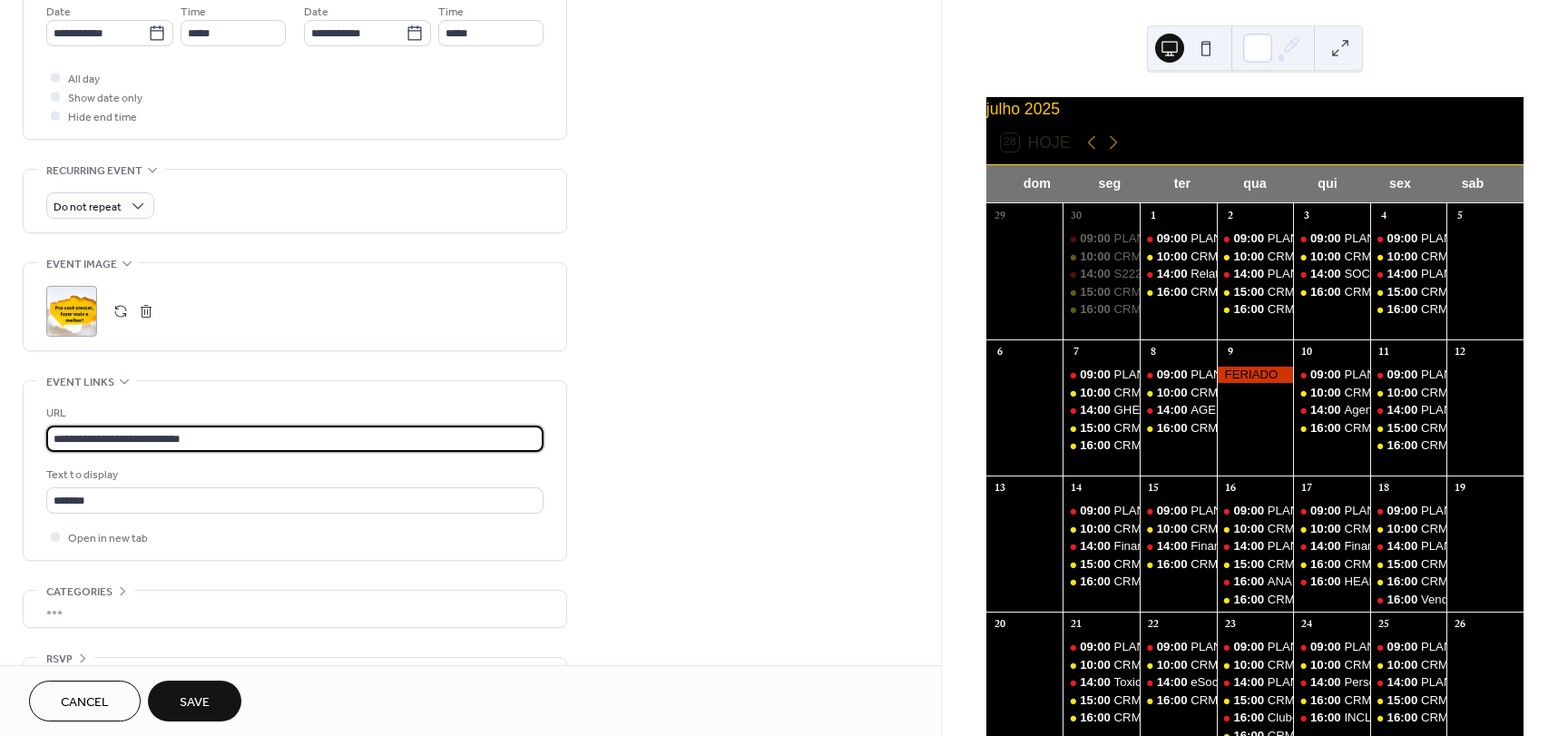 drag, startPoint x: 263, startPoint y: 445, endPoint x: -55, endPoint y: 429, distance: 318.40226 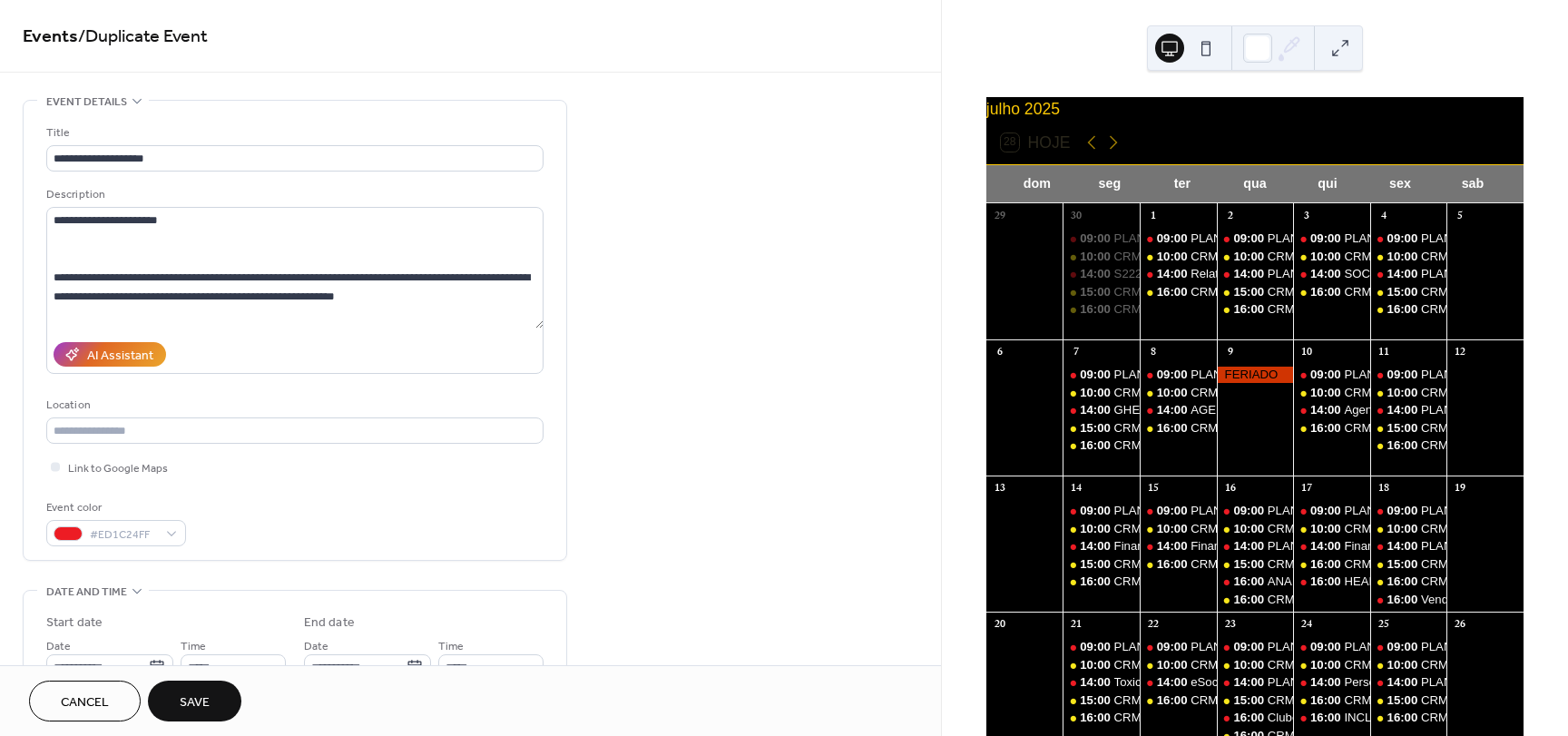 scroll, scrollTop: 0, scrollLeft: 0, axis: both 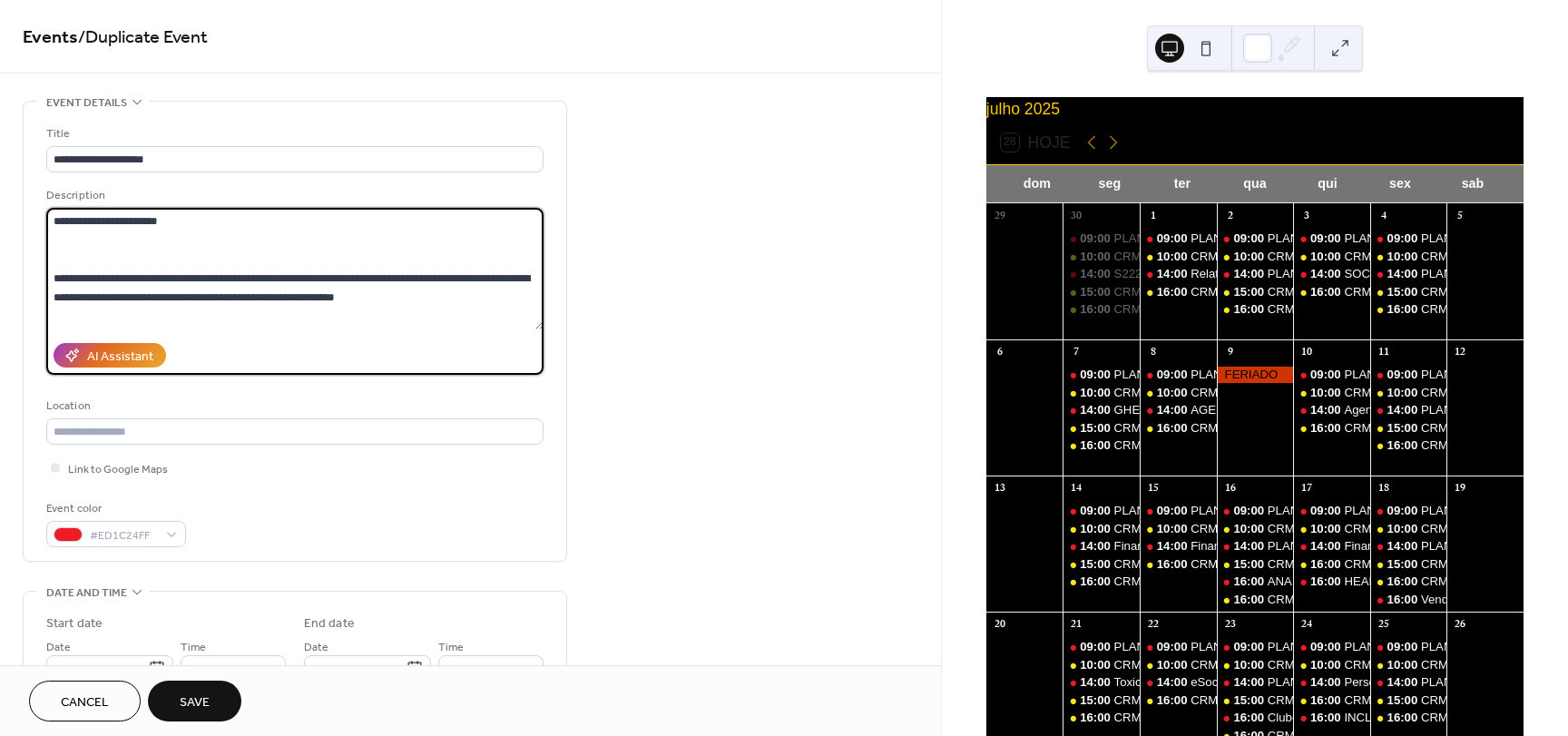 click on "**********" at bounding box center (295, 269) 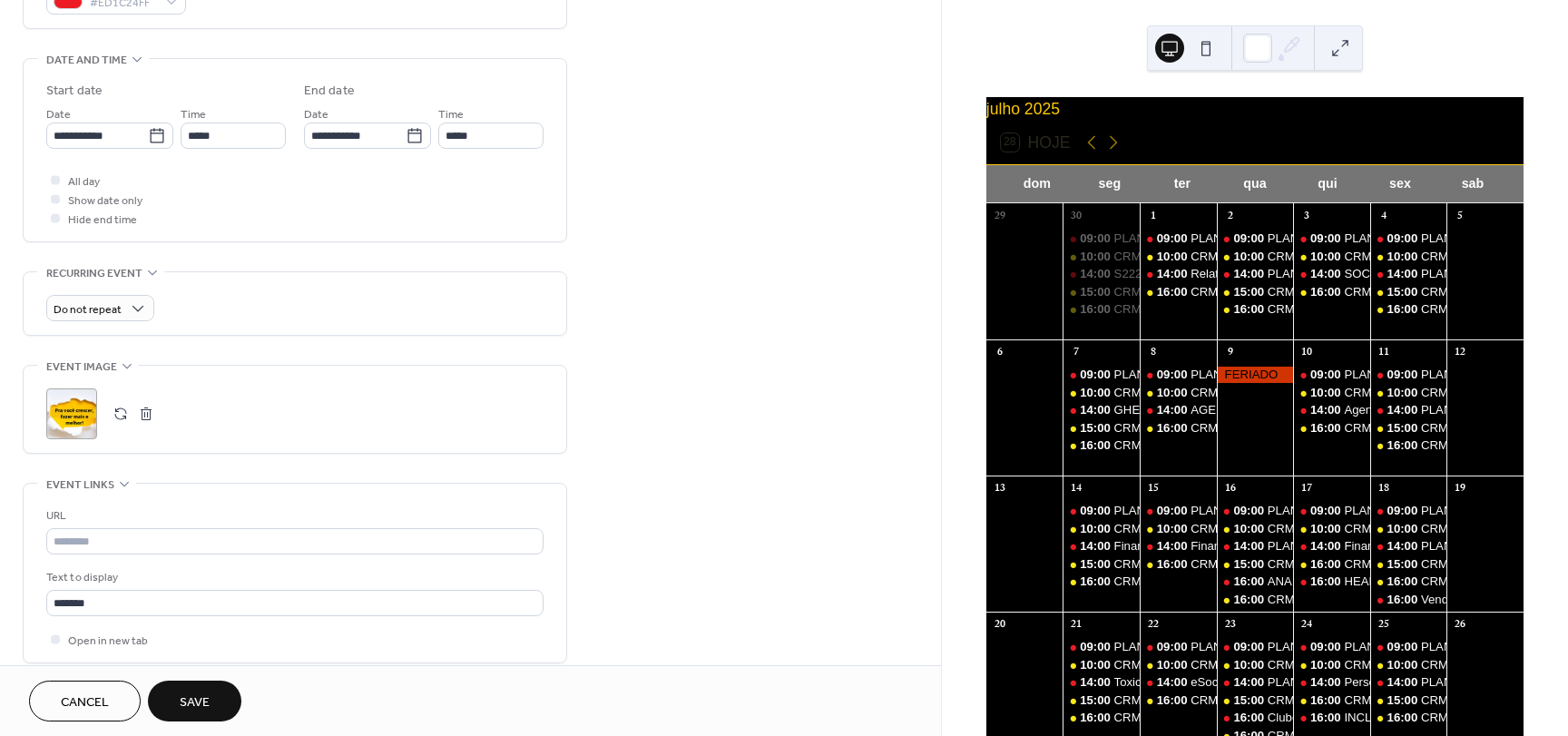 scroll, scrollTop: 545, scrollLeft: 0, axis: vertical 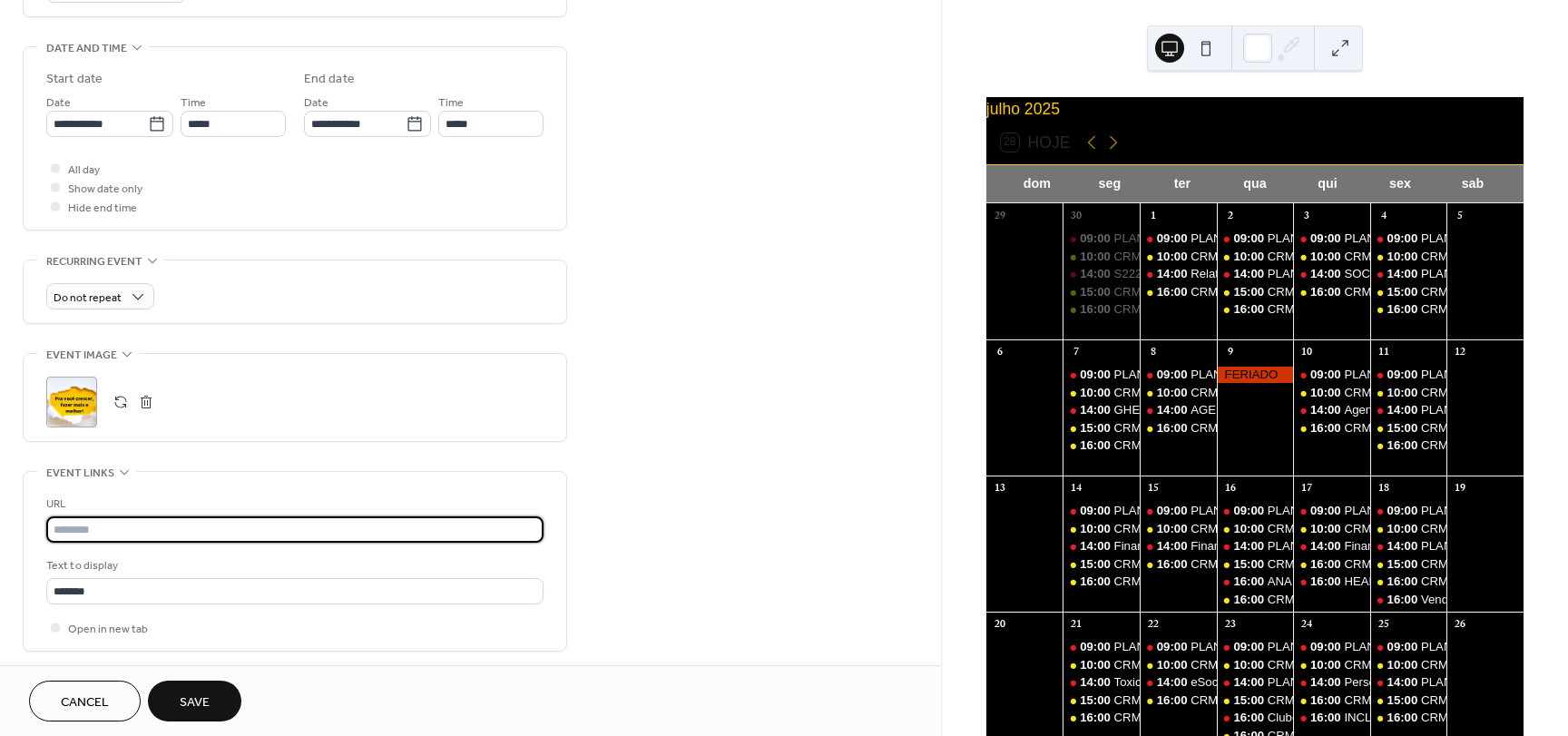 click at bounding box center (295, 529) 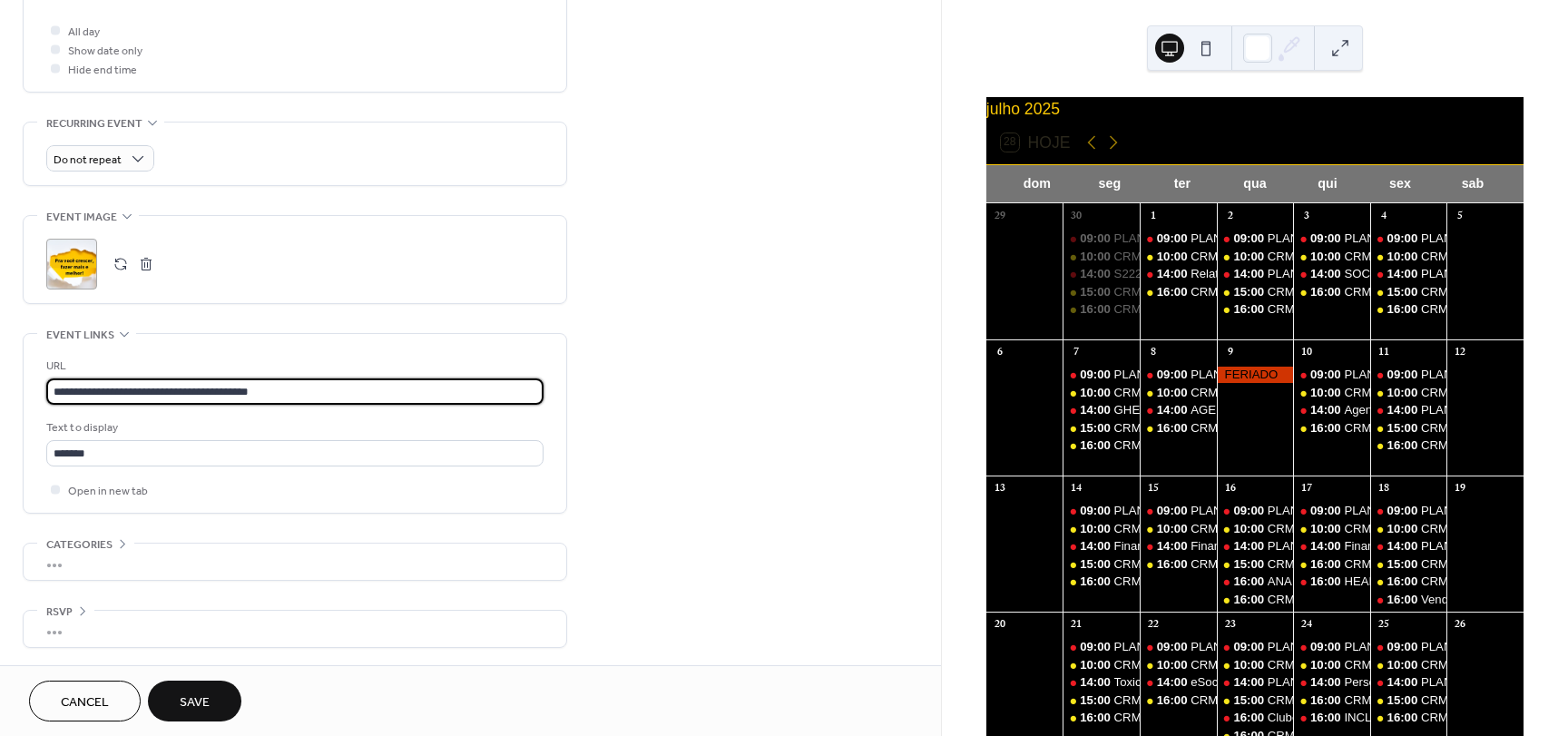 scroll, scrollTop: 683, scrollLeft: 0, axis: vertical 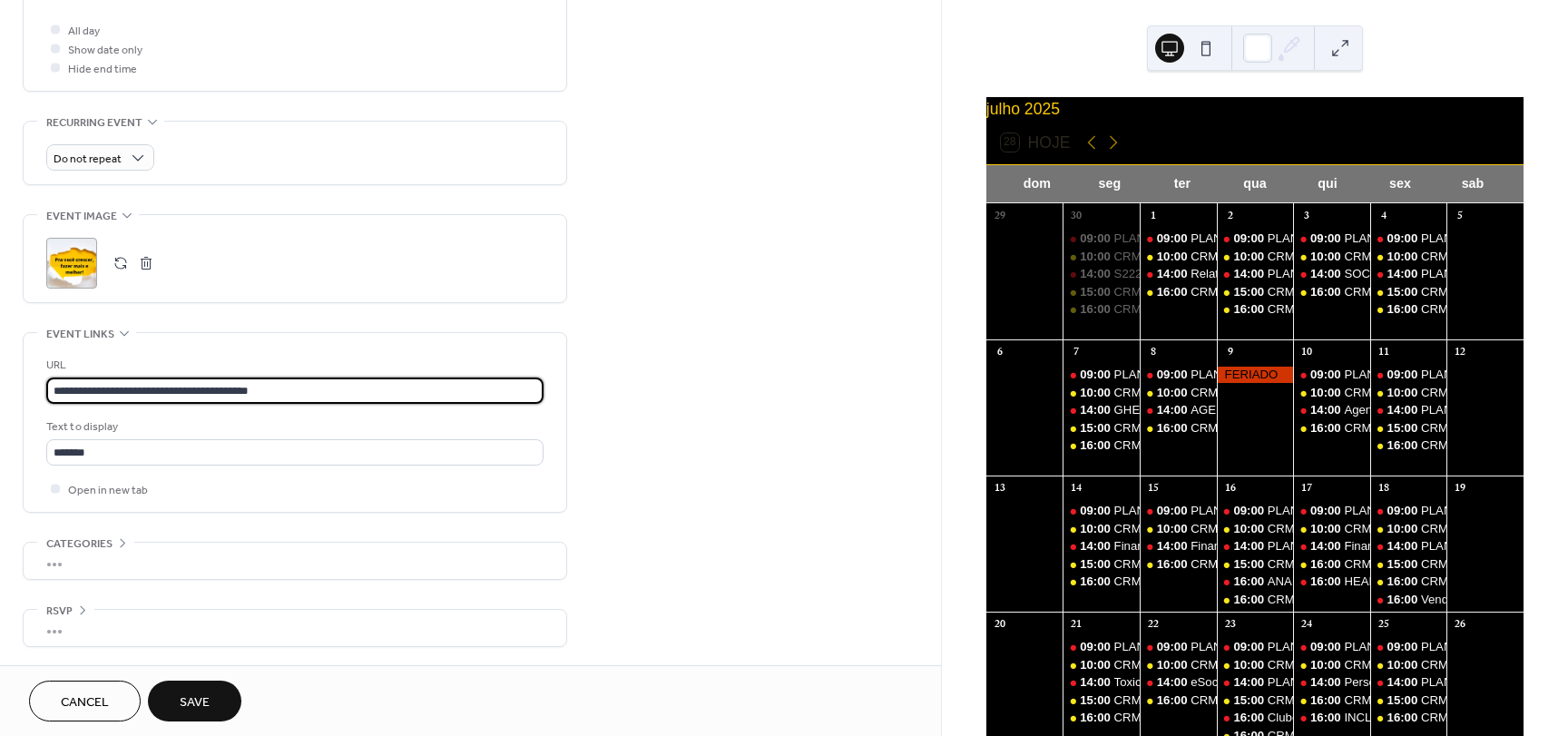 type on "**********" 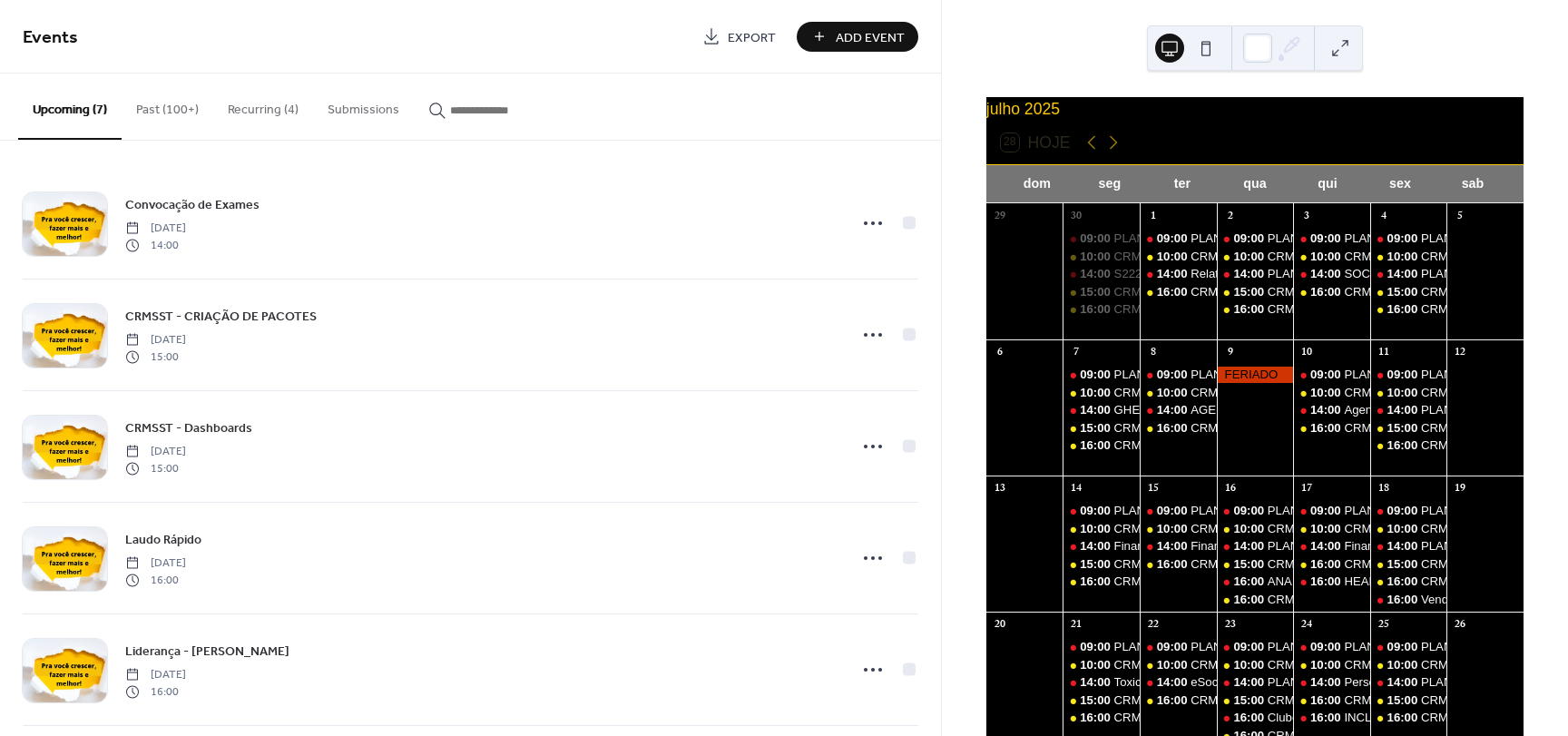 click at bounding box center [505, 110] 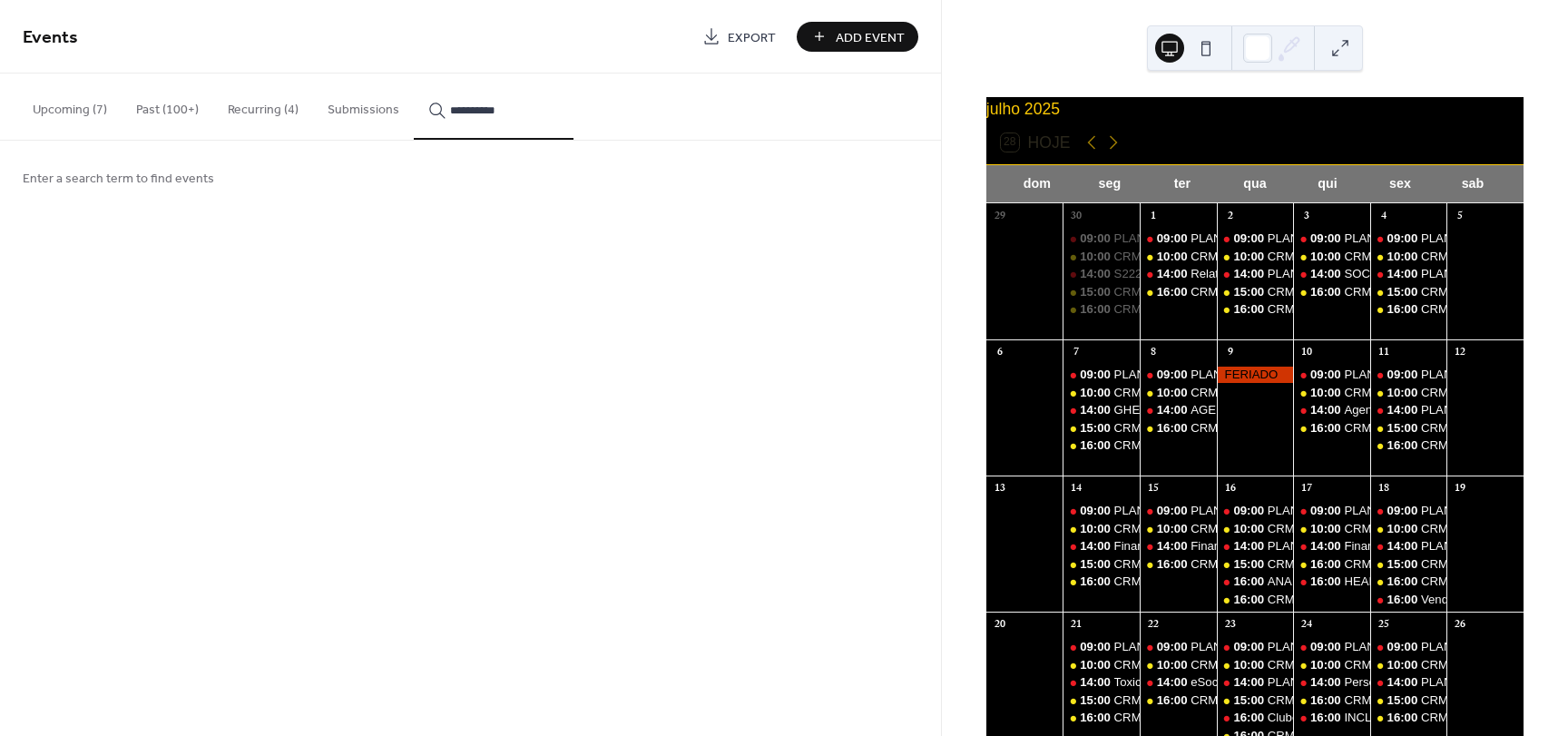 click on "**********" at bounding box center (494, 106) 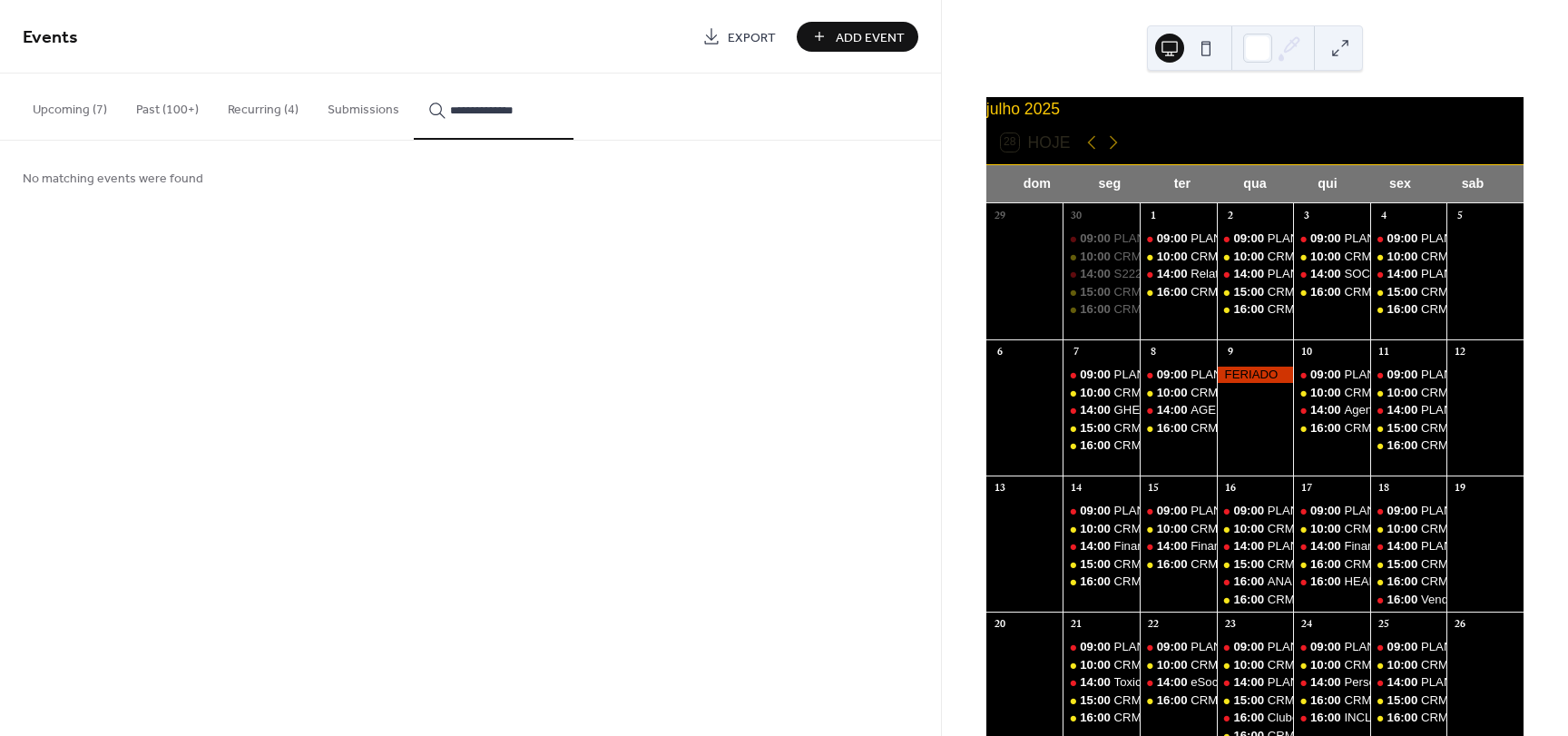 click on "**********" at bounding box center [505, 110] 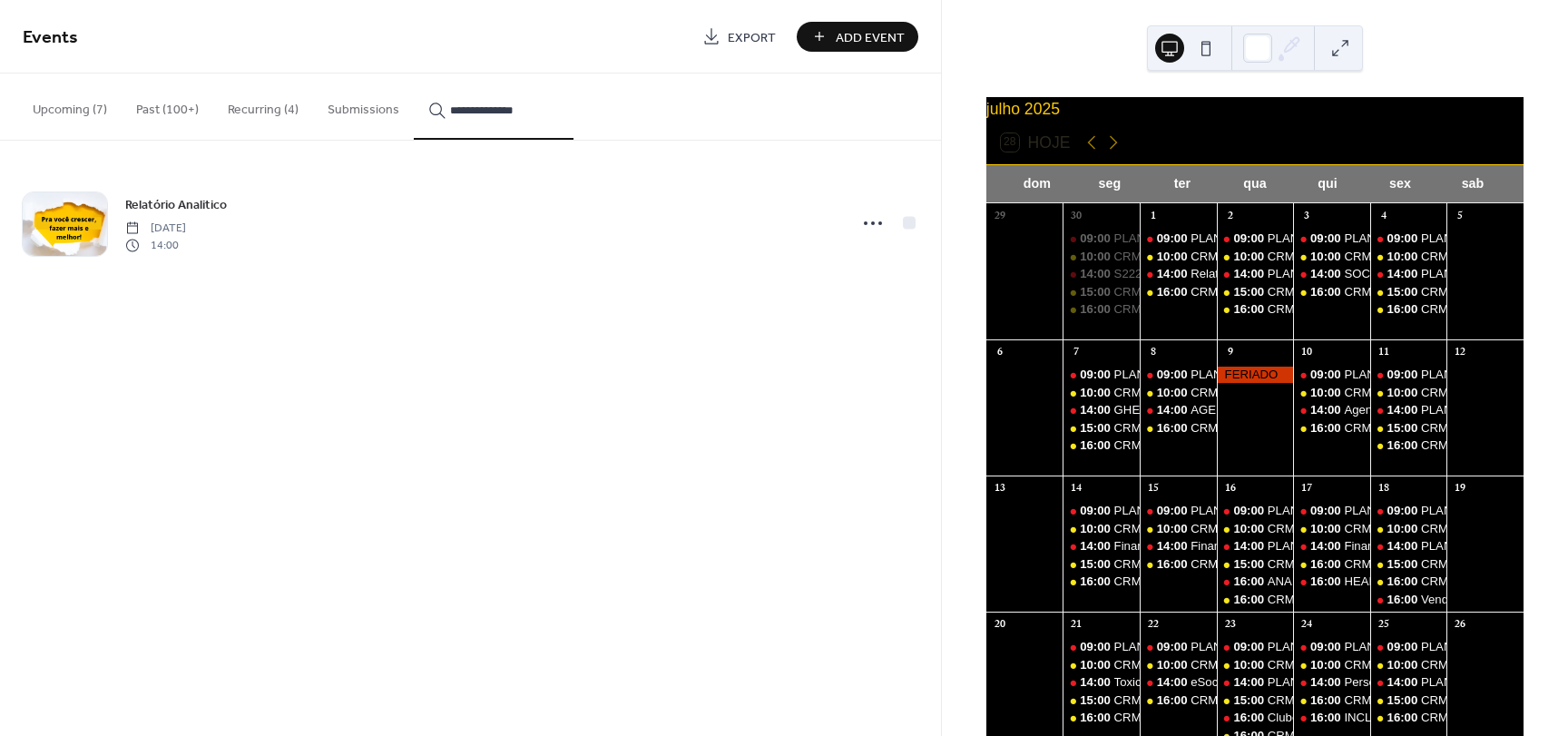 drag, startPoint x: 522, startPoint y: 112, endPoint x: 387, endPoint y: 112, distance: 135 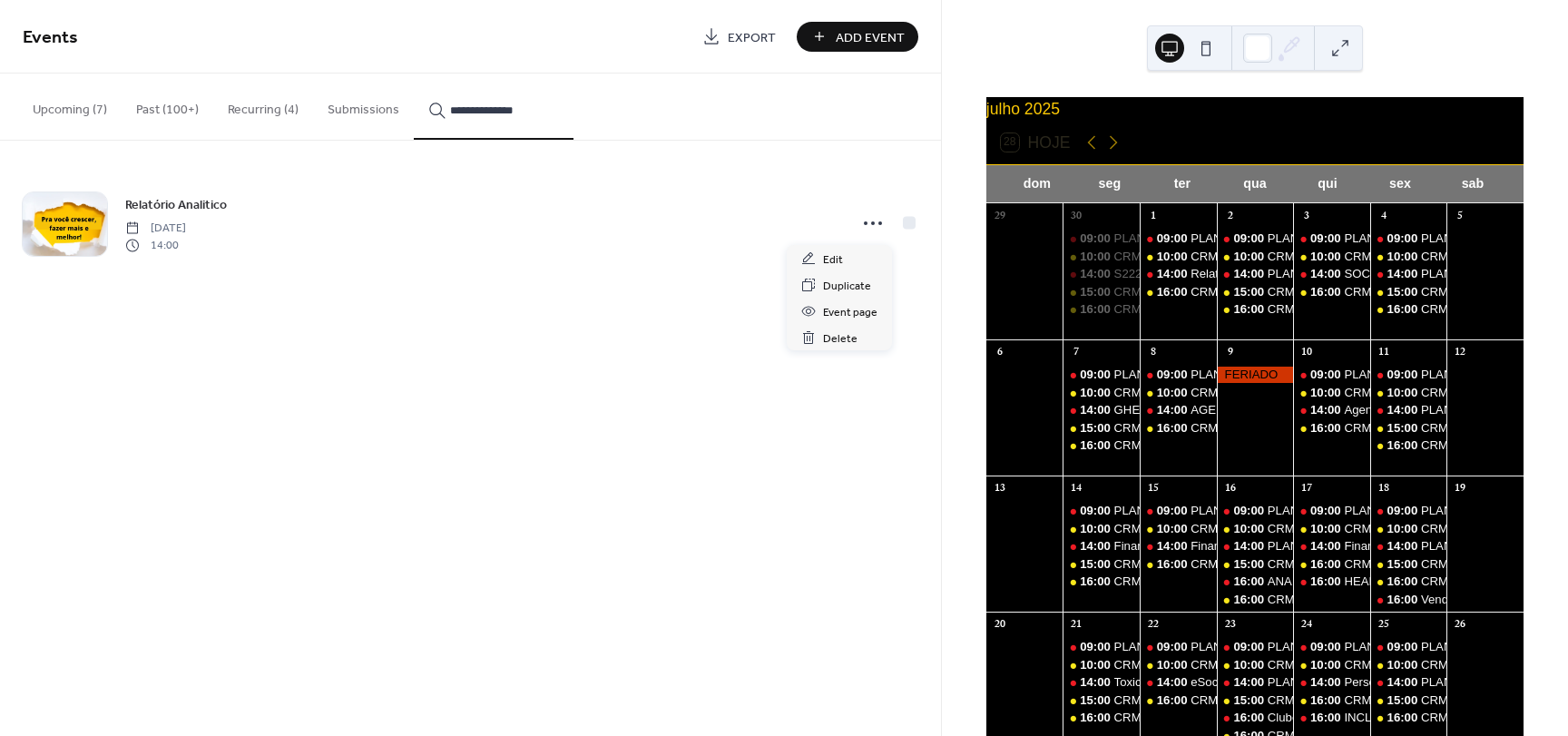 click 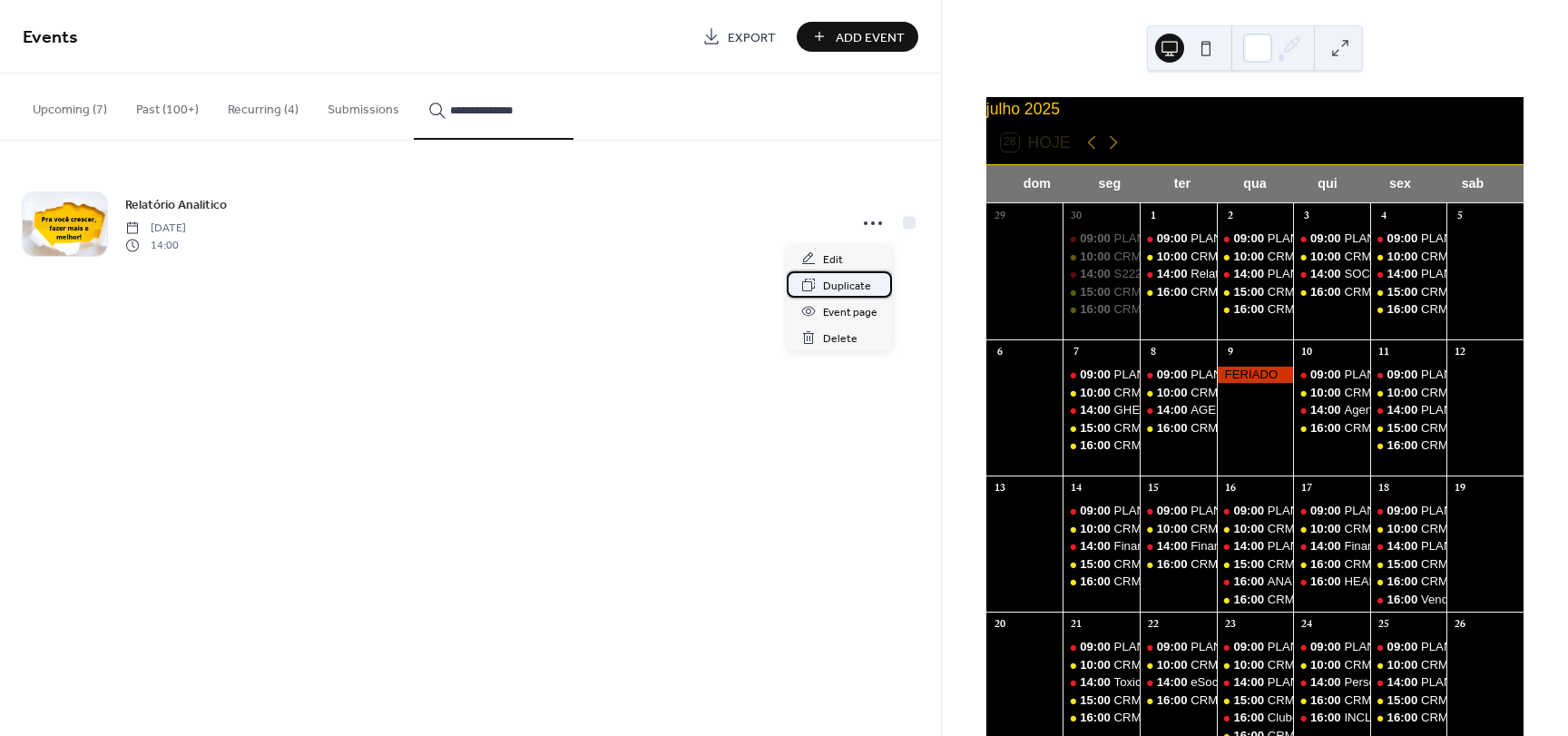 click on "Duplicate" at bounding box center [847, 286] 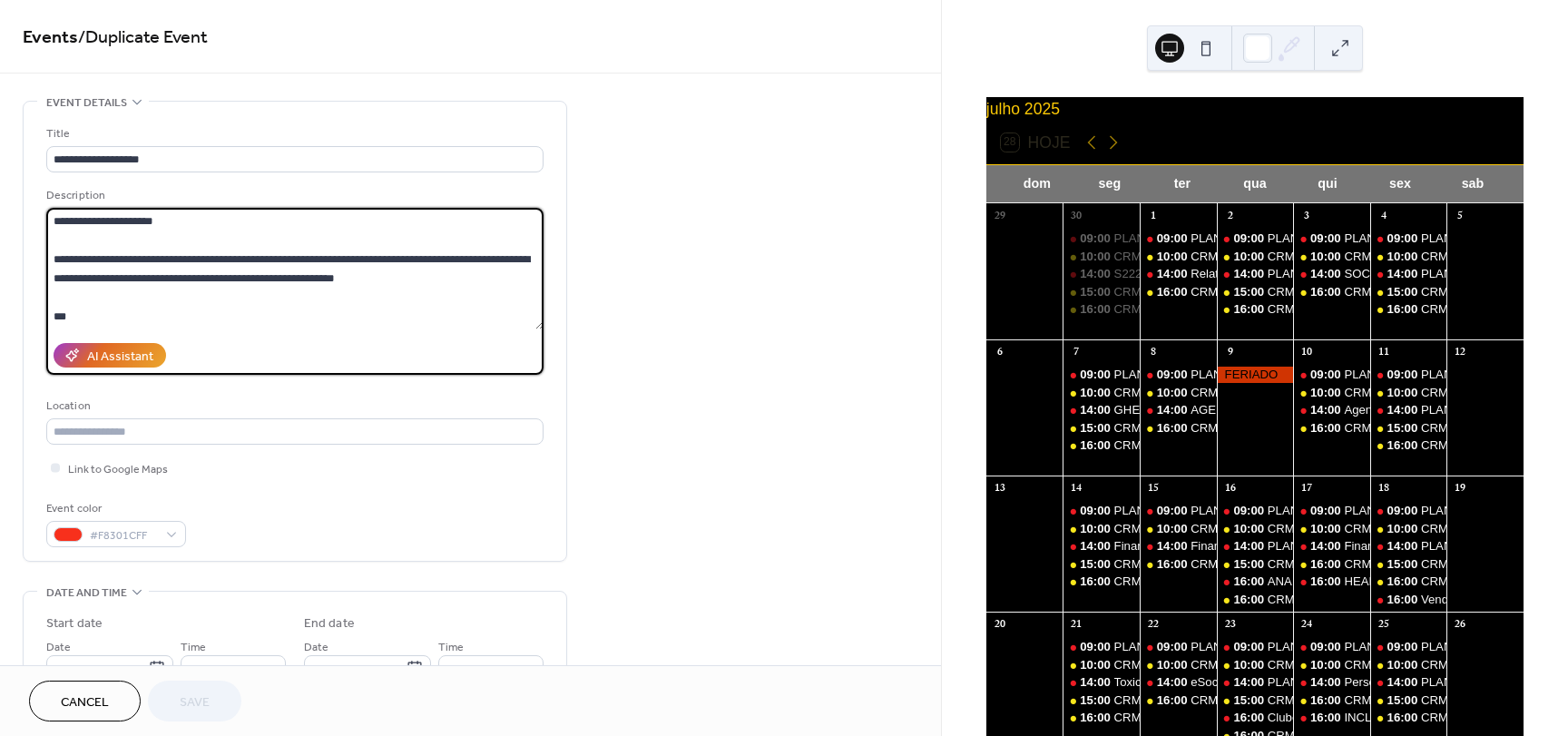 drag, startPoint x: 168, startPoint y: 223, endPoint x: 68, endPoint y: 223, distance: 100 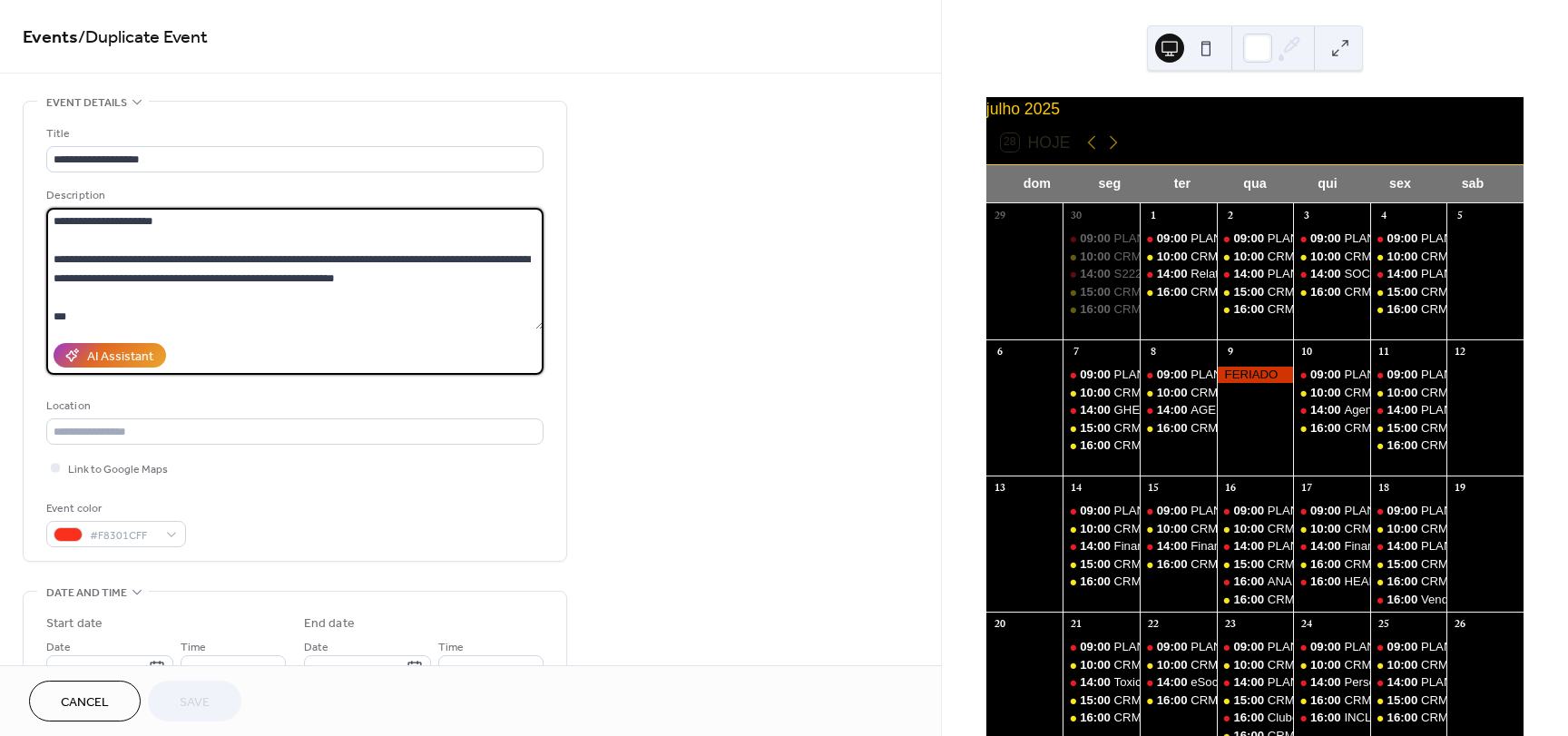 click on "**********" at bounding box center [295, 269] 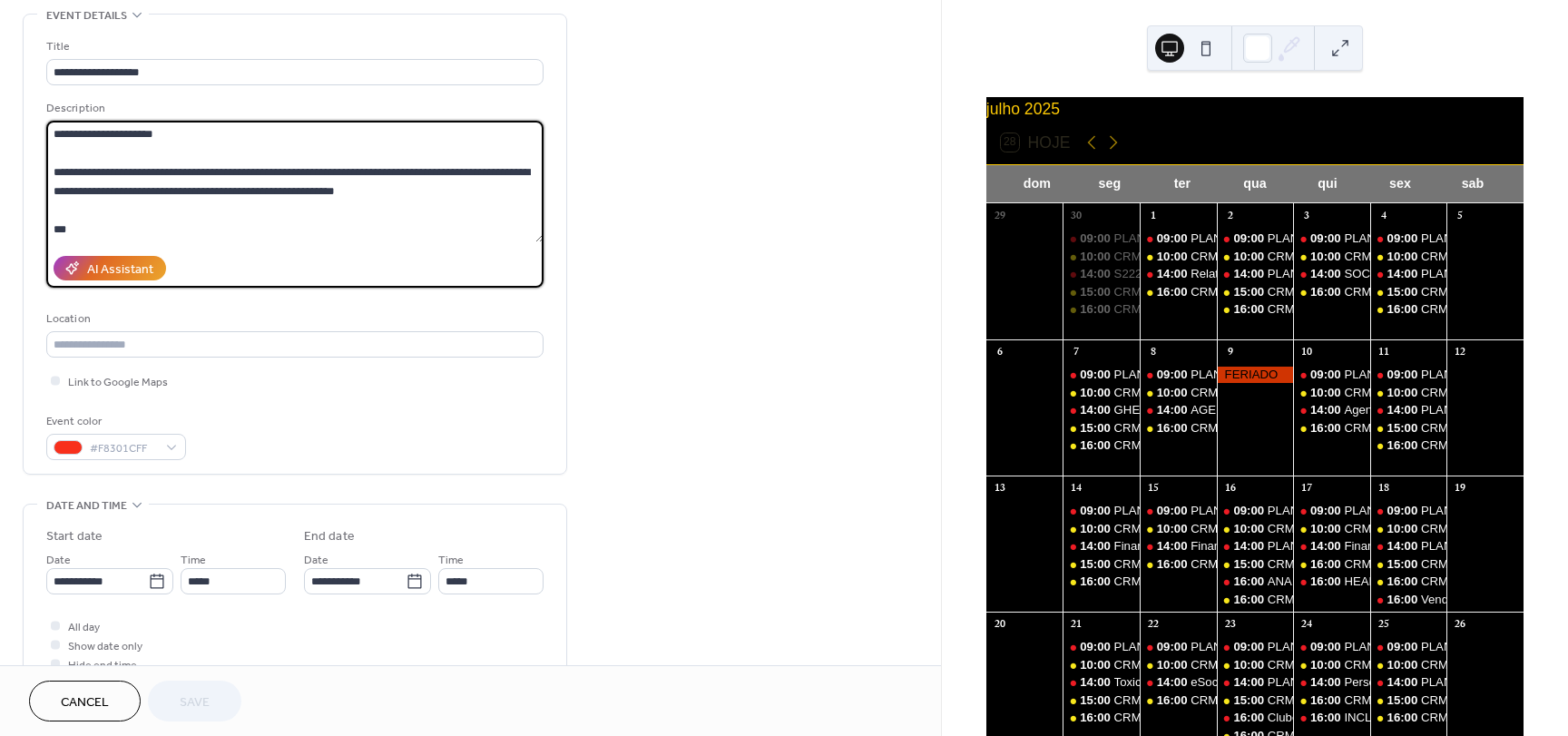 scroll, scrollTop: 454, scrollLeft: 0, axis: vertical 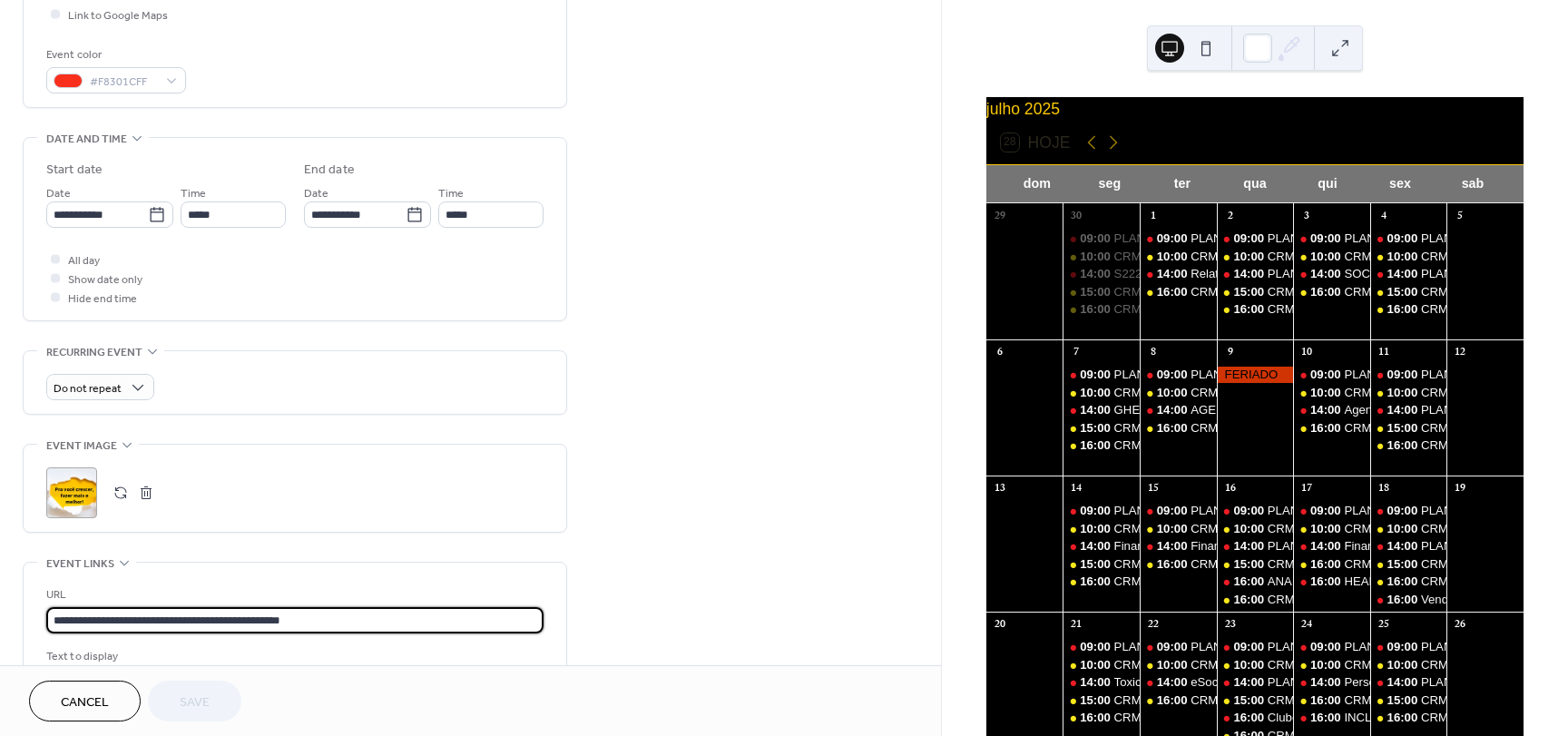 drag, startPoint x: 271, startPoint y: 616, endPoint x: -87, endPoint y: 598, distance: 358.452 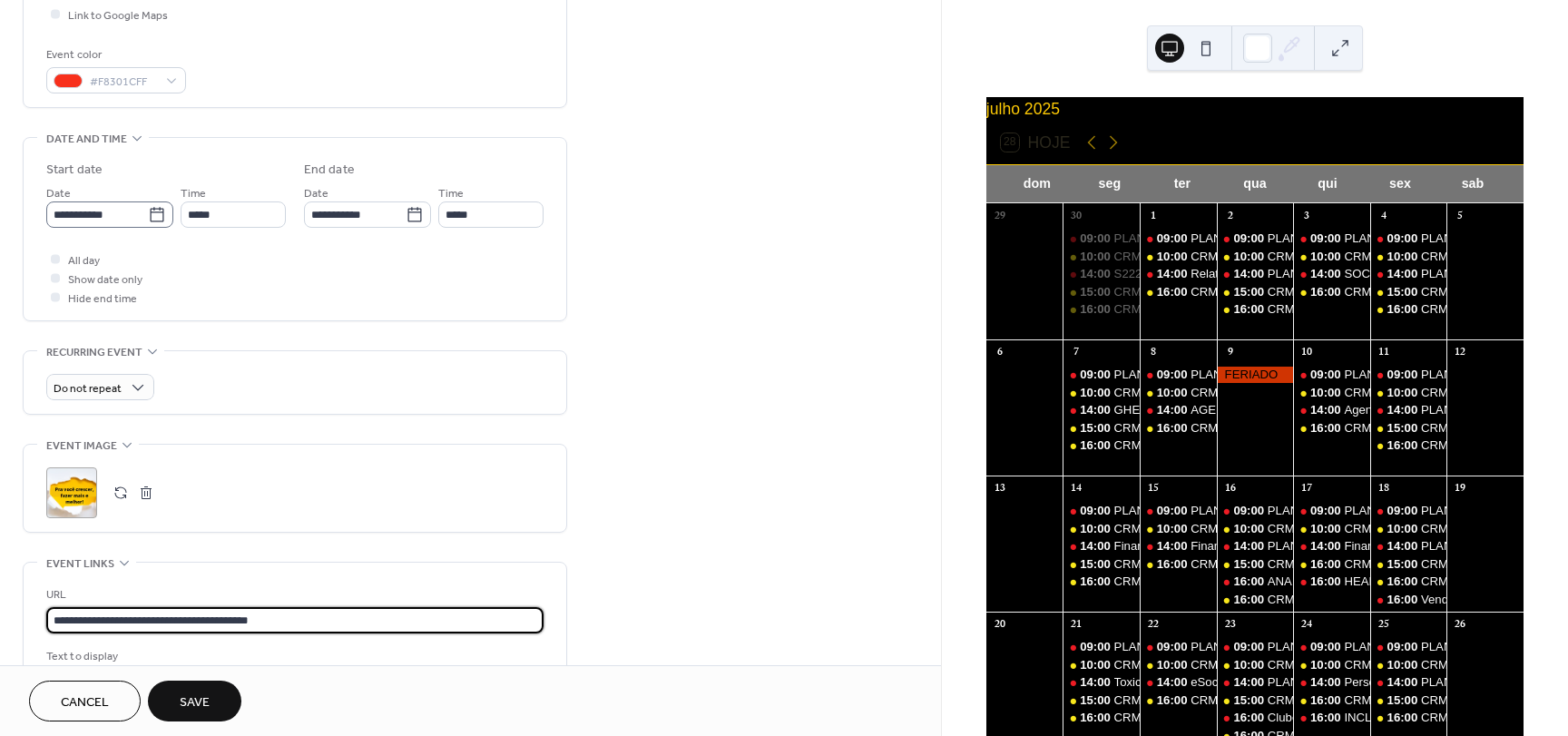 type on "**********" 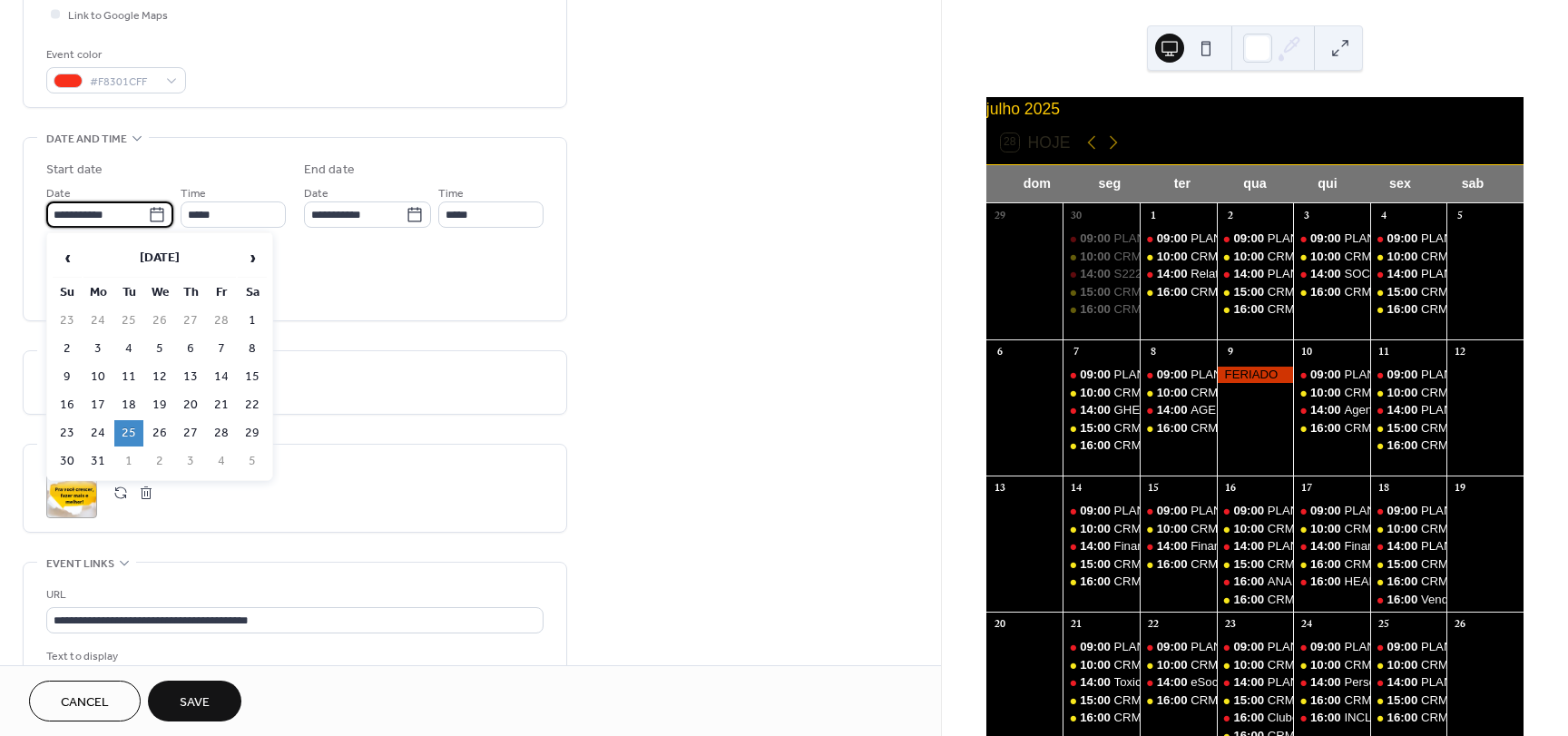 click on "**********" at bounding box center [97, 214] 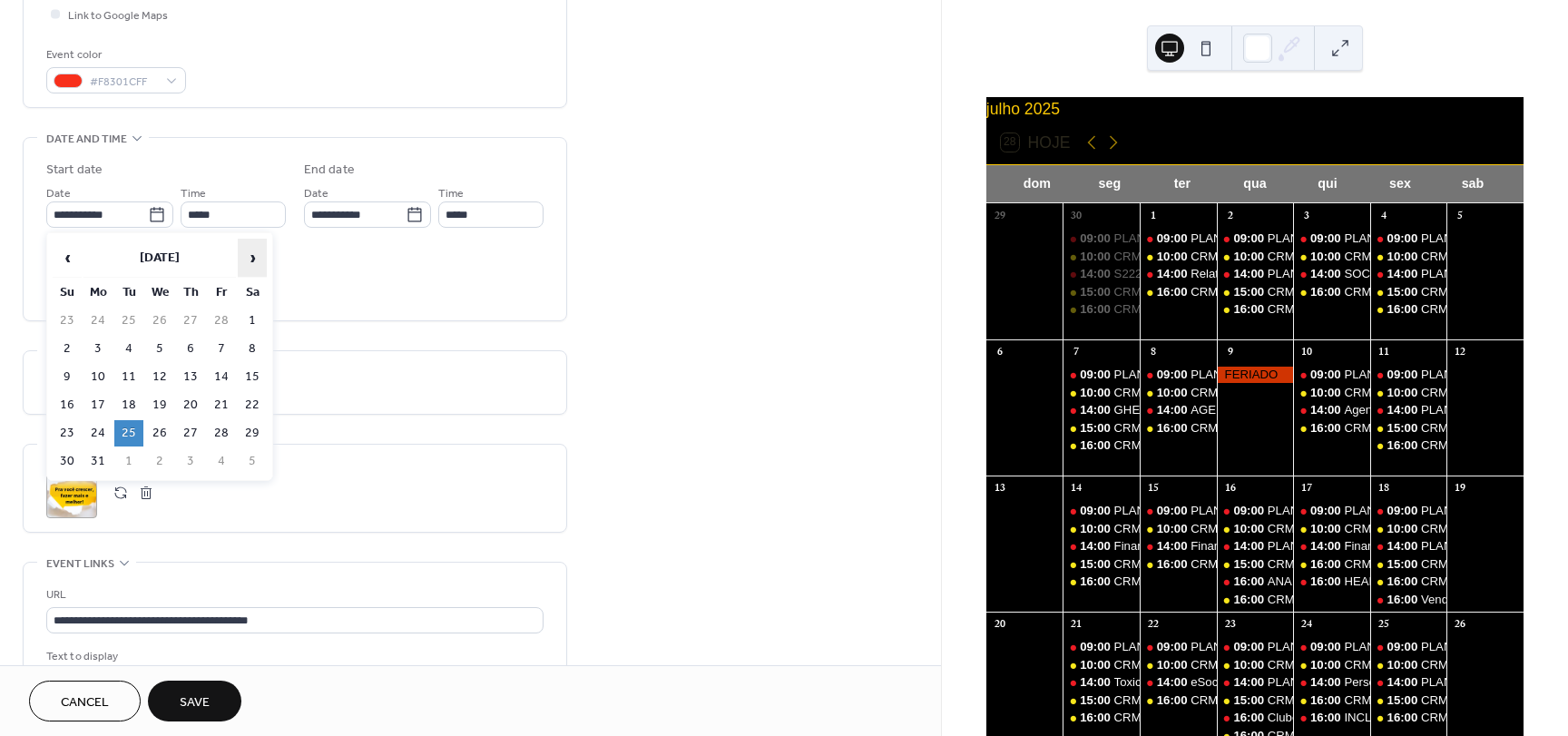 click on "›" at bounding box center (252, 258) 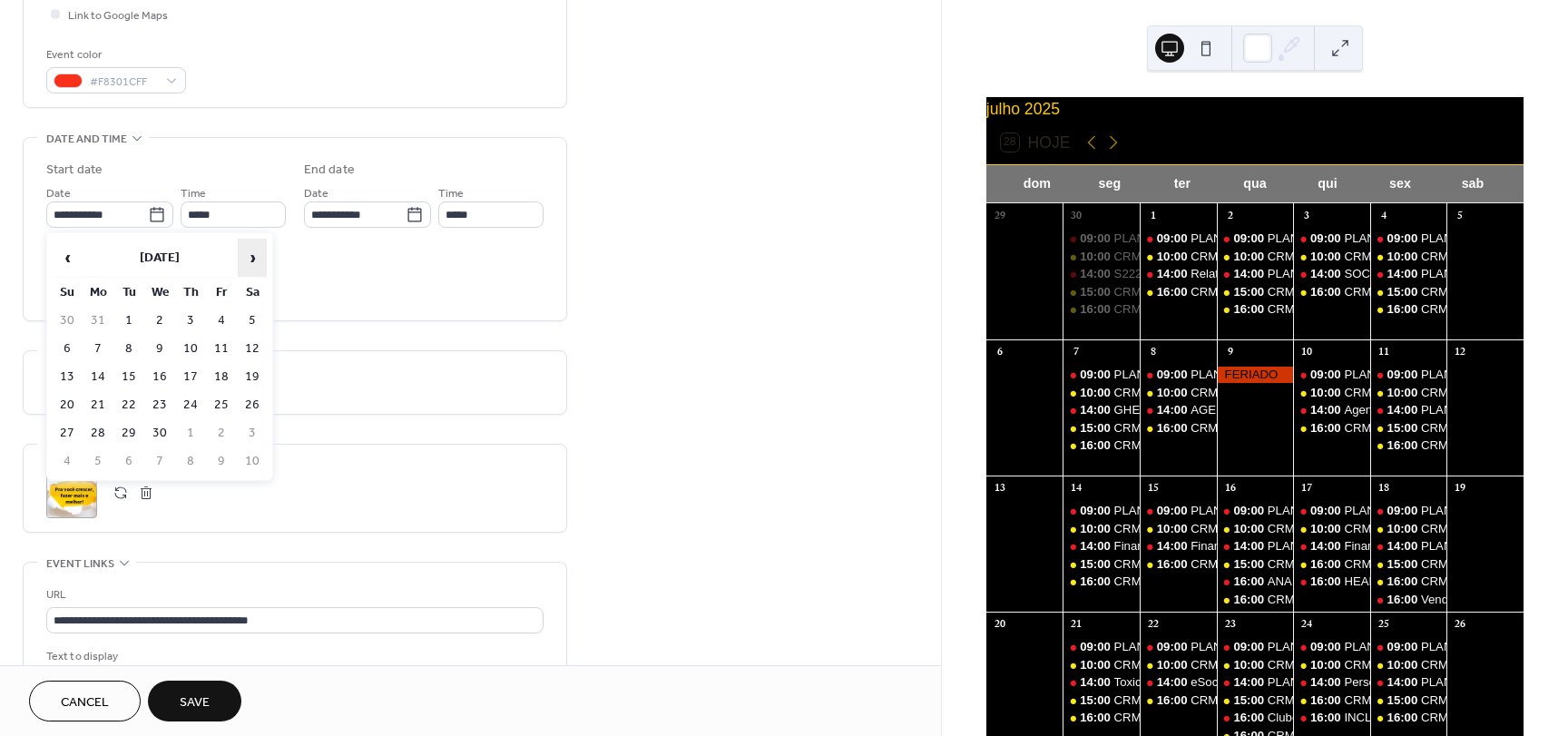 click on "›" at bounding box center [252, 258] 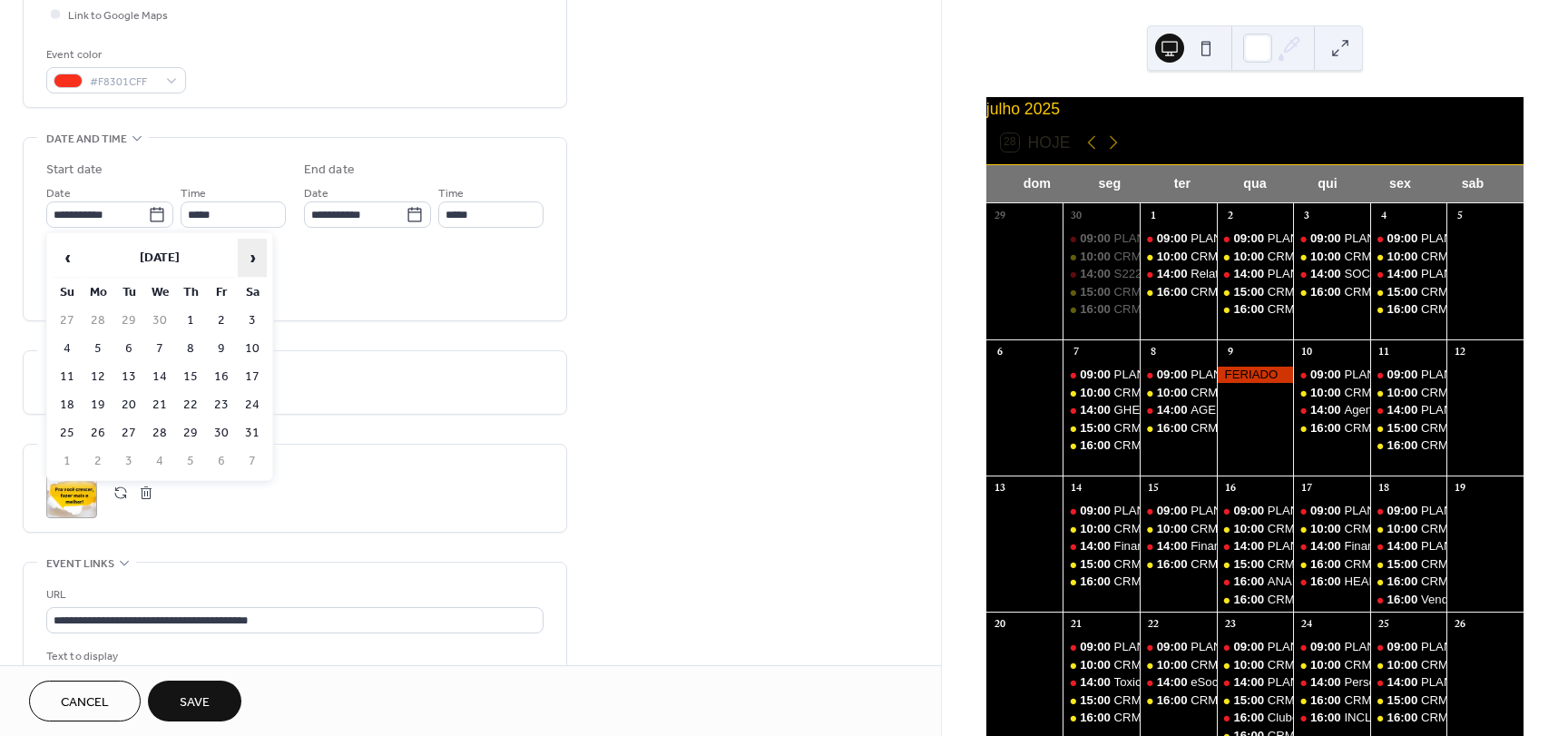click on "›" at bounding box center (252, 258) 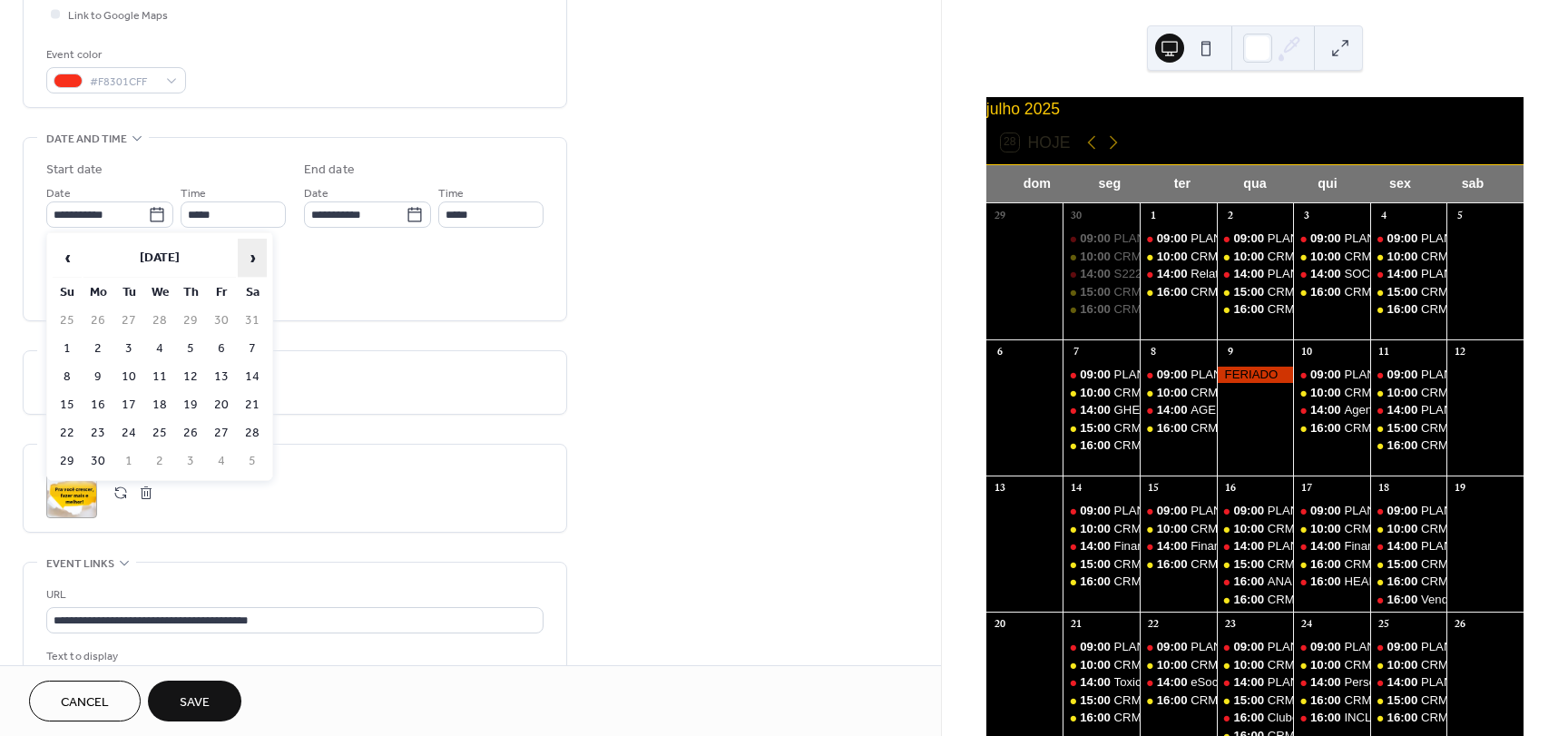 click on "›" at bounding box center (252, 258) 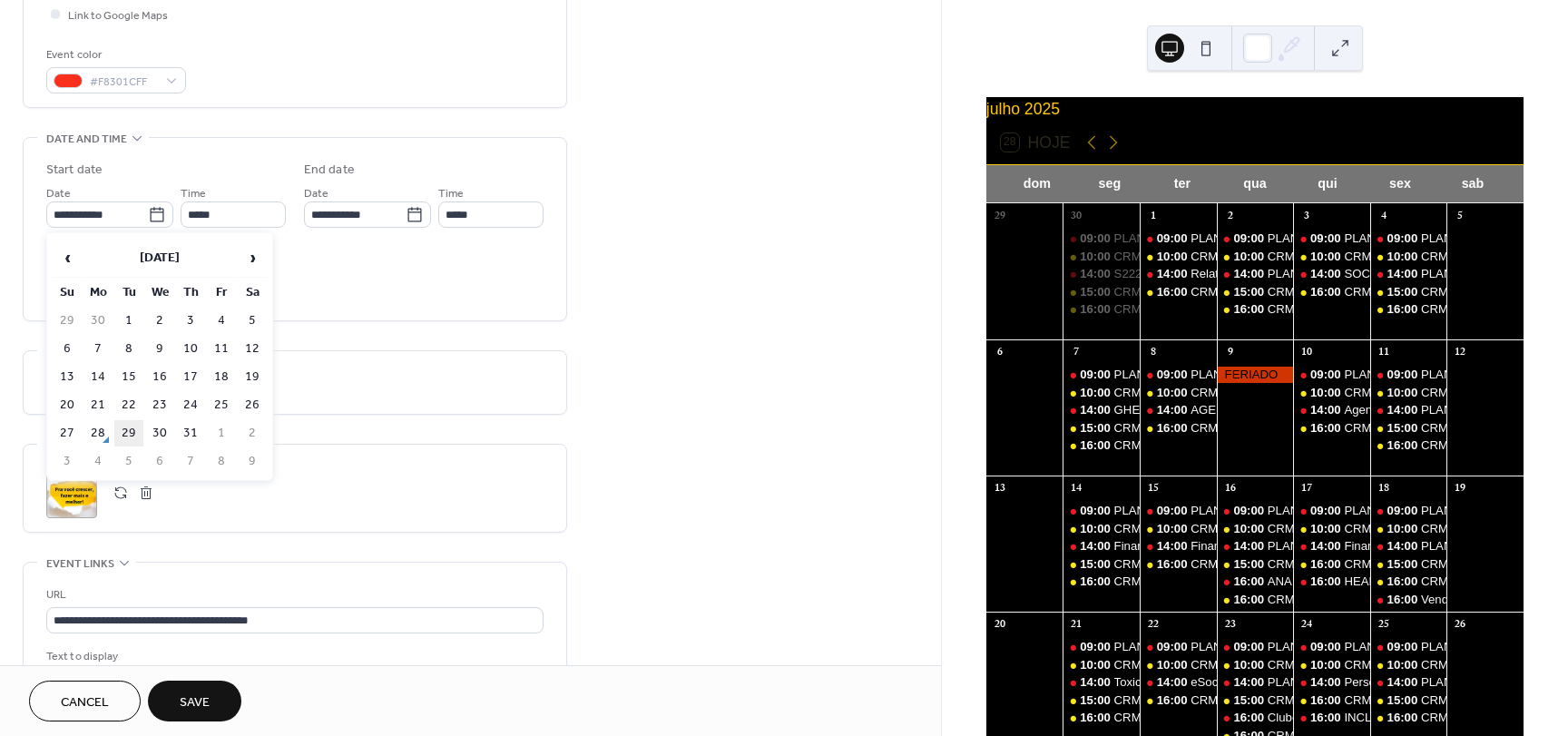 click on "29" at bounding box center (129, 433) 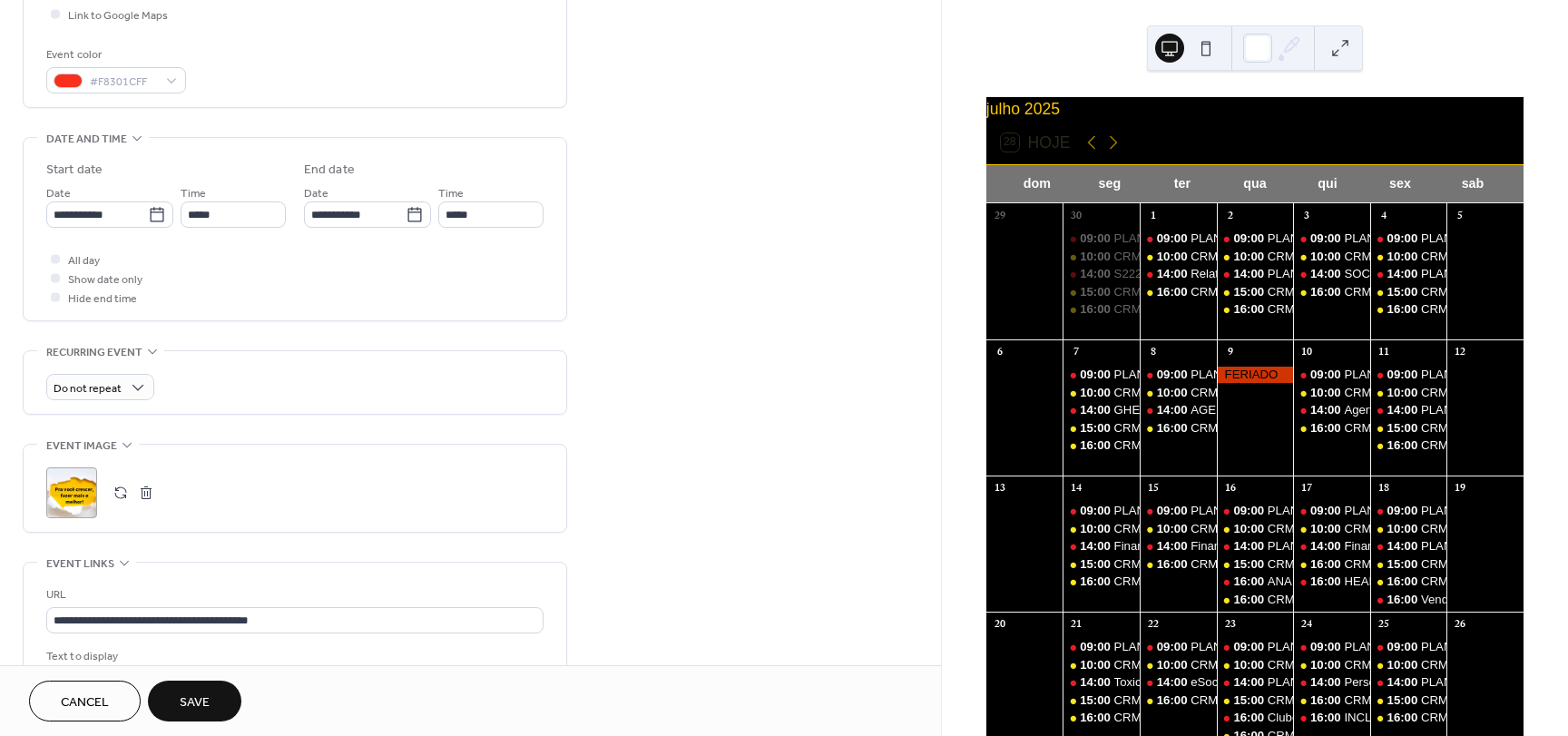 click on "**********" at bounding box center [470, 270] 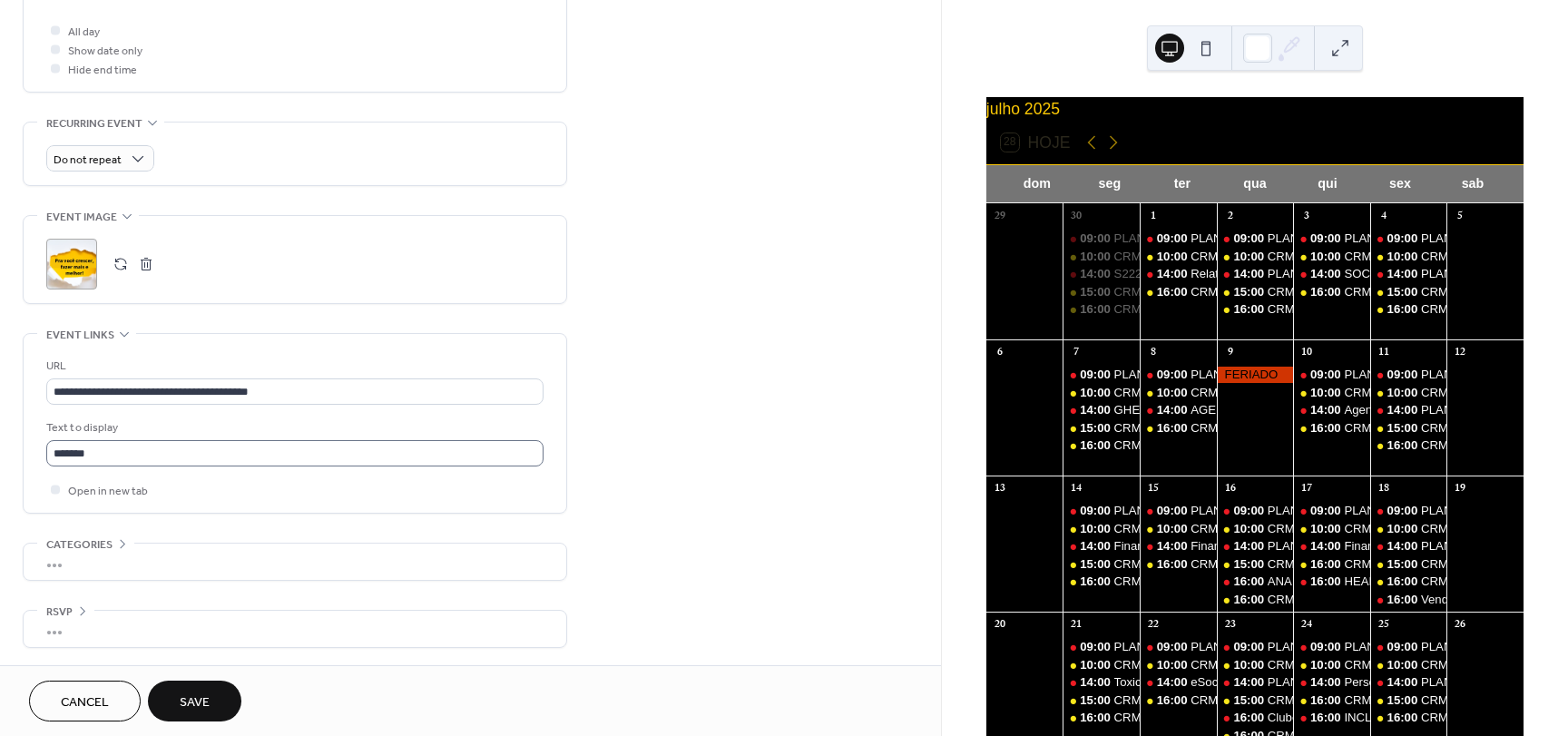 scroll, scrollTop: 683, scrollLeft: 0, axis: vertical 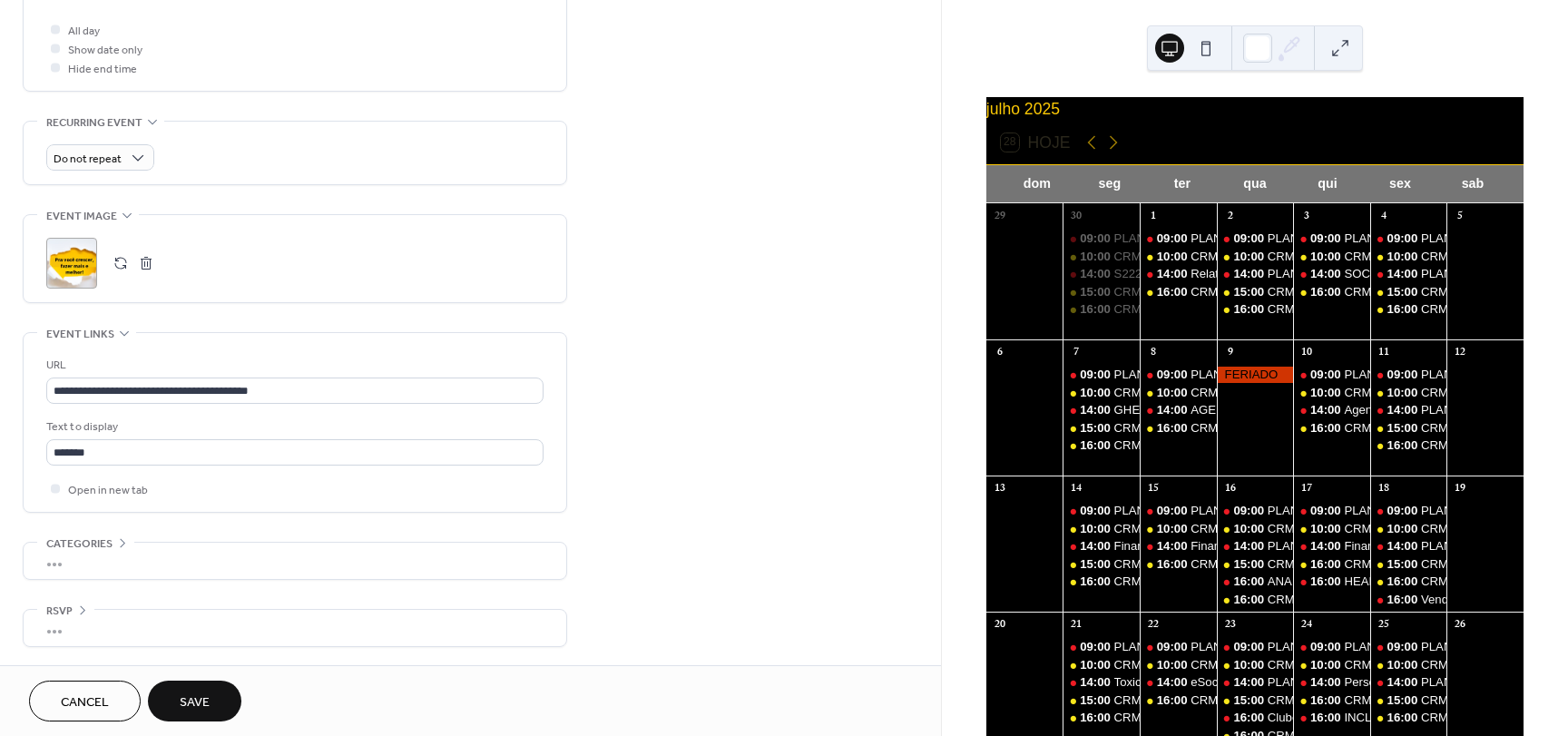 click on "Save" at bounding box center (194, 702) 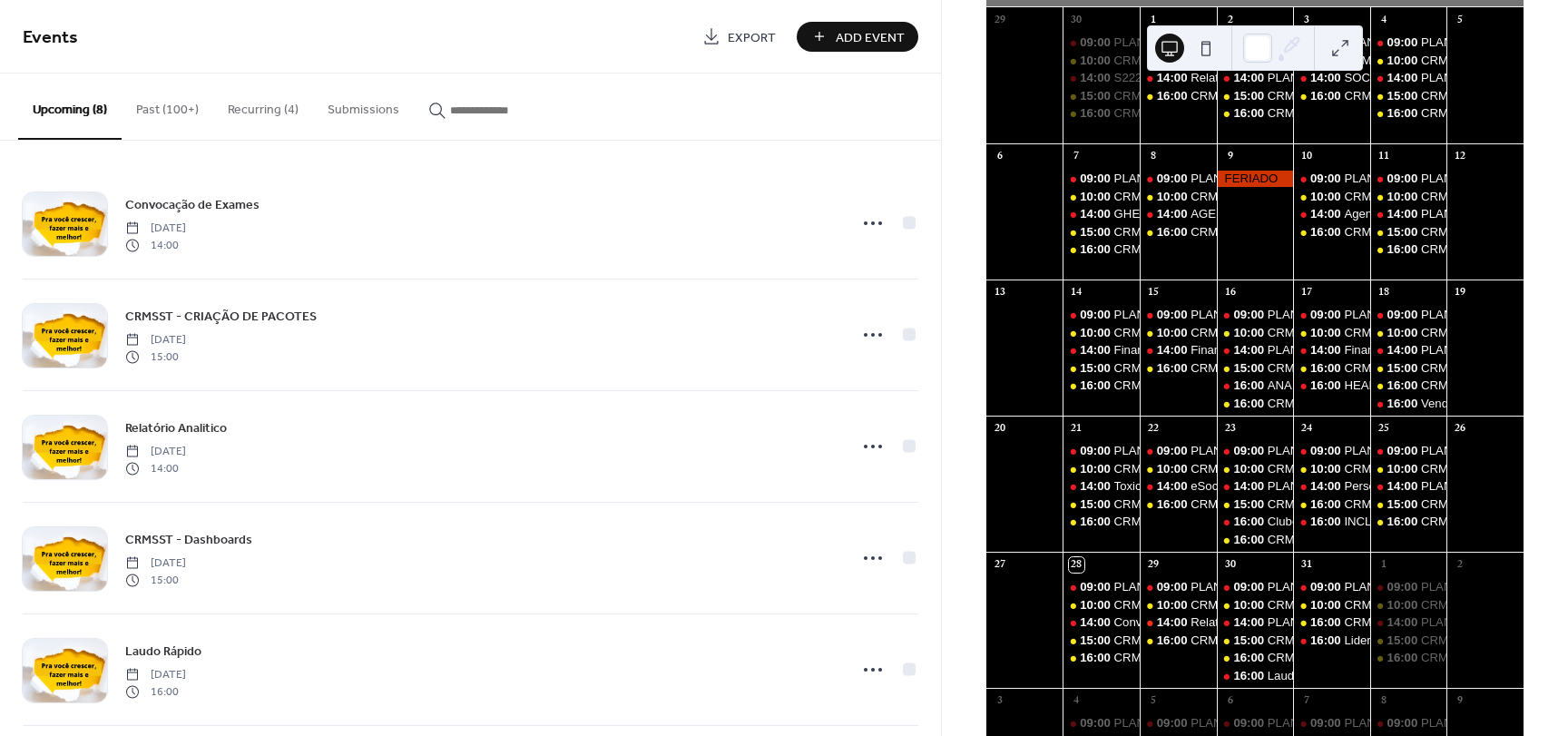scroll, scrollTop: 272, scrollLeft: 0, axis: vertical 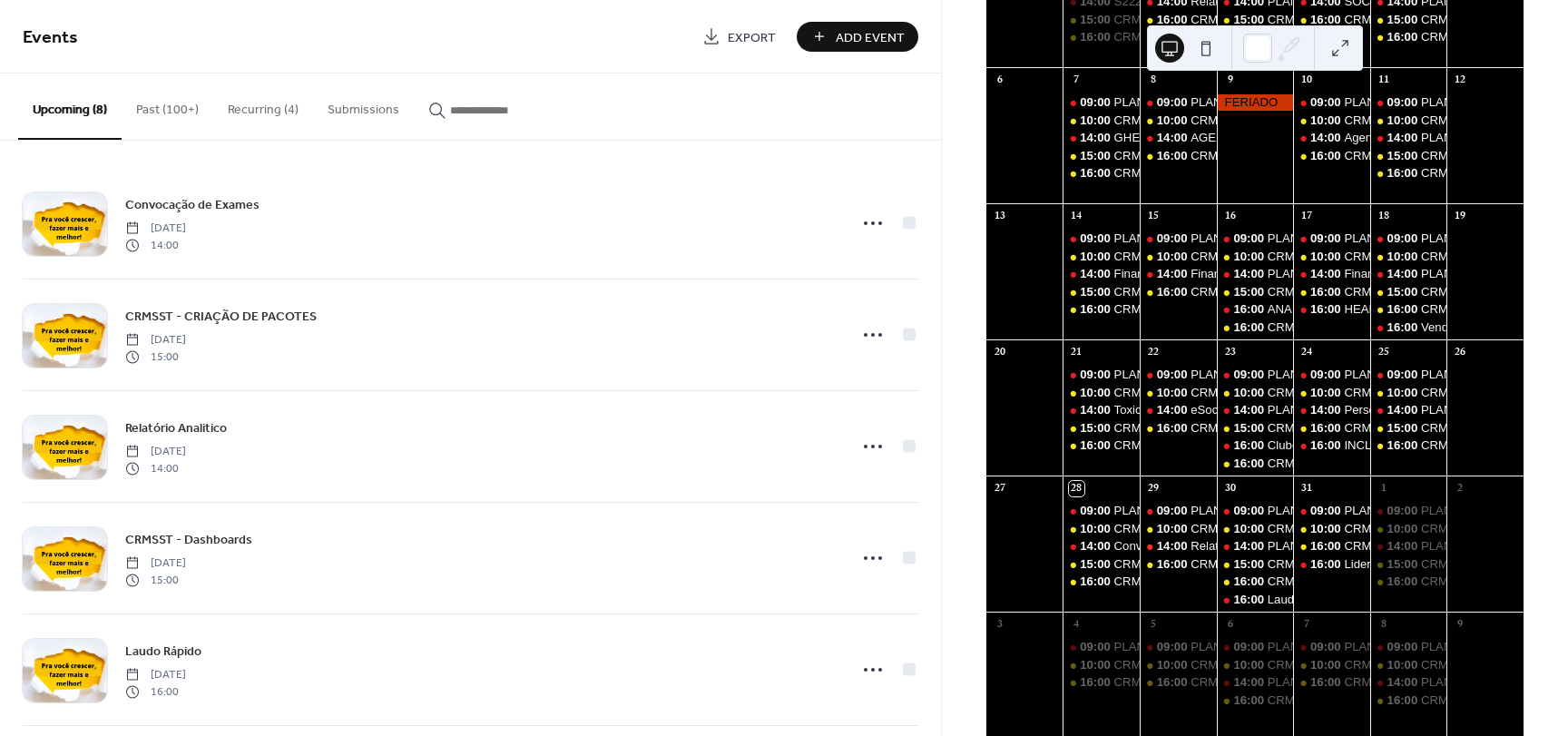 click at bounding box center (505, 110) 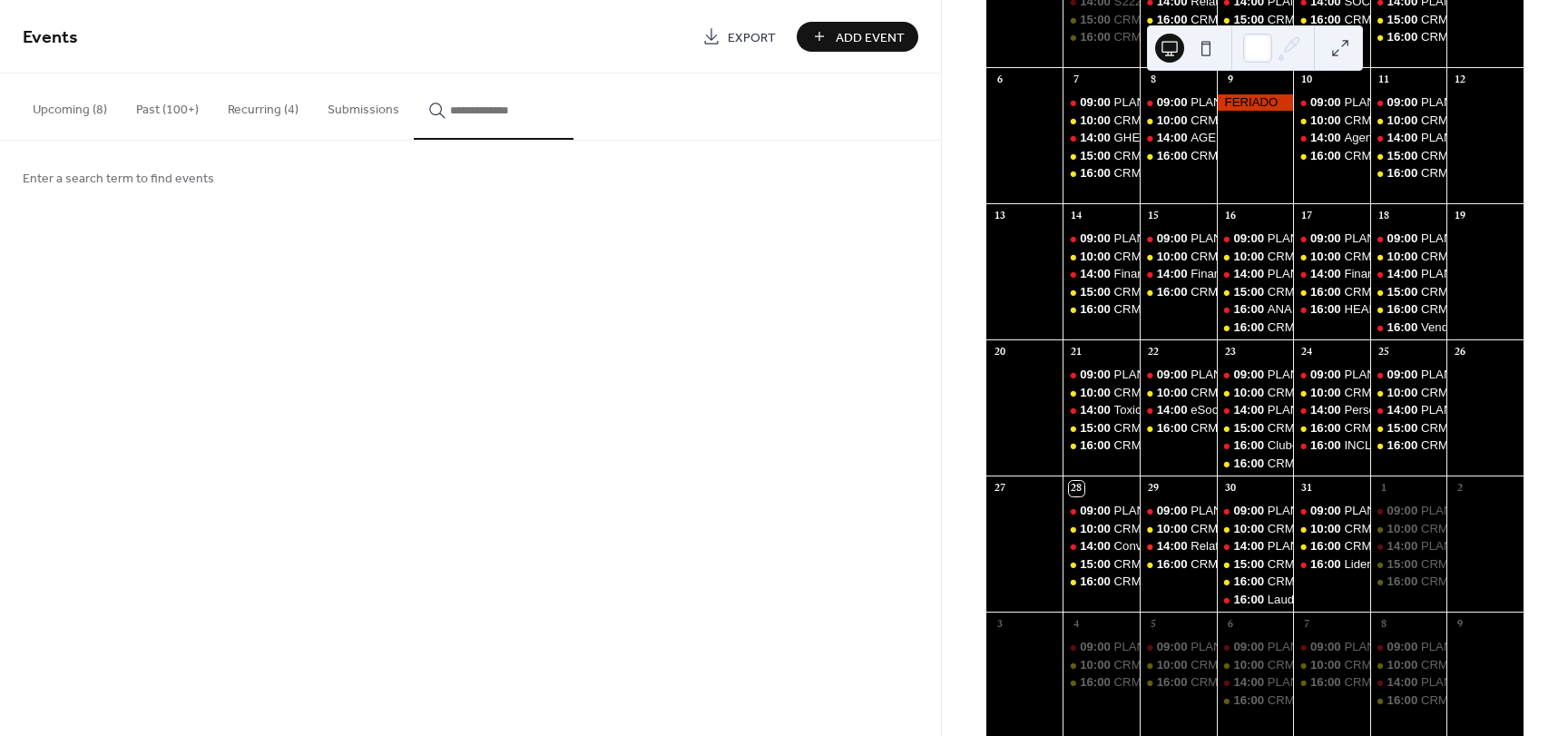type on "*" 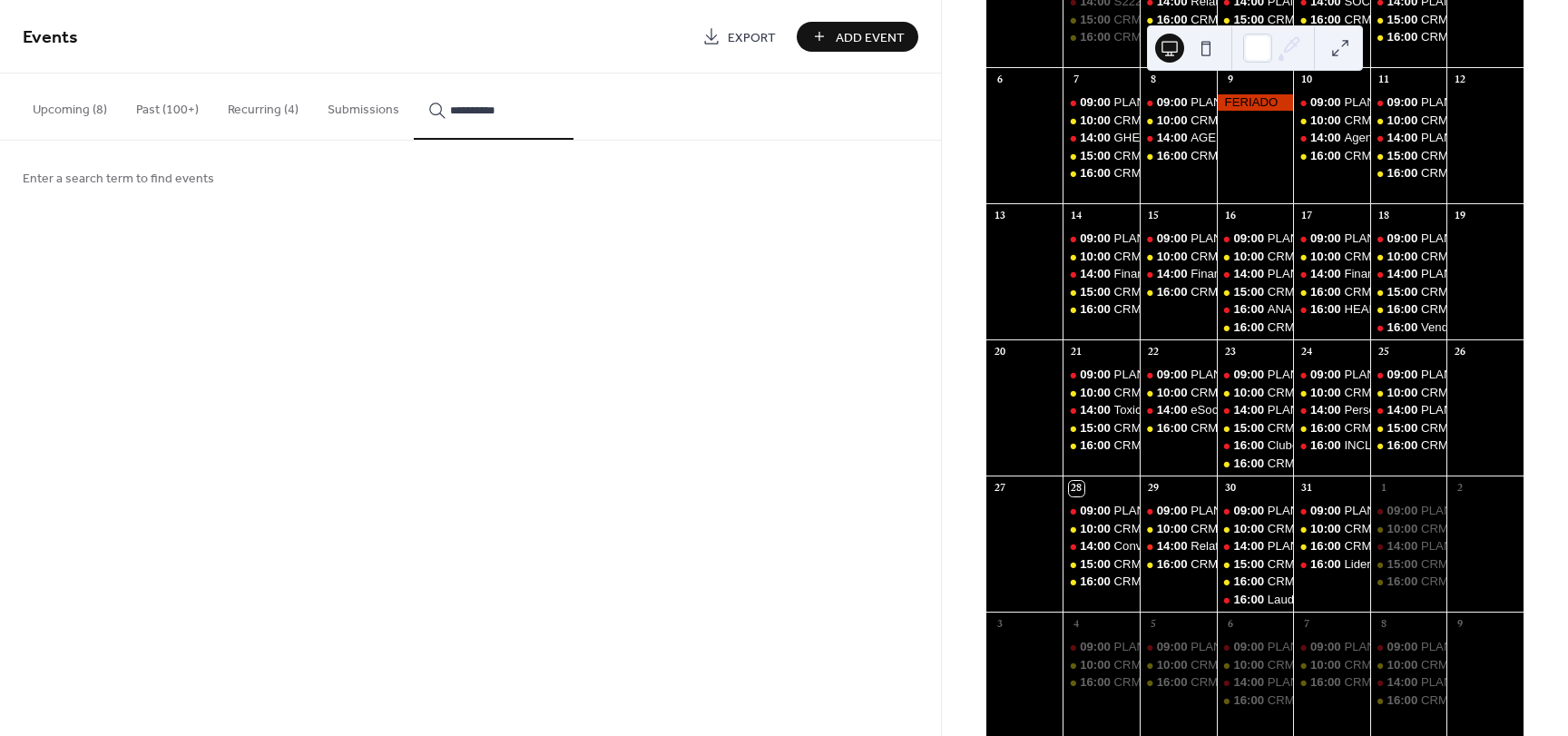 click on "**********" at bounding box center [494, 106] 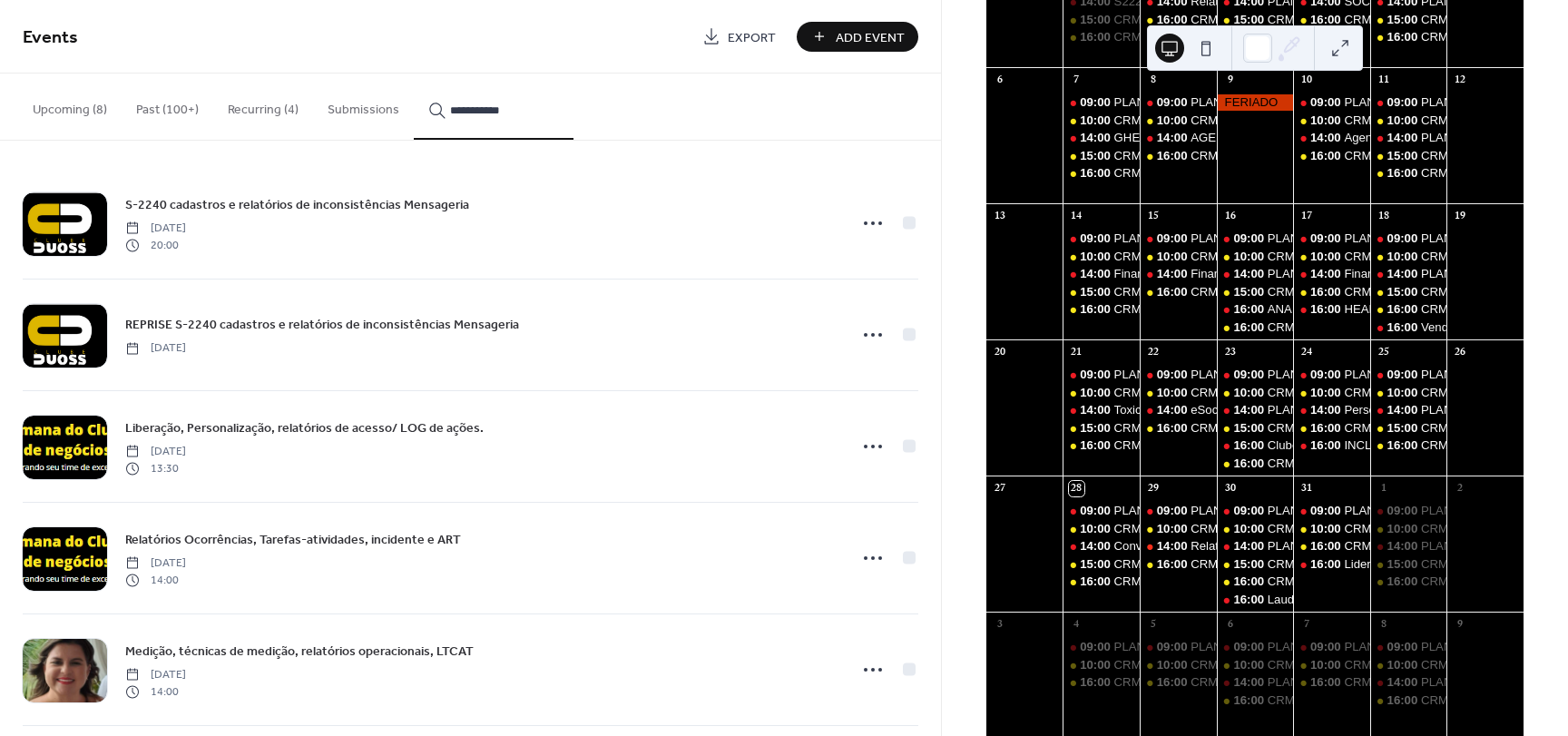 click on "**********" at bounding box center [494, 106] 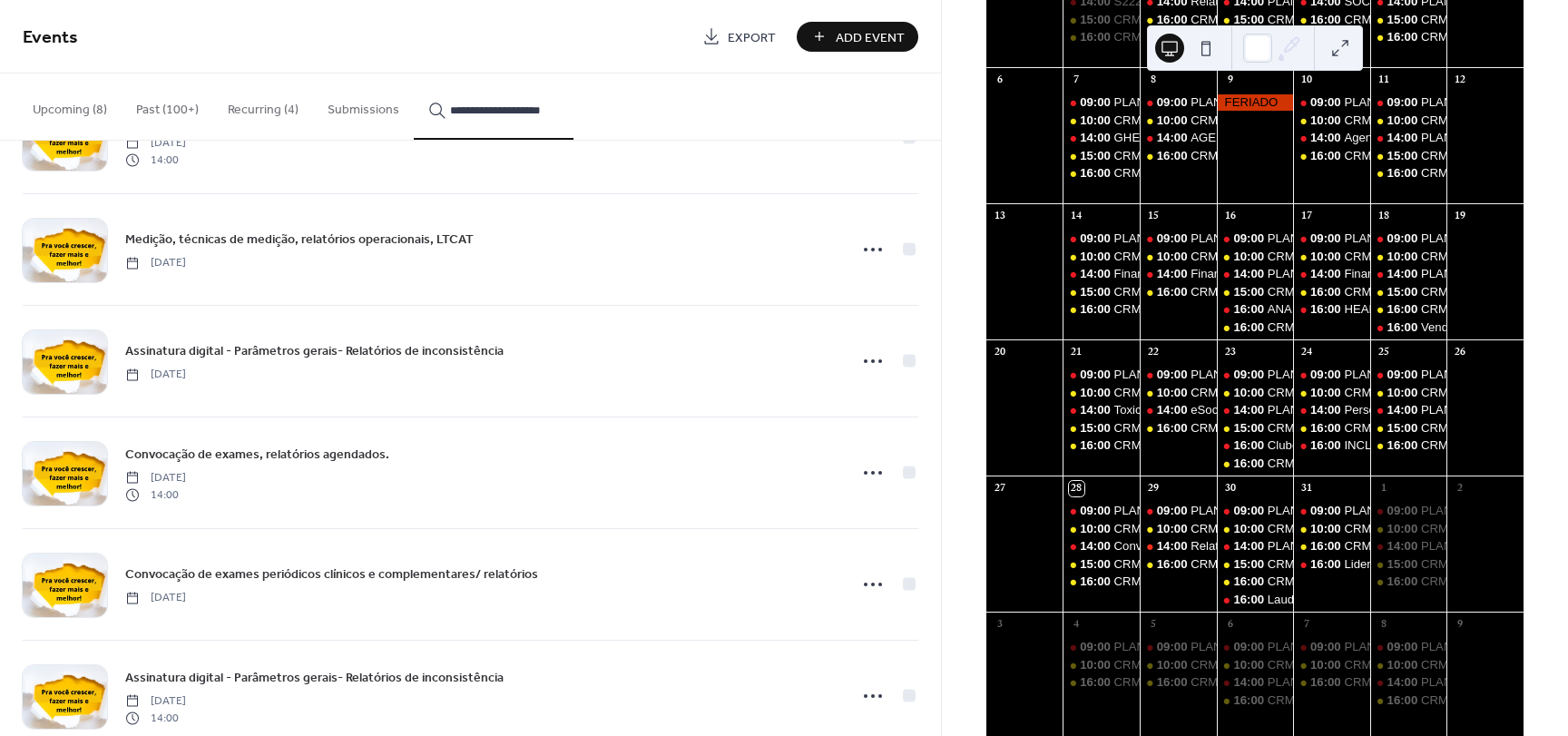 scroll, scrollTop: 1452, scrollLeft: 0, axis: vertical 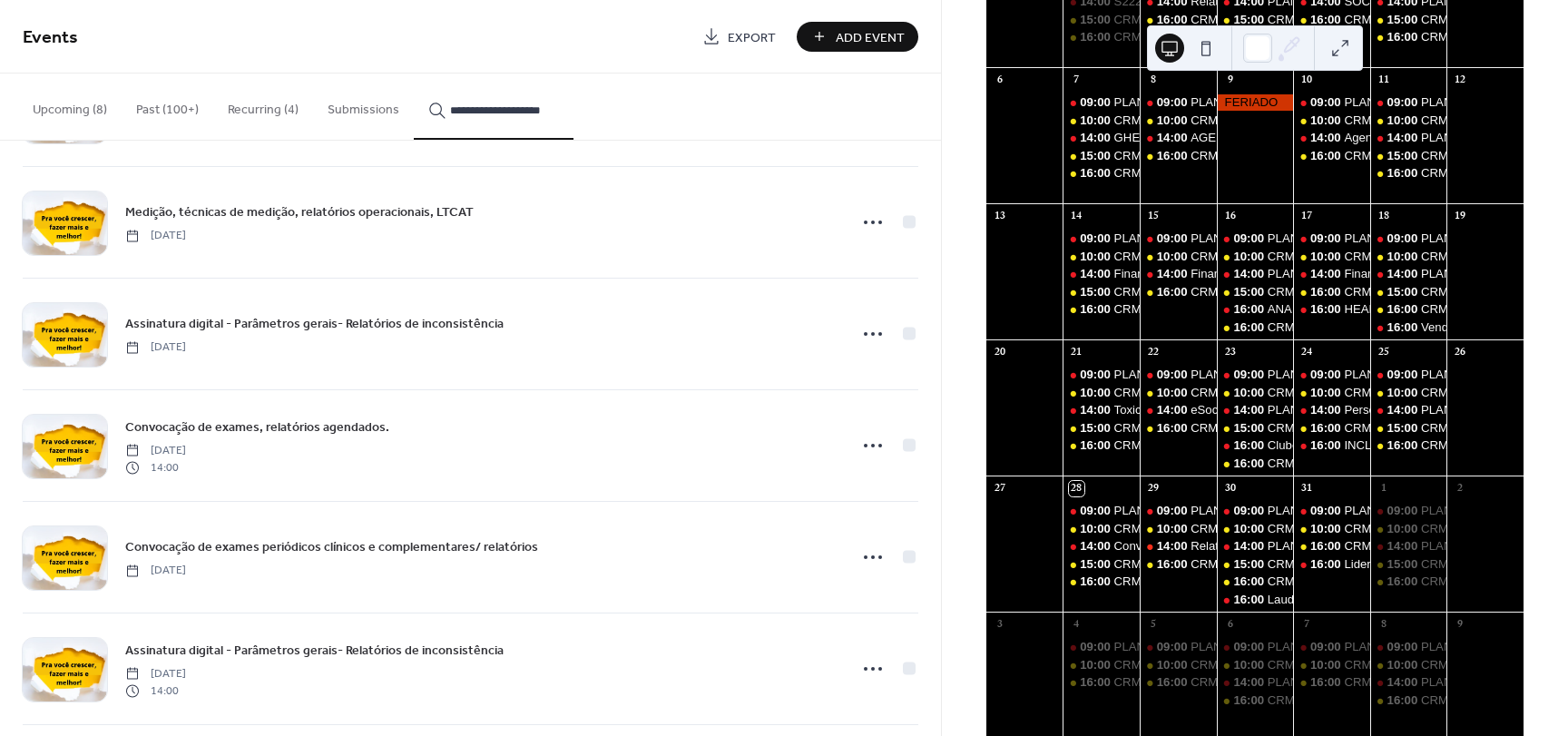 type on "**********" 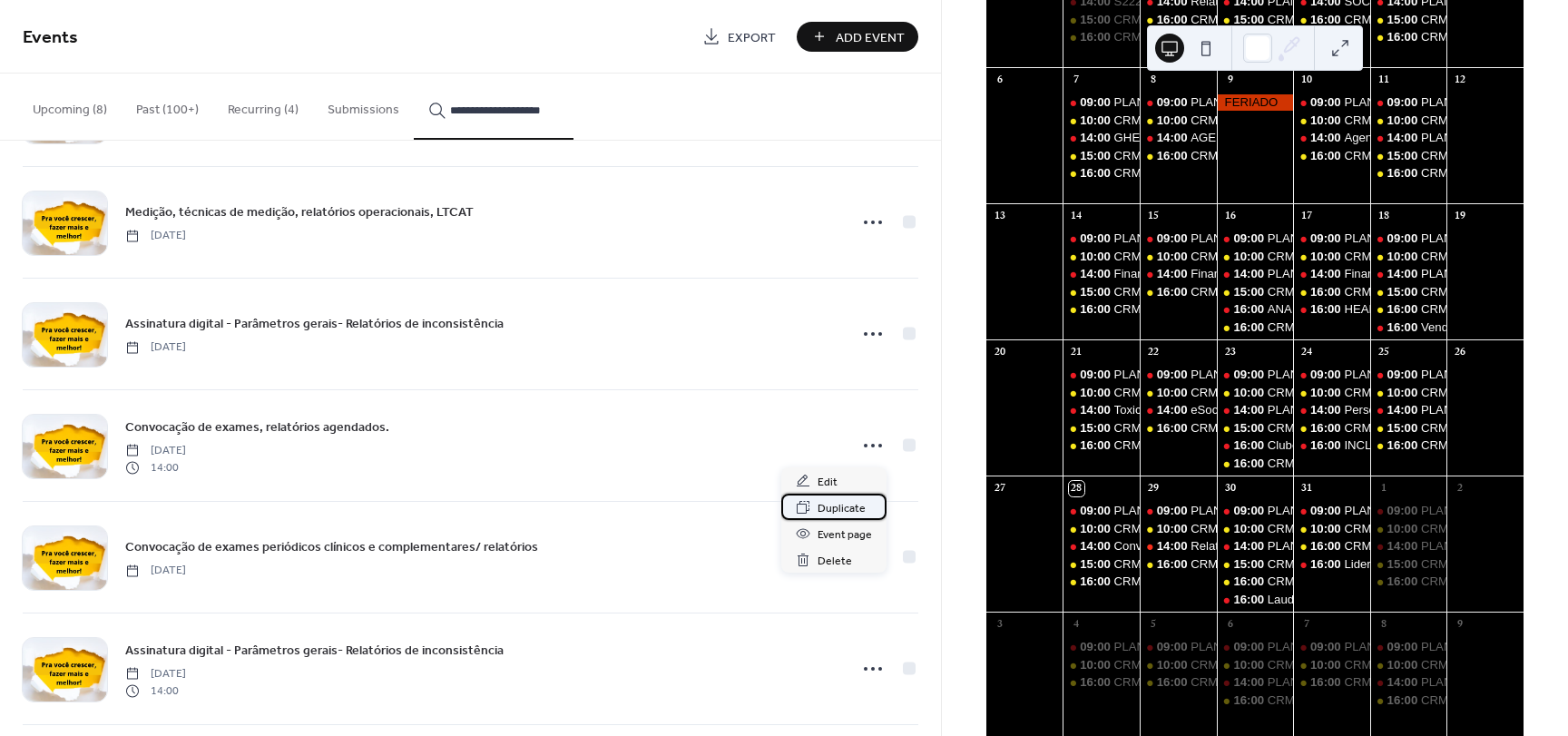 click on "Duplicate" at bounding box center (841, 508) 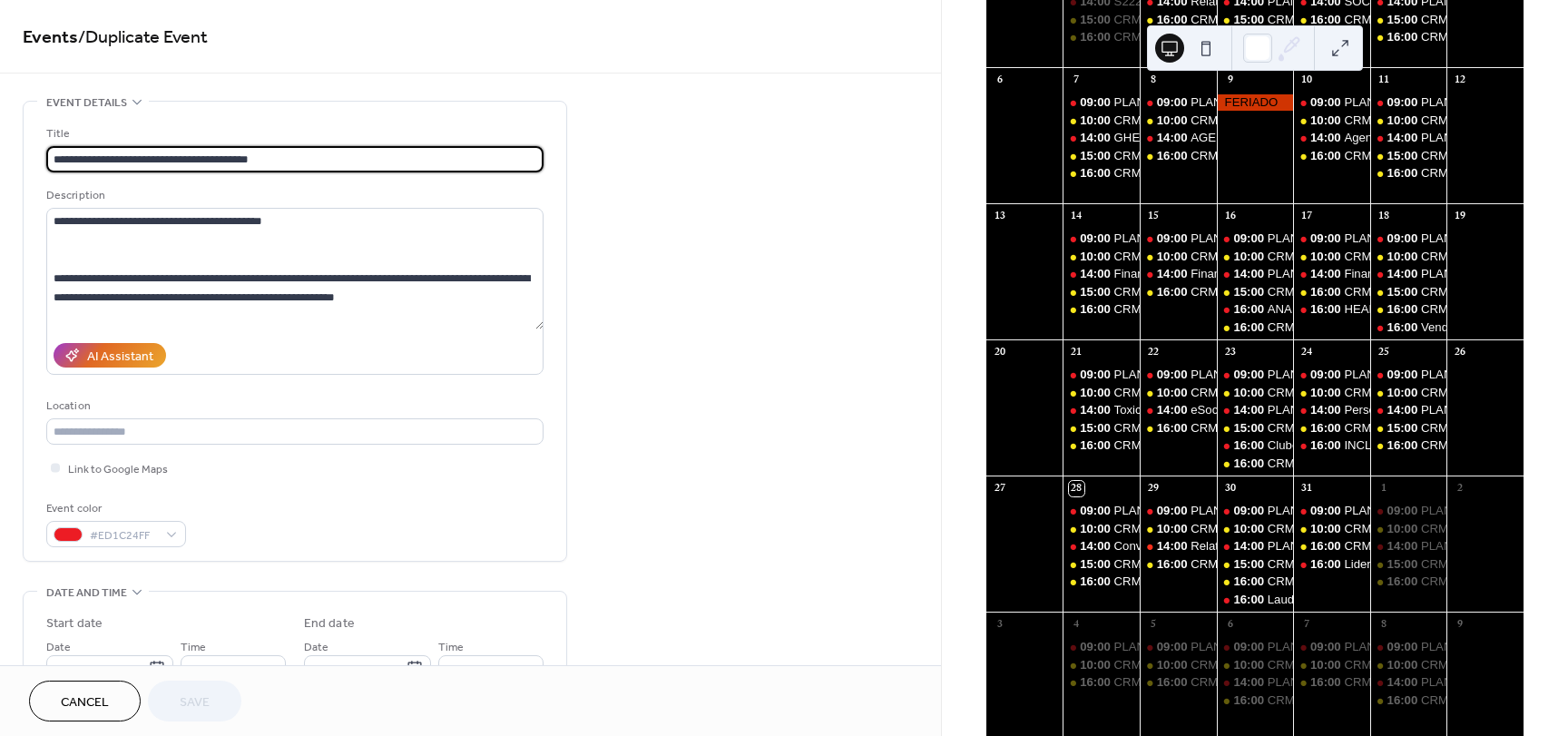 scroll, scrollTop: 1, scrollLeft: 0, axis: vertical 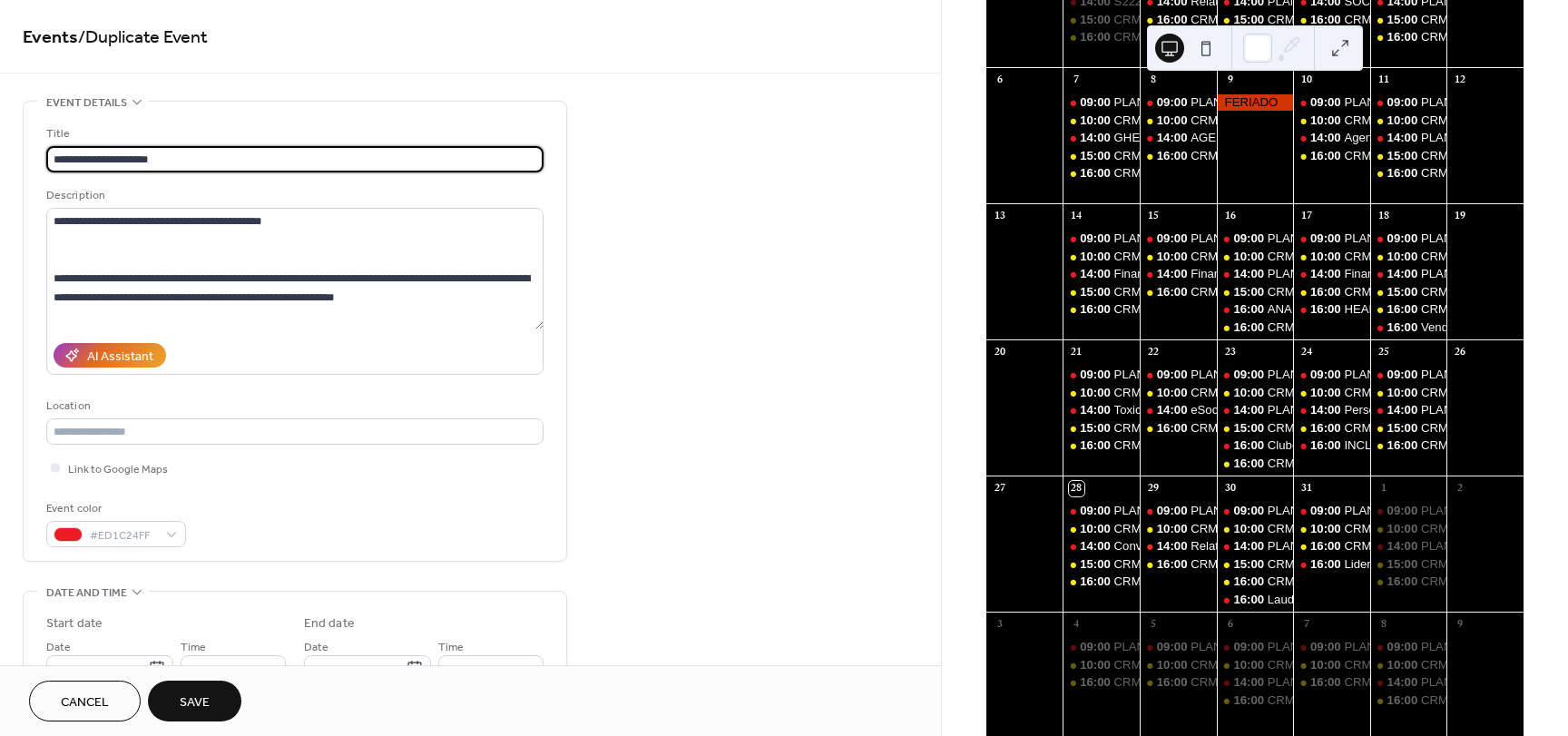 click on "**********" at bounding box center [295, 159] 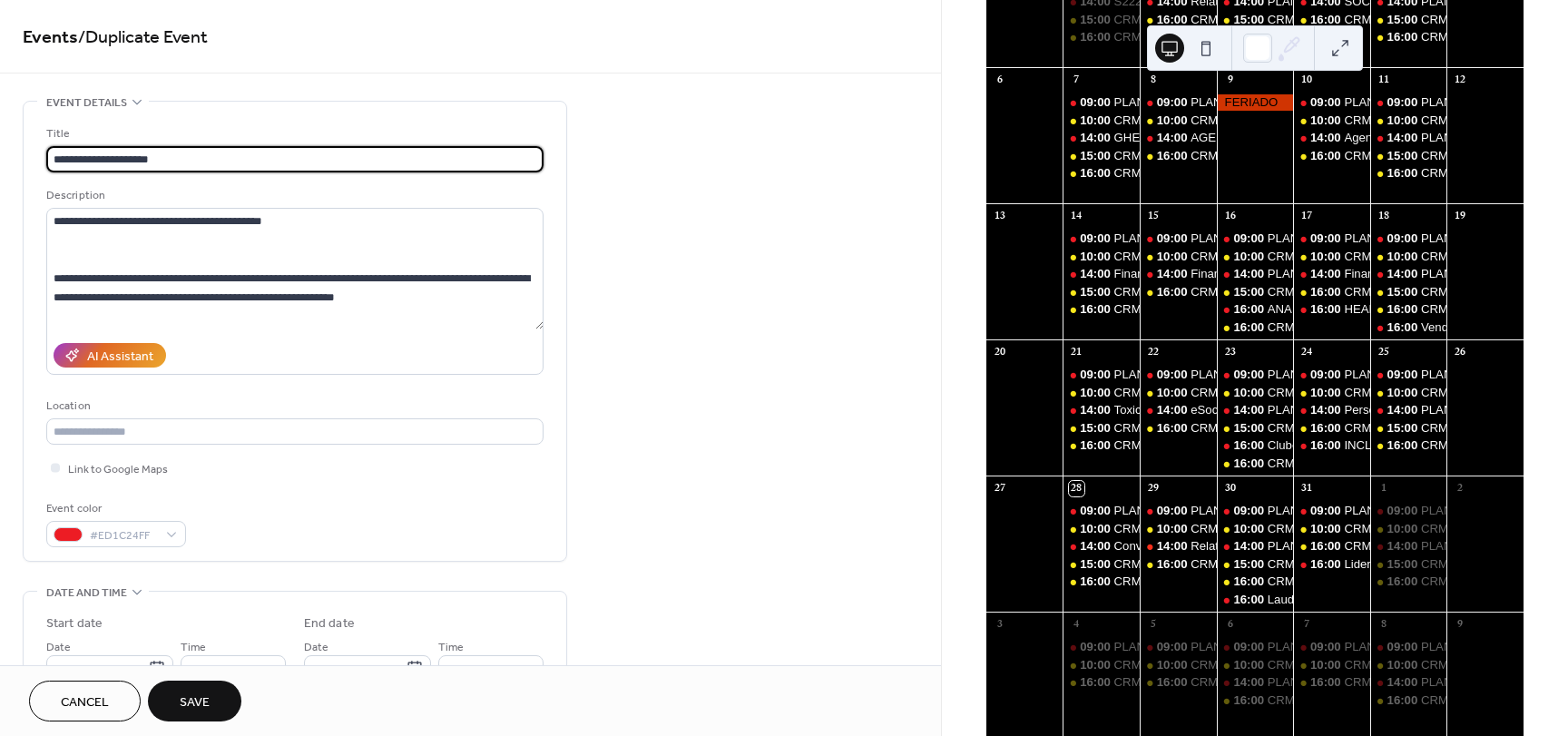 click on "**********" at bounding box center (295, 159) 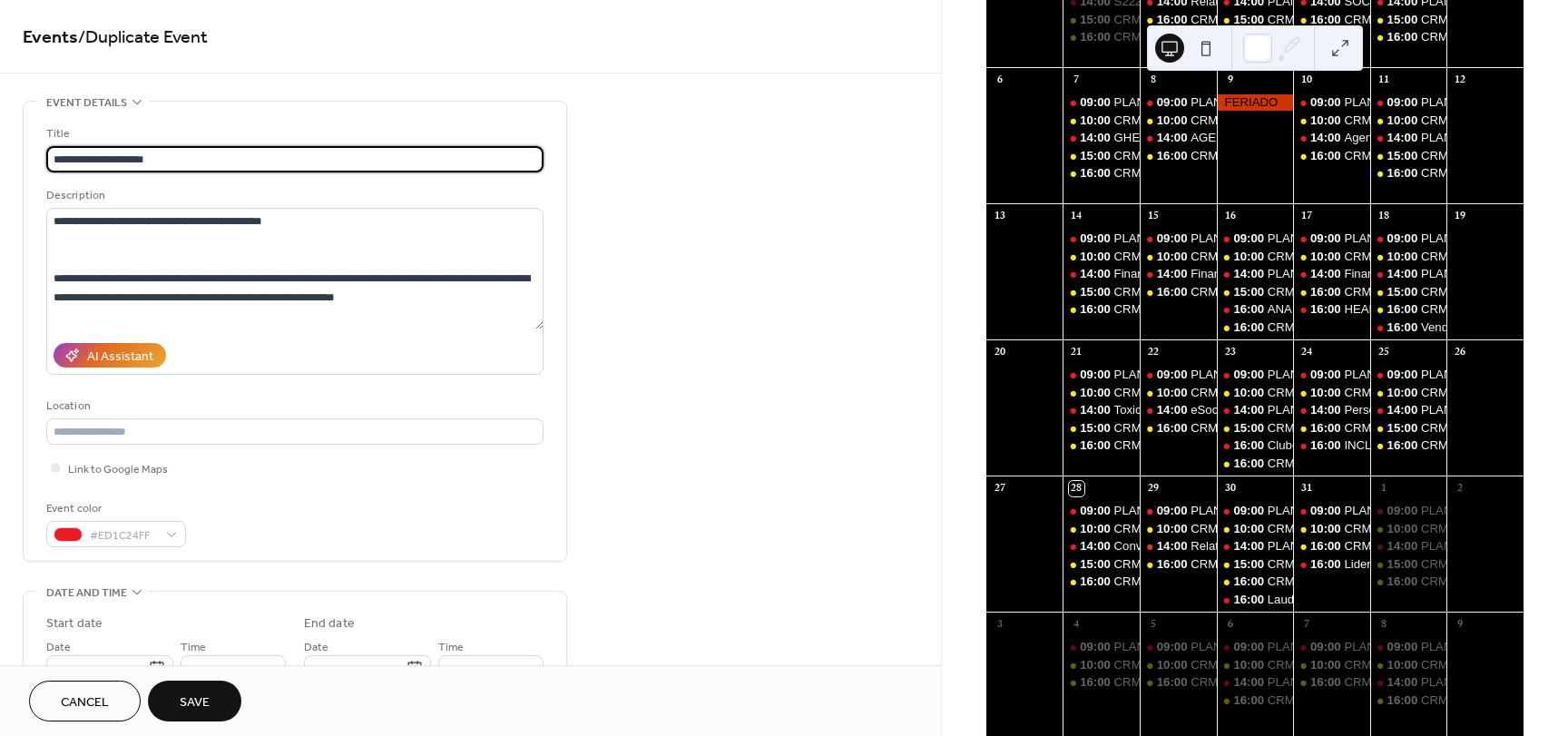 scroll, scrollTop: 0, scrollLeft: 0, axis: both 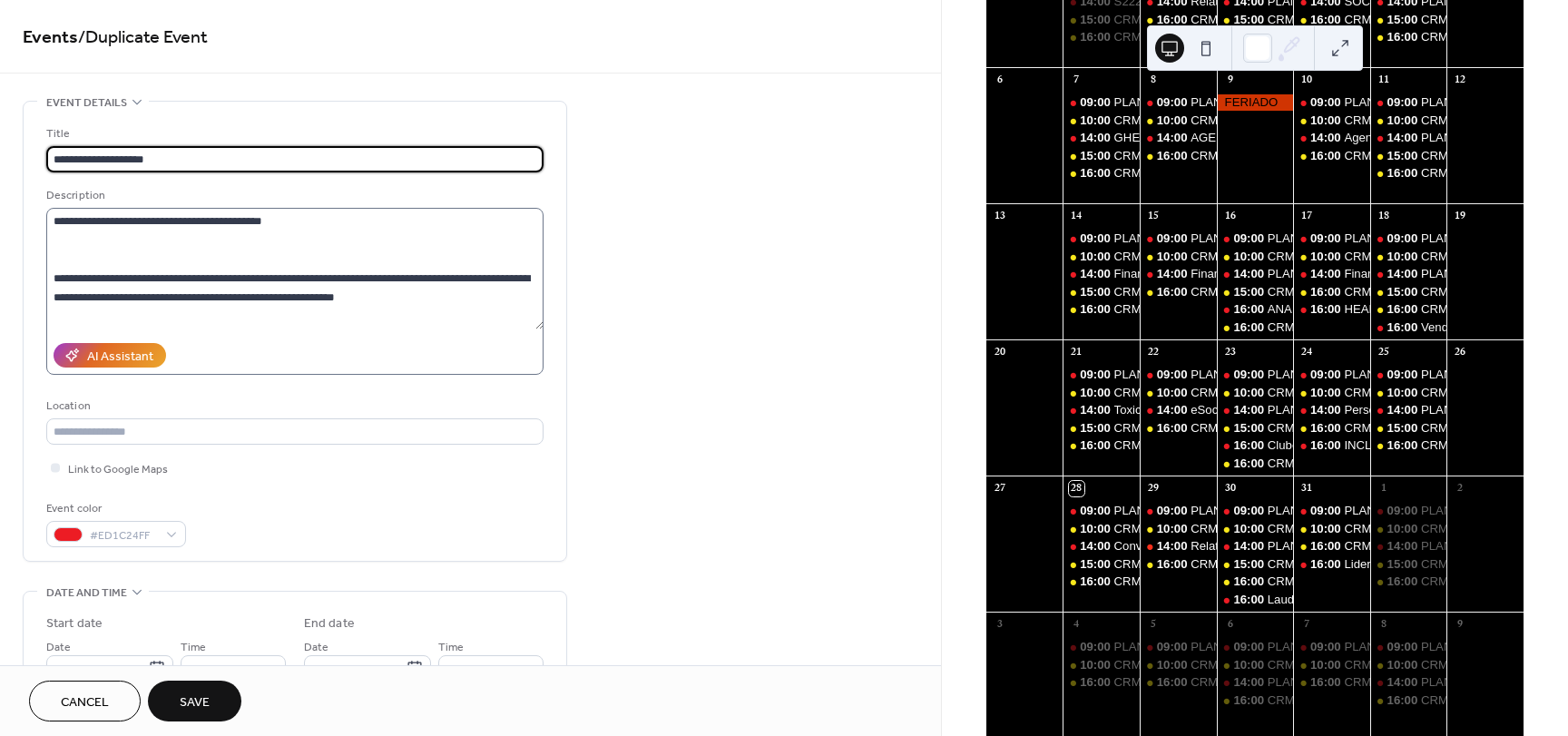 type on "**********" 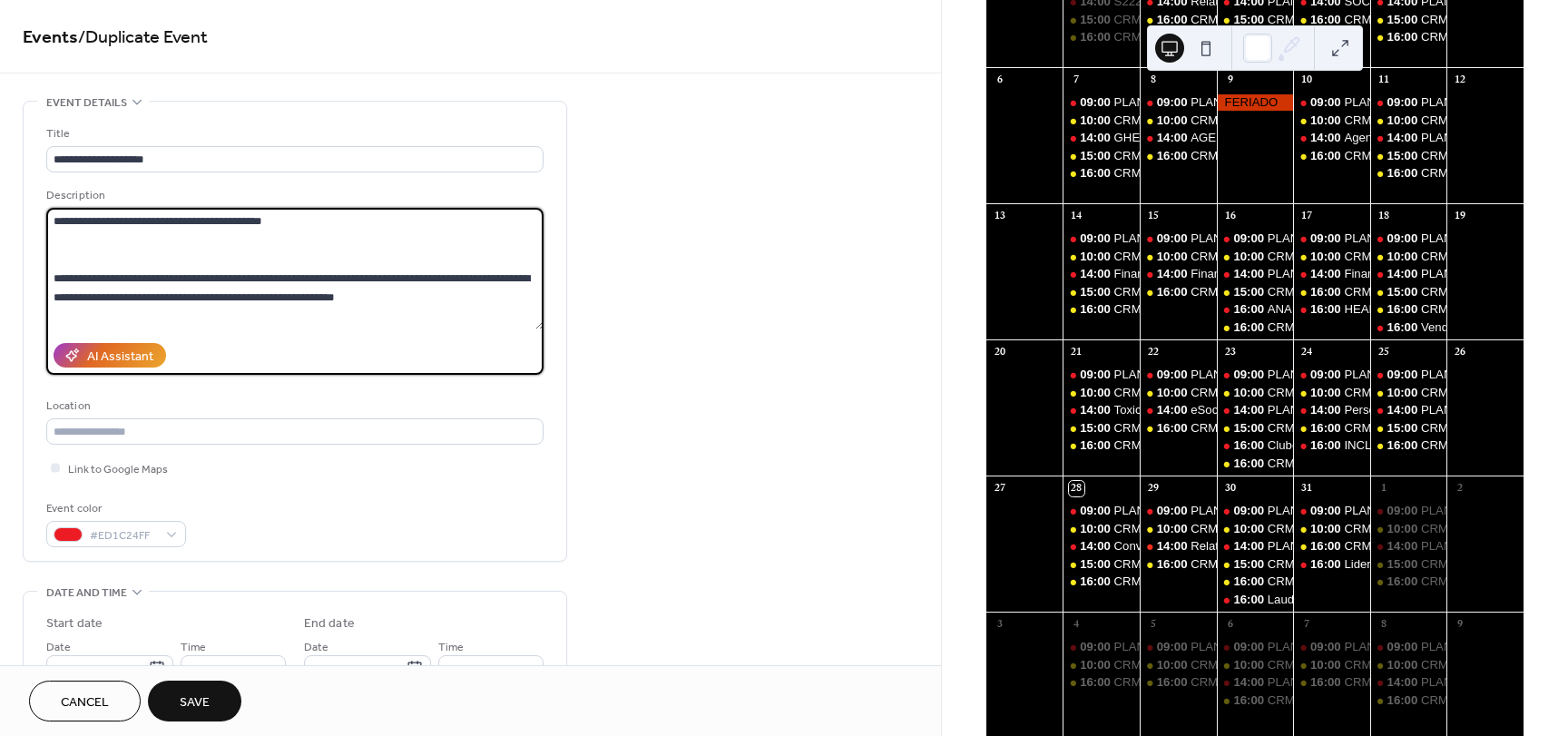 drag, startPoint x: 307, startPoint y: 230, endPoint x: 72, endPoint y: 217, distance: 235.3593 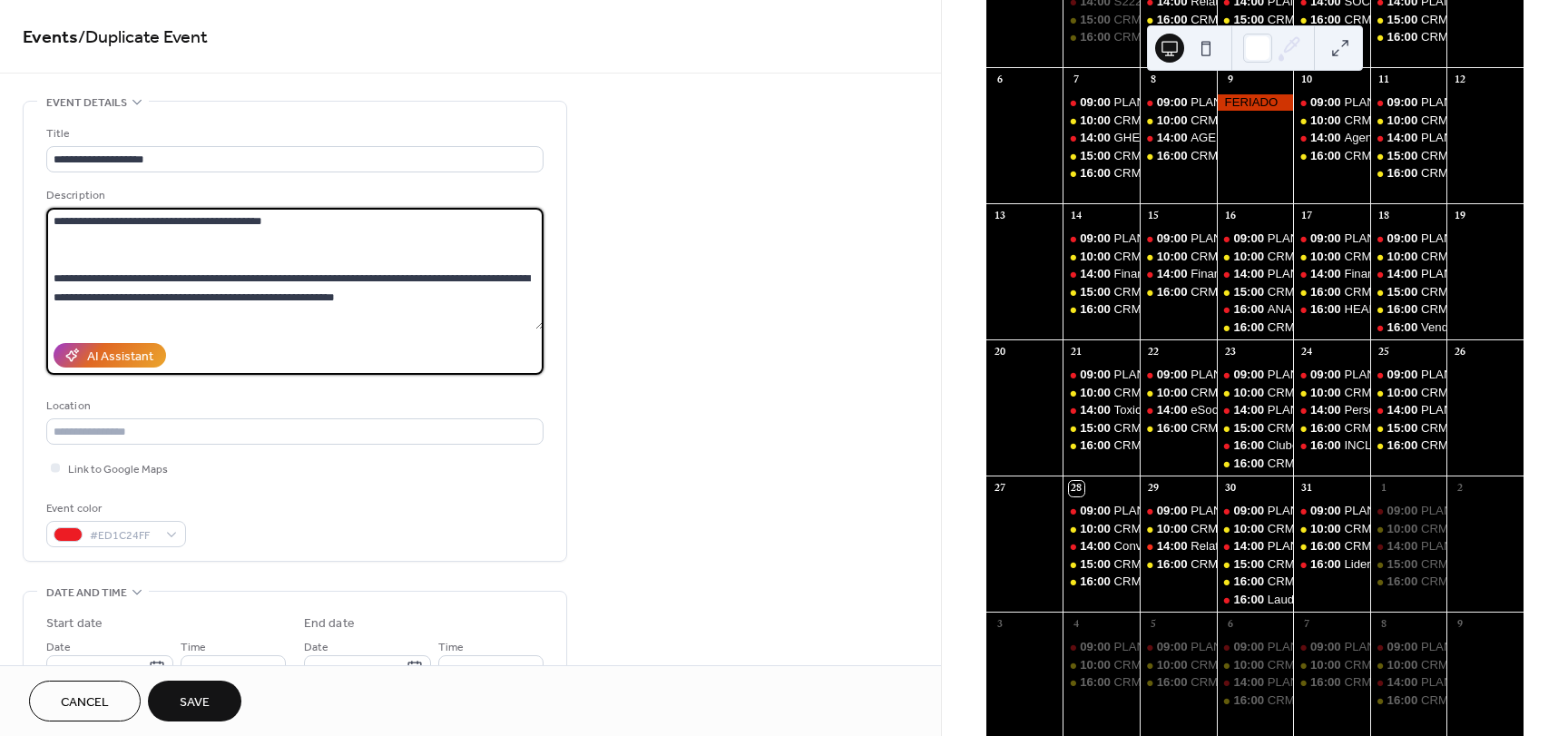 click on "**********" at bounding box center (295, 269) 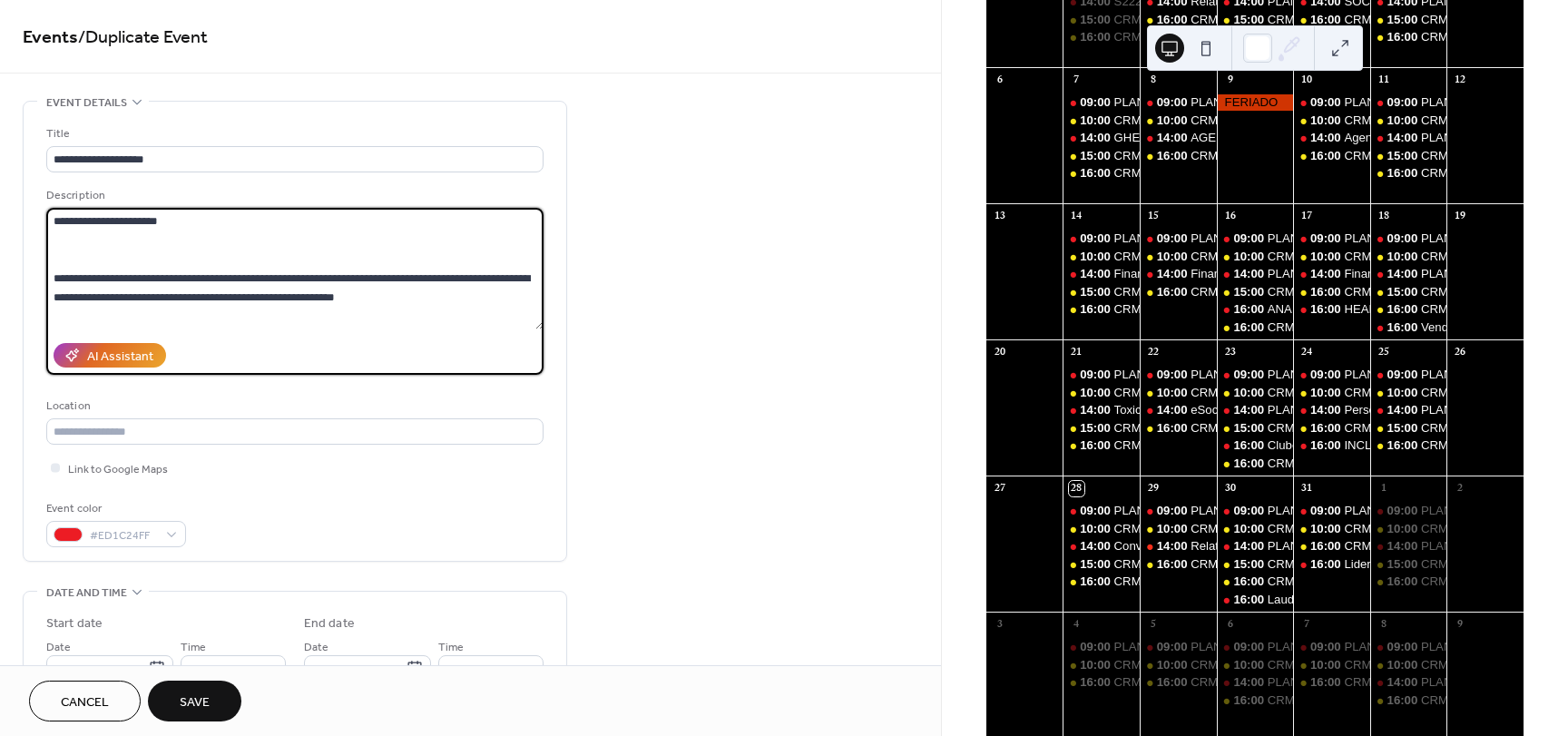 click on "**********" at bounding box center [295, 269] 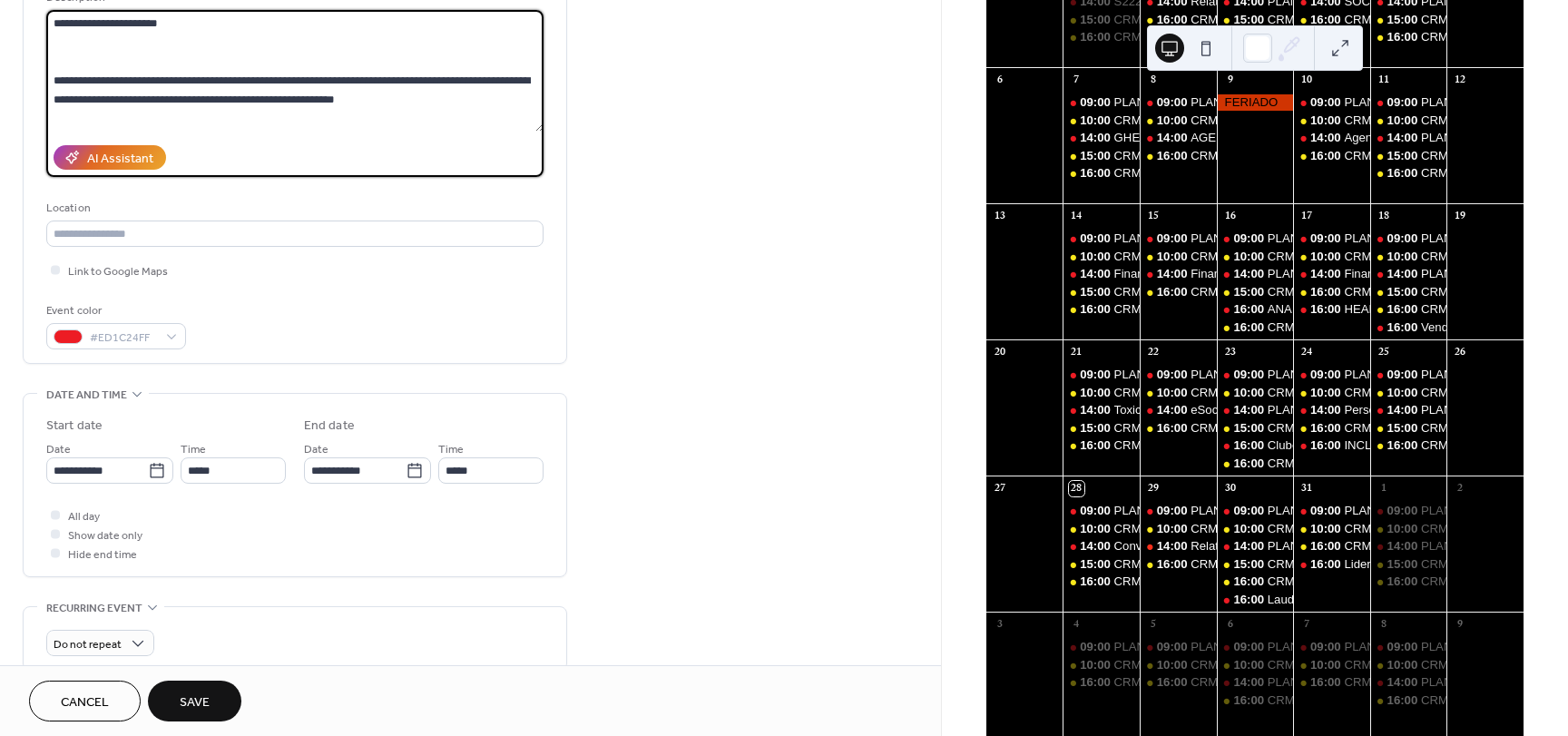 scroll, scrollTop: 272, scrollLeft: 0, axis: vertical 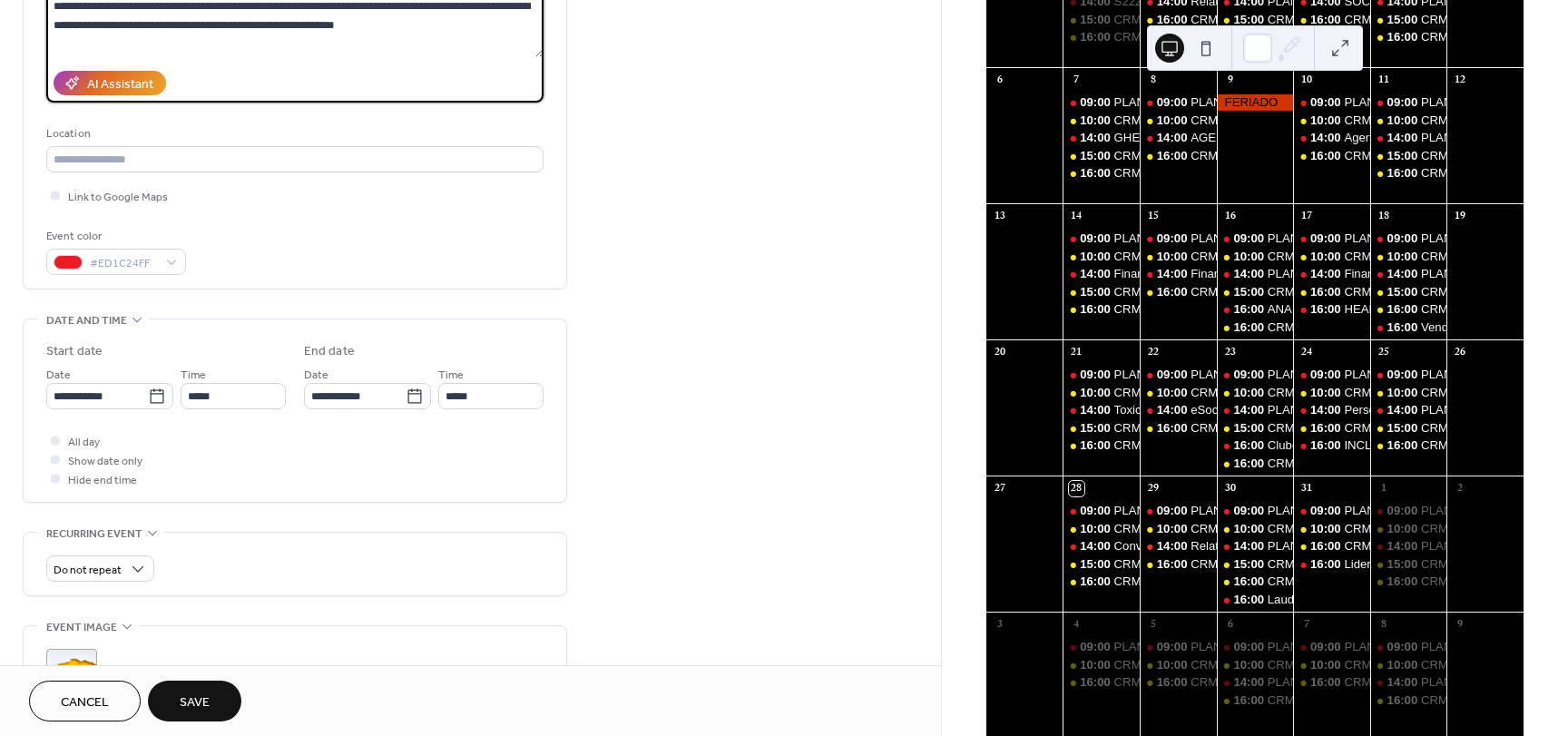 click on "**********" at bounding box center [295, 415] 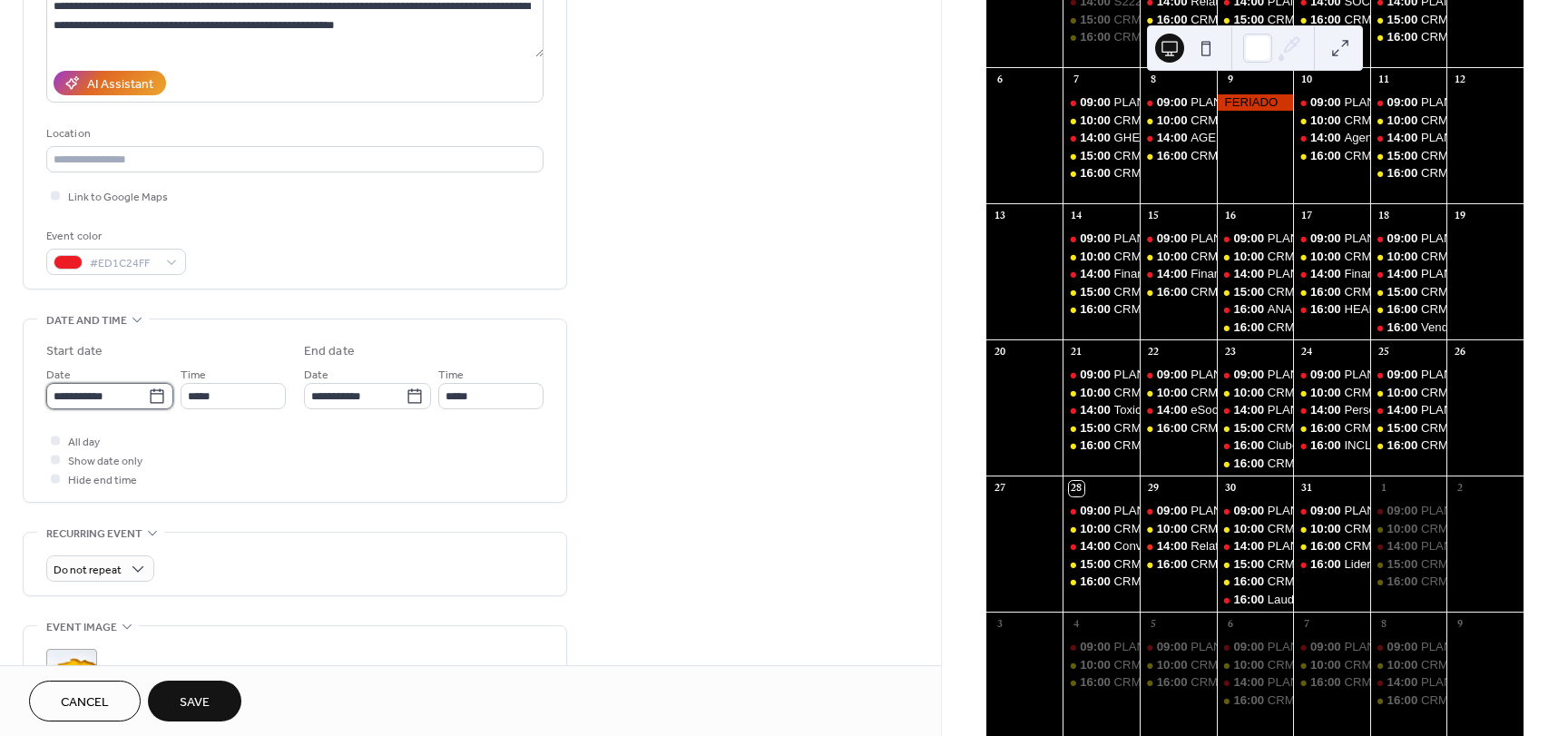 click on "**********" at bounding box center [97, 396] 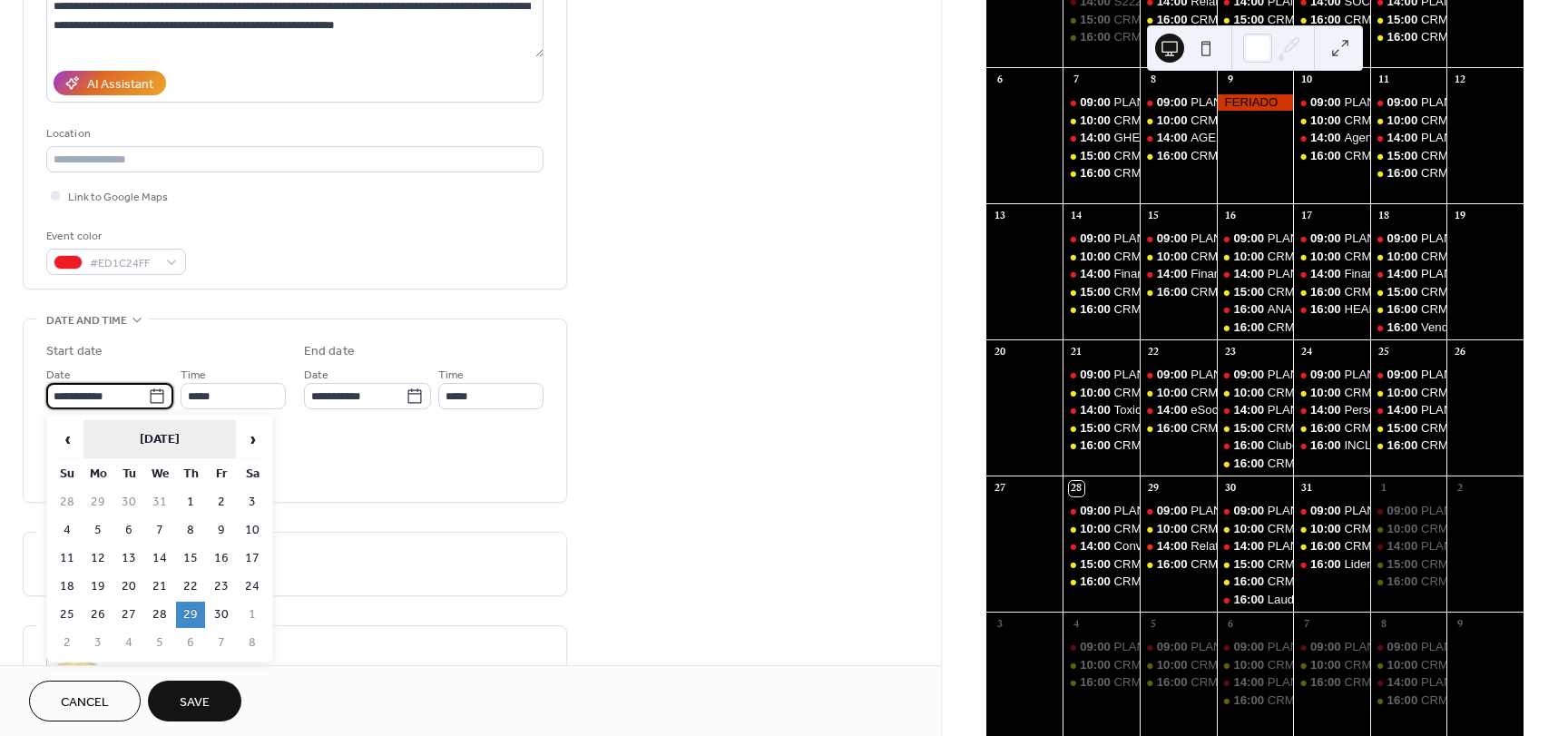 click on "September 2022" at bounding box center (160, 439) 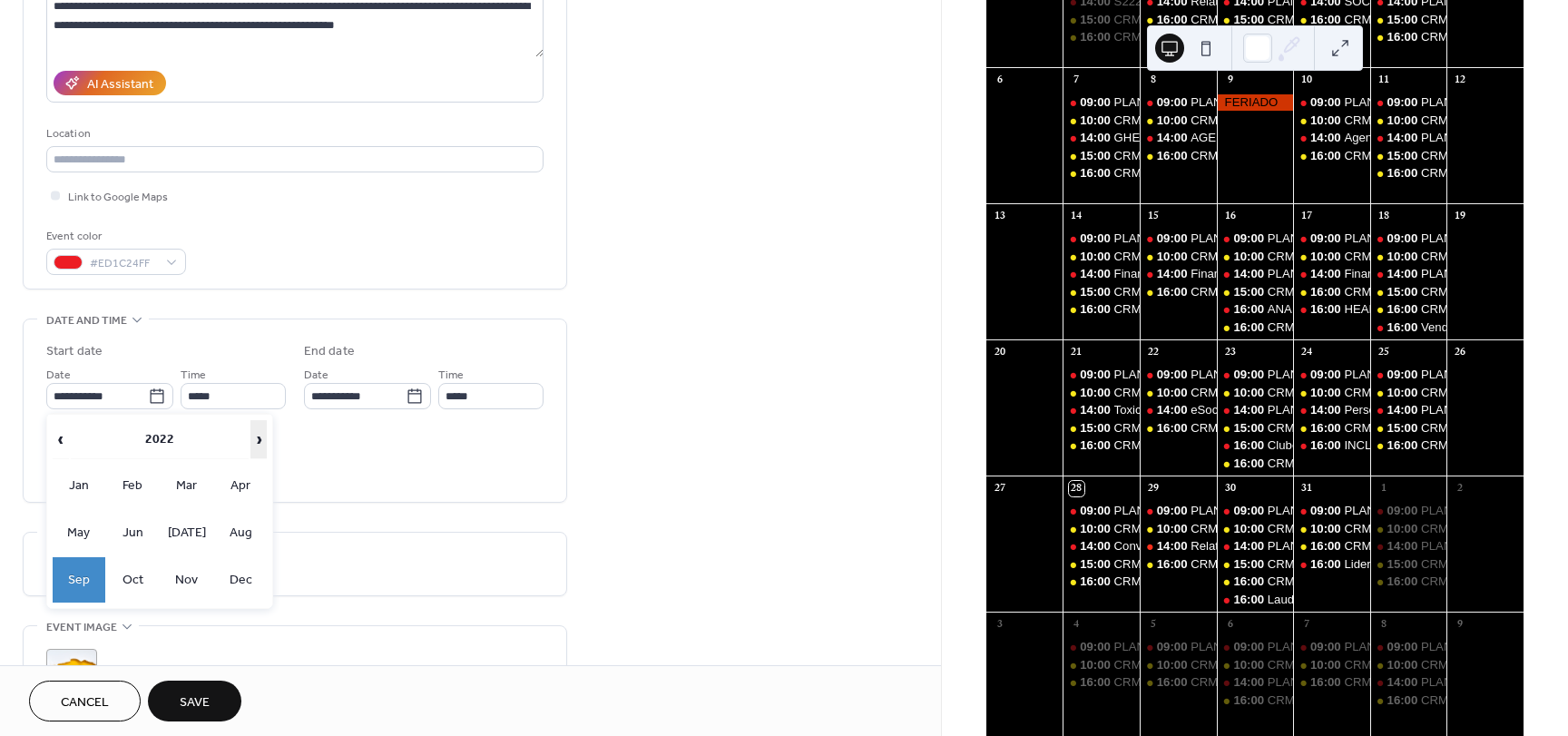 click on "›" at bounding box center (259, 439) 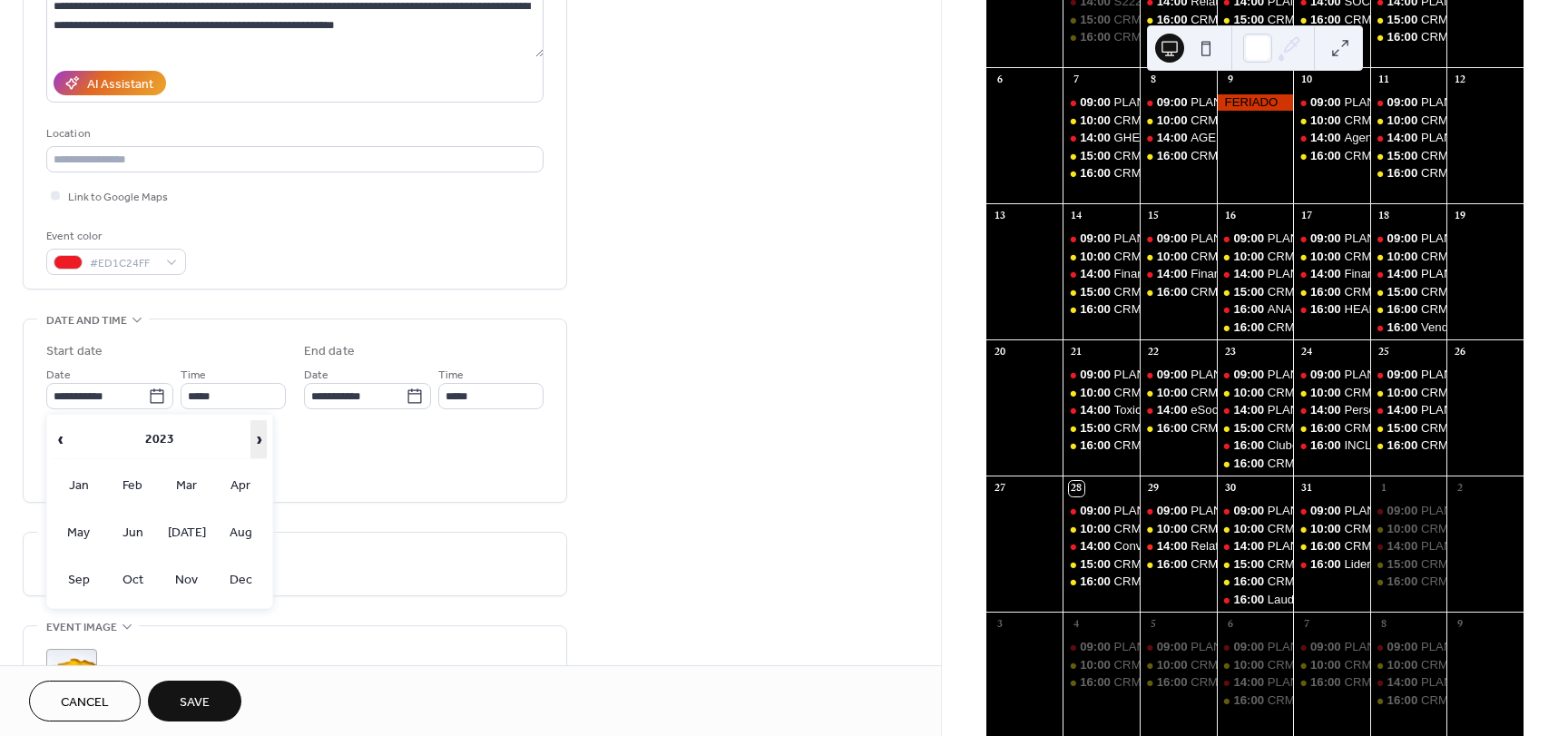click on "›" at bounding box center [259, 439] 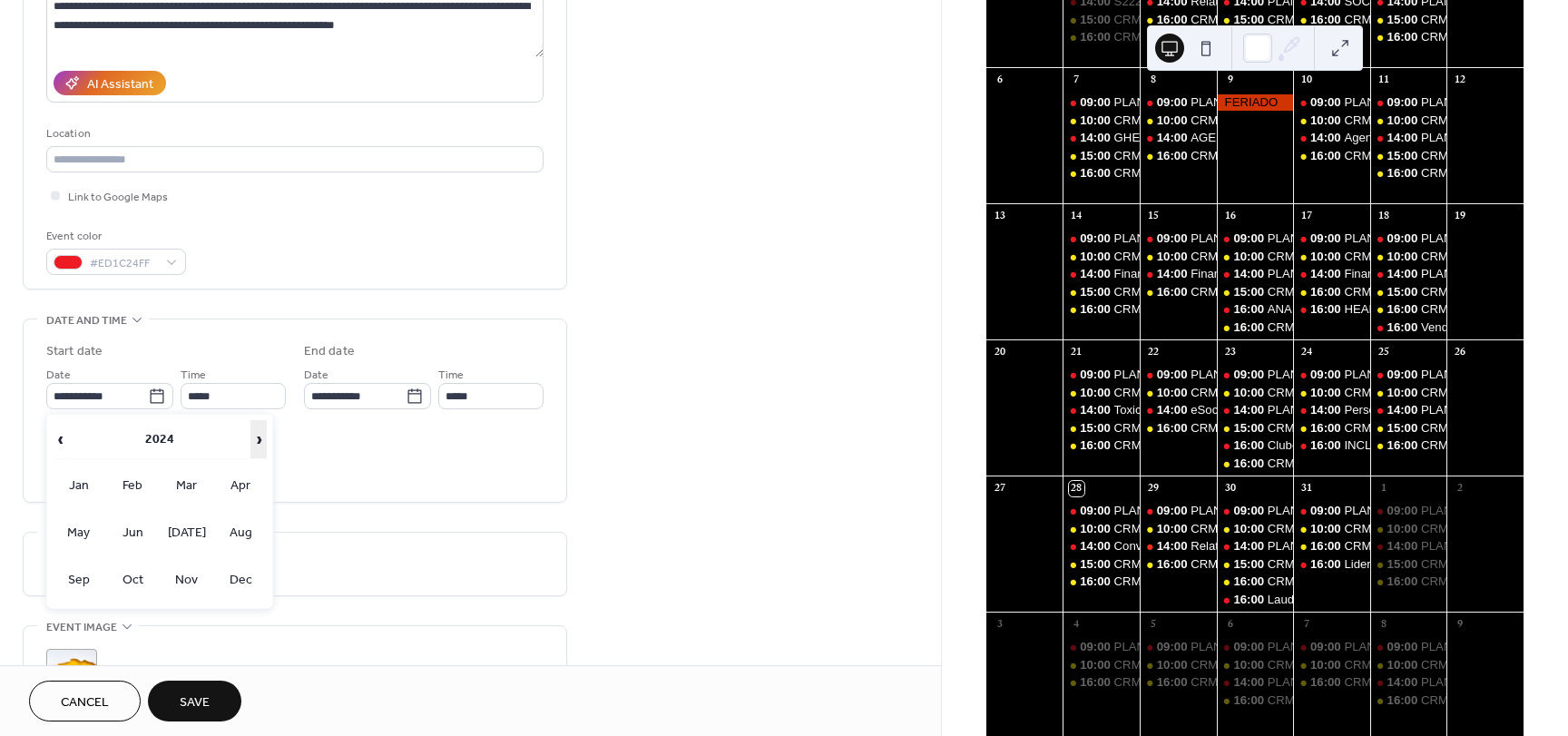 click on "›" at bounding box center [259, 439] 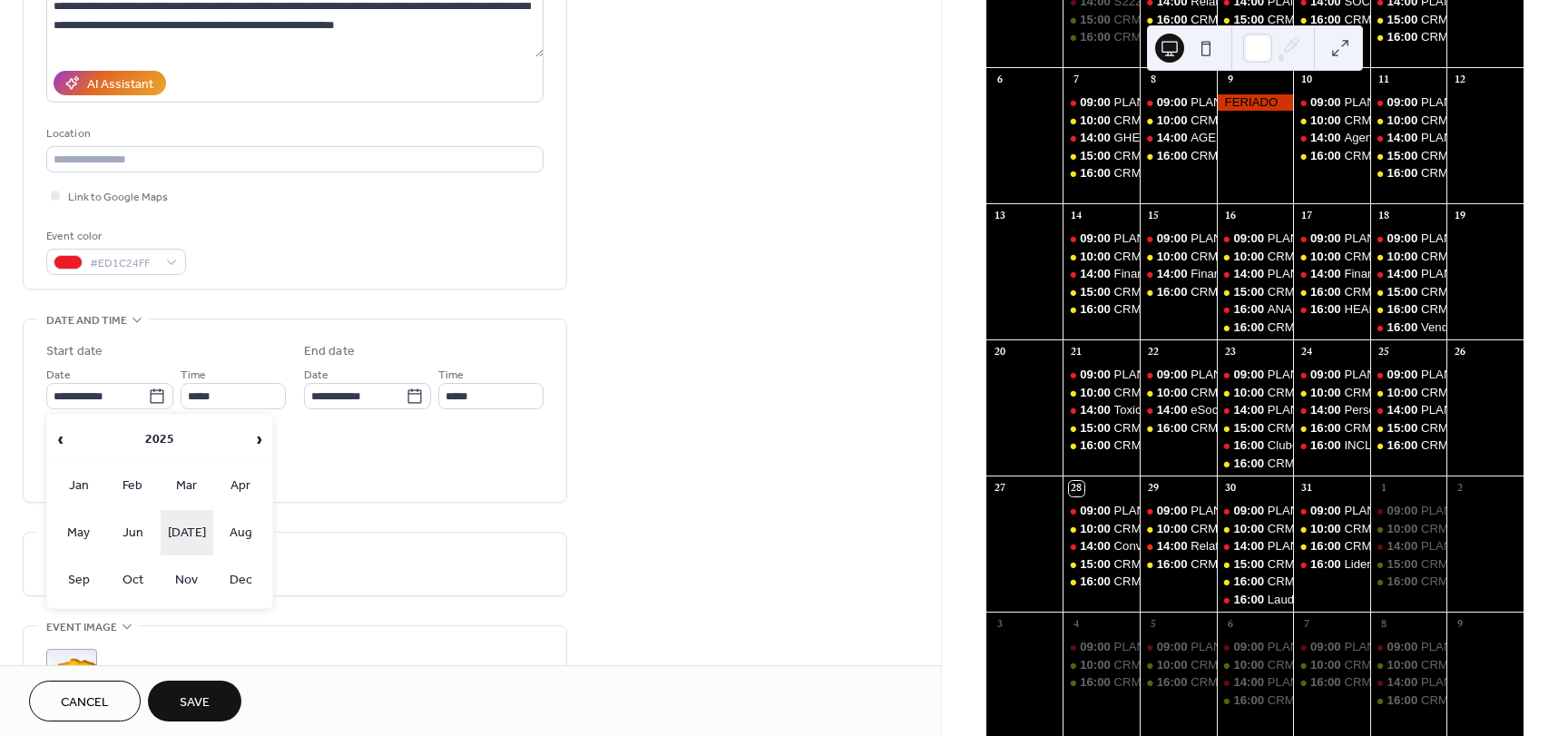 click on "[DATE]" at bounding box center [187, 533] 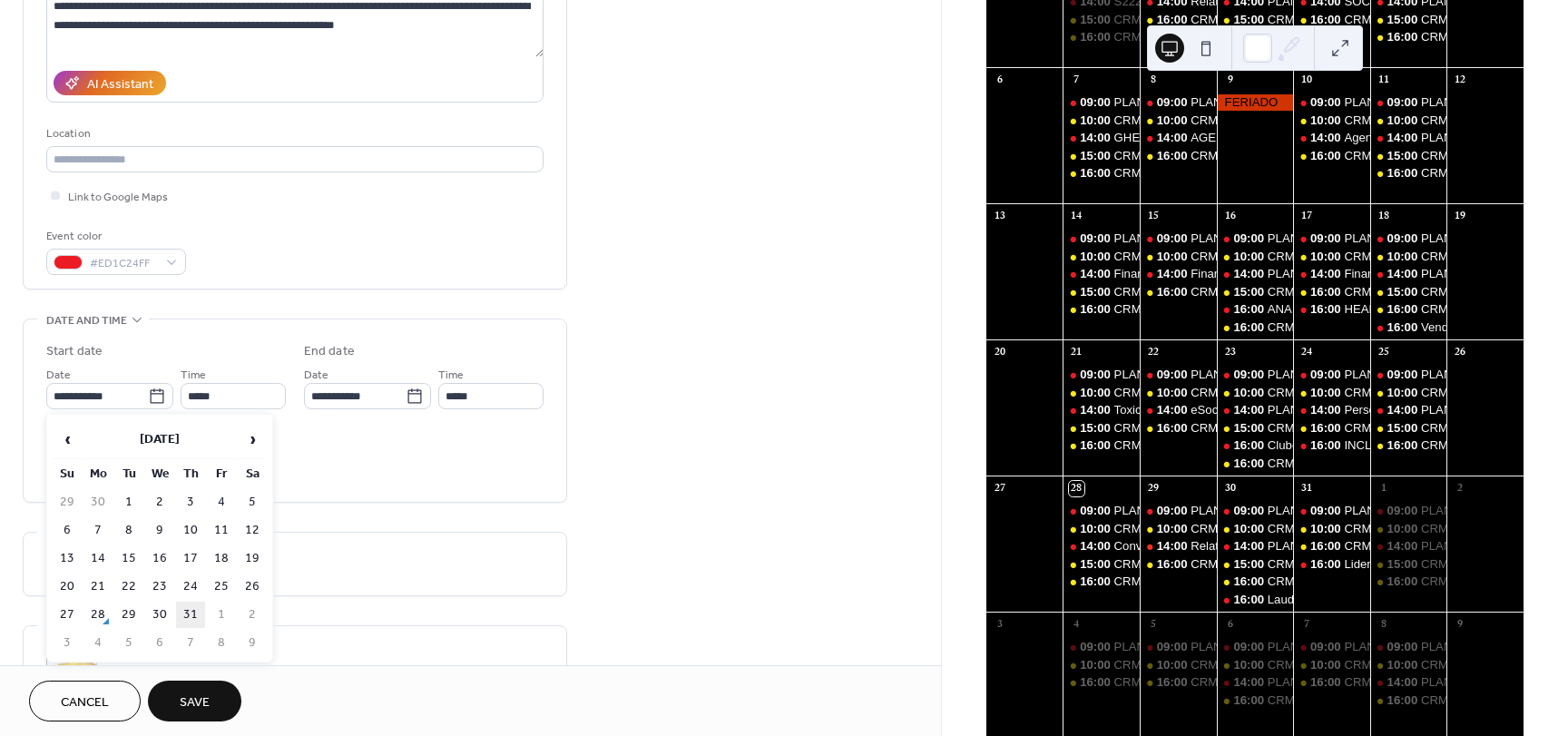 click on "31" at bounding box center [191, 614] 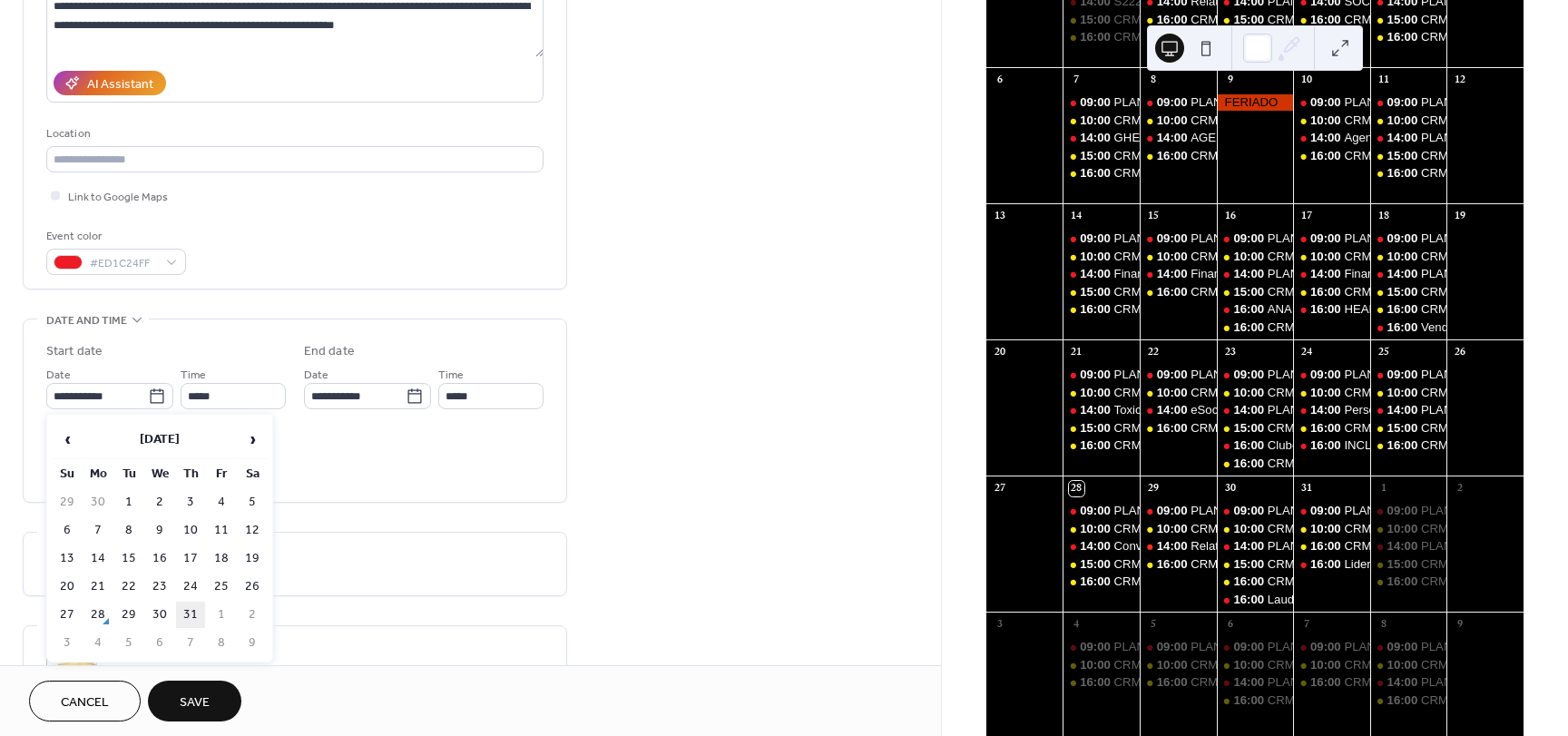 type on "**********" 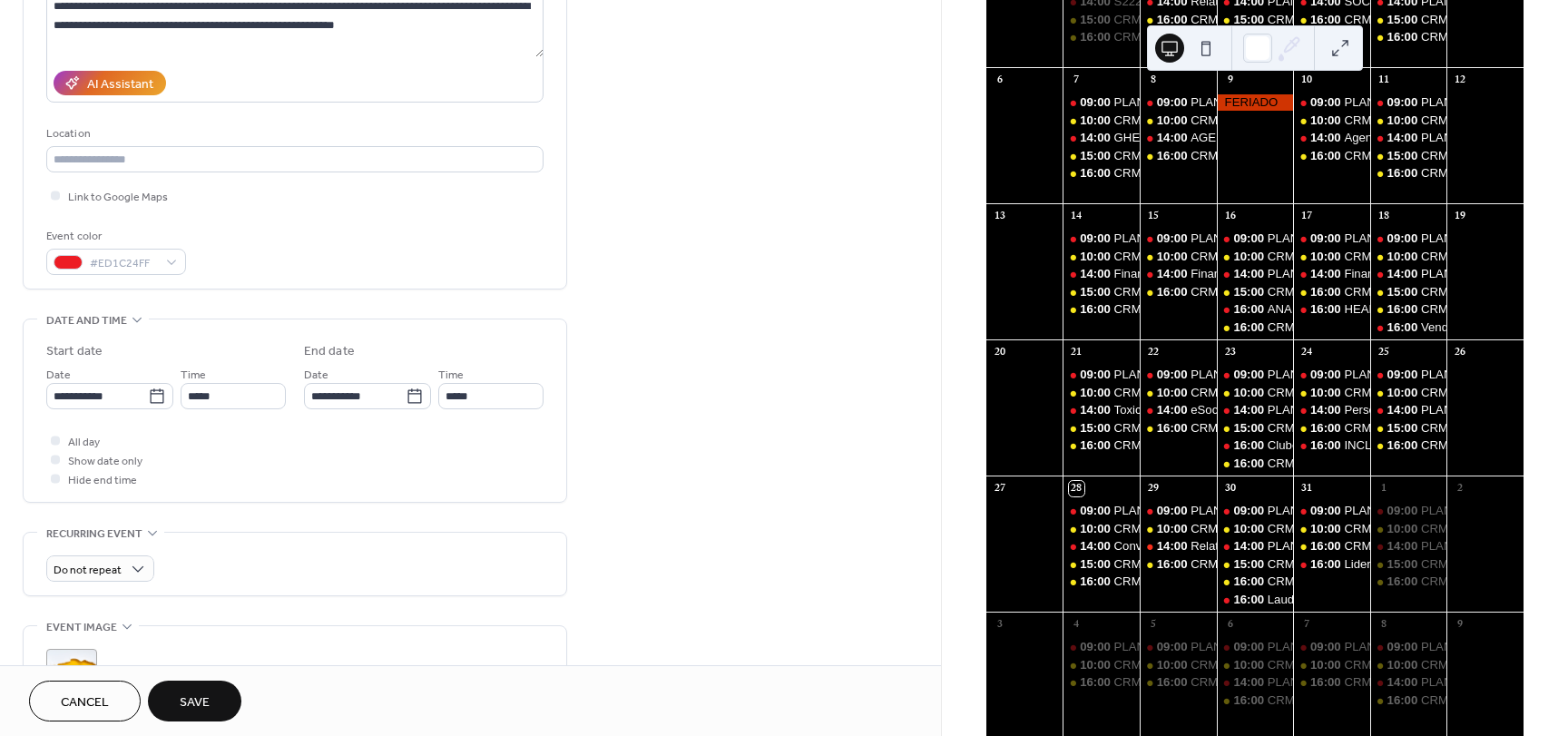 click on "**********" at bounding box center (470, 452) 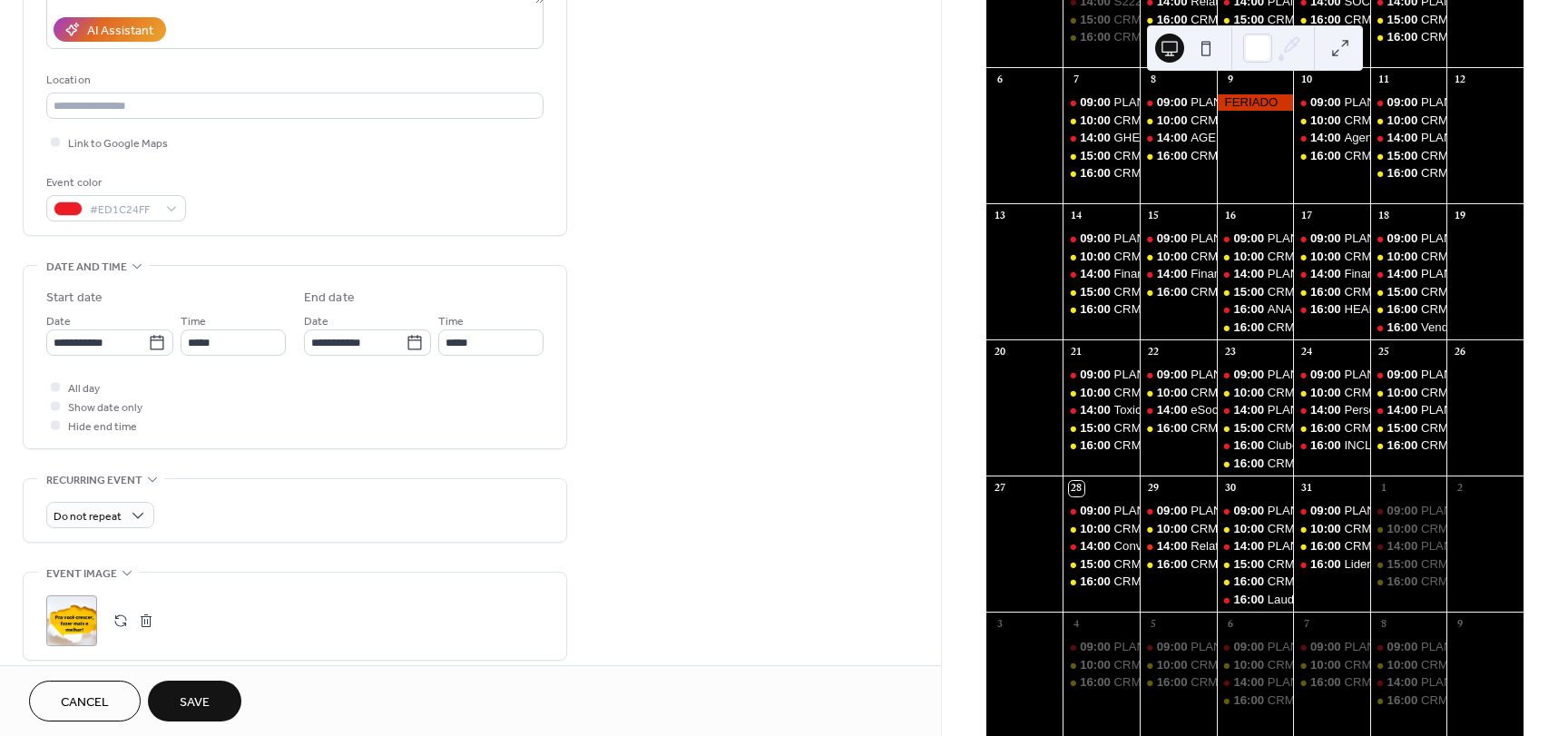 scroll, scrollTop: 545, scrollLeft: 0, axis: vertical 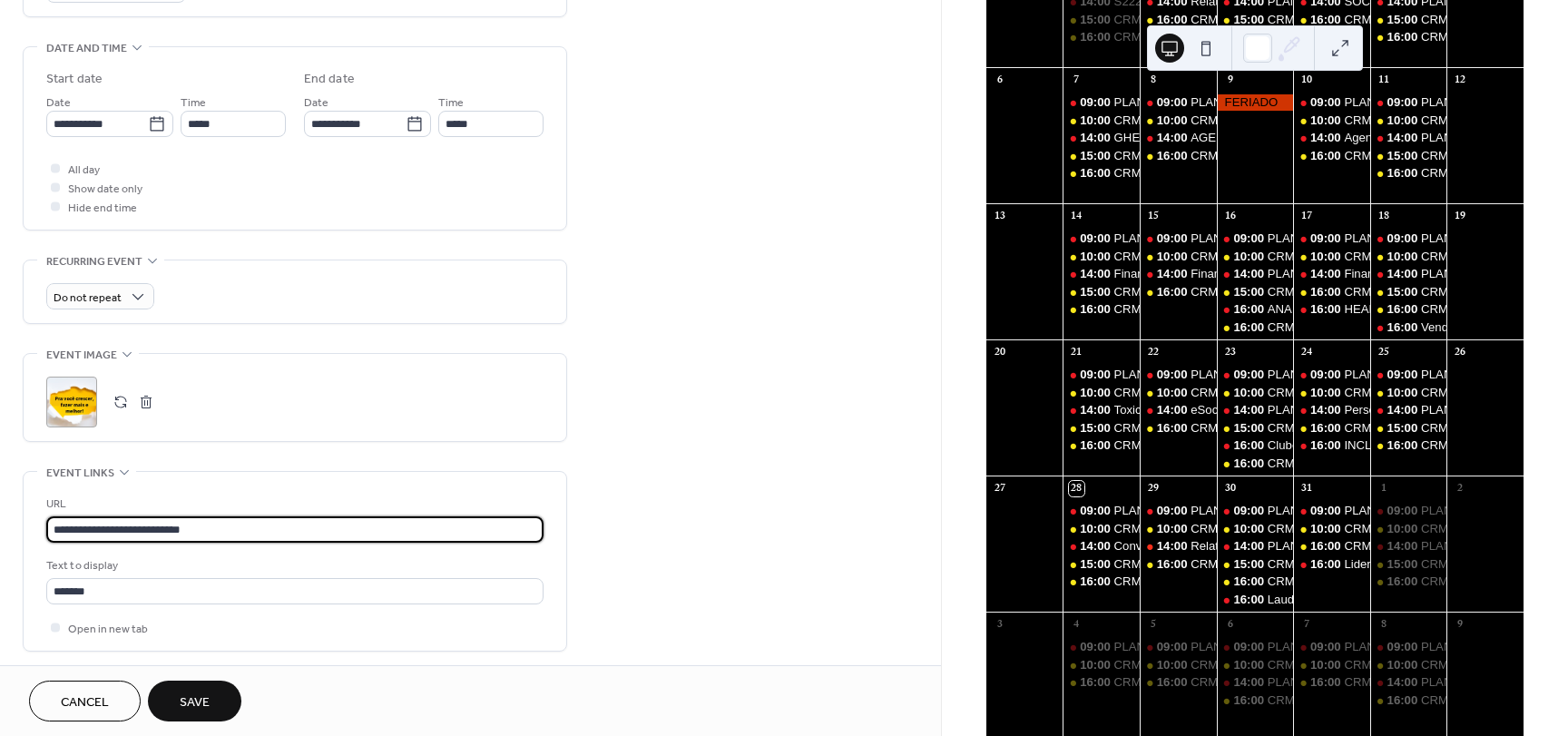 drag, startPoint x: 273, startPoint y: 520, endPoint x: -39, endPoint y: 515, distance: 312.0401 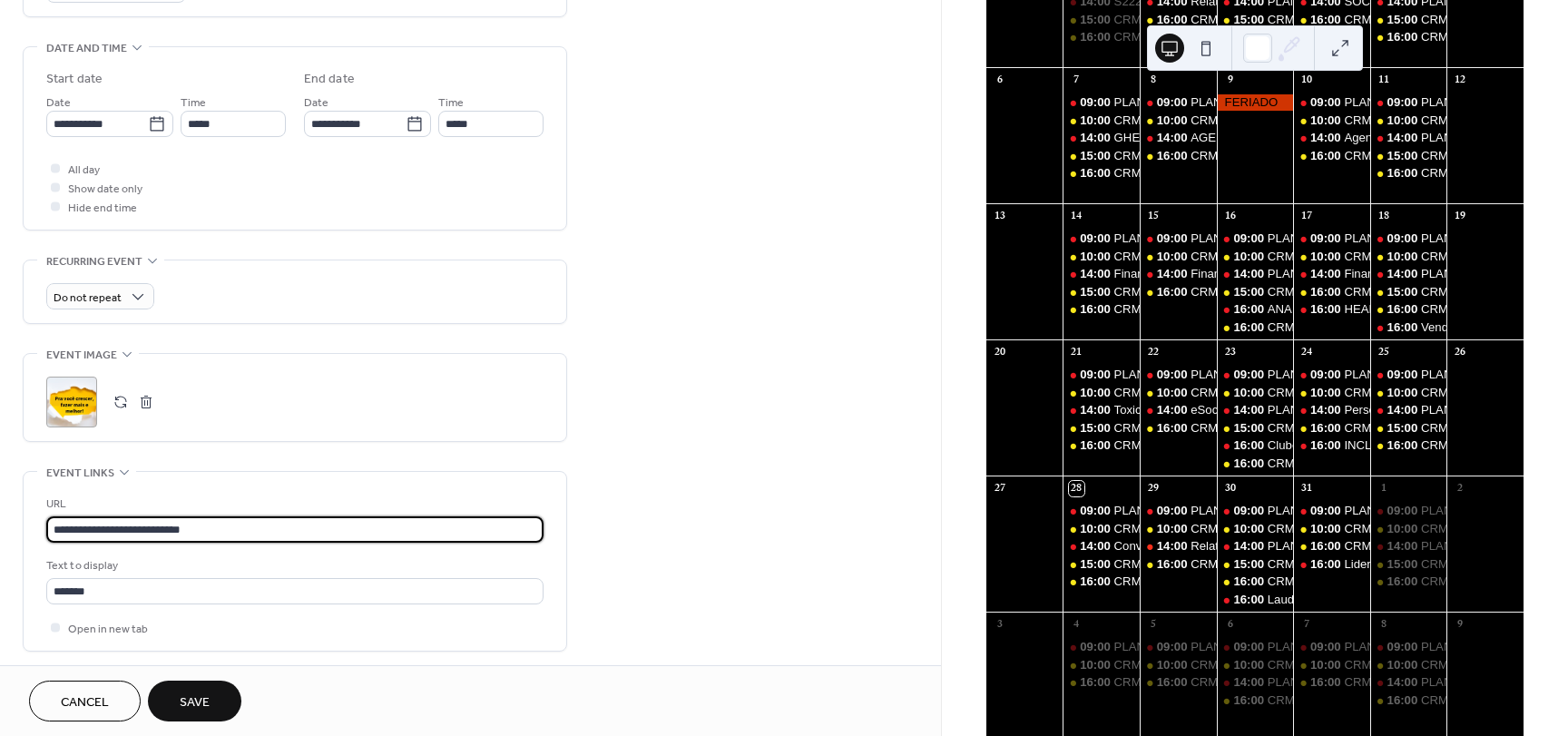 click on "**********" at bounding box center [784, 368] 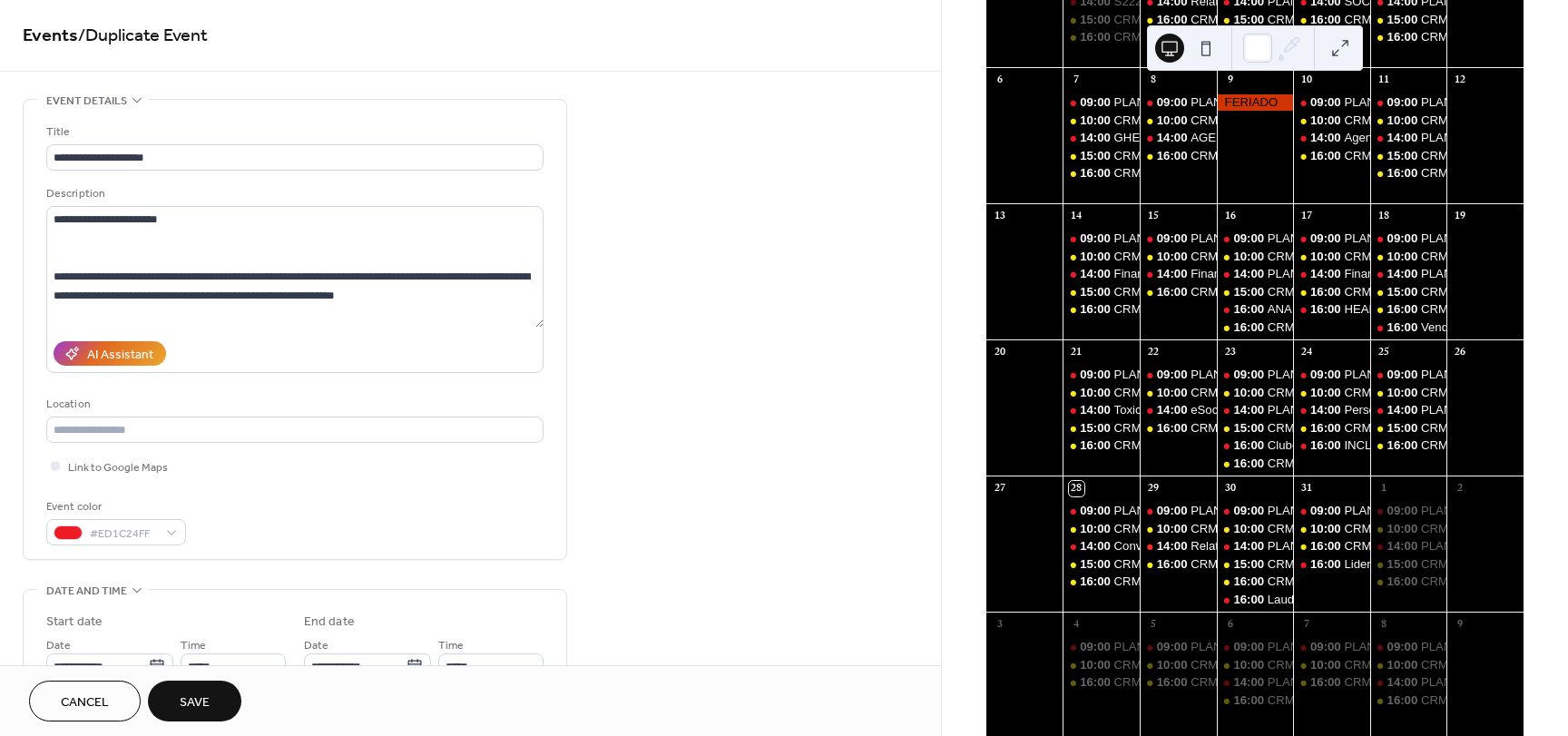 scroll, scrollTop: 0, scrollLeft: 0, axis: both 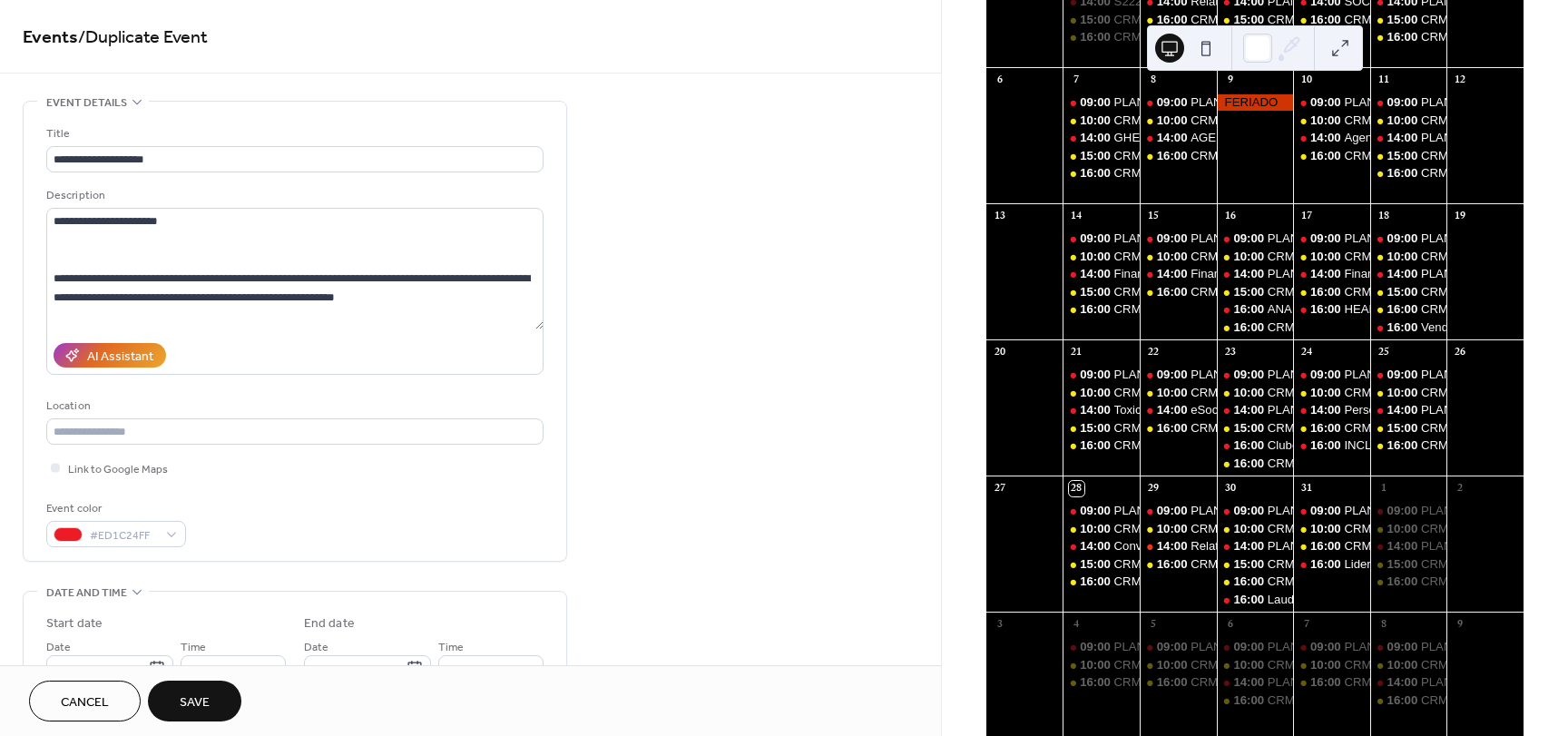 click on "**********" at bounding box center [295, 336] 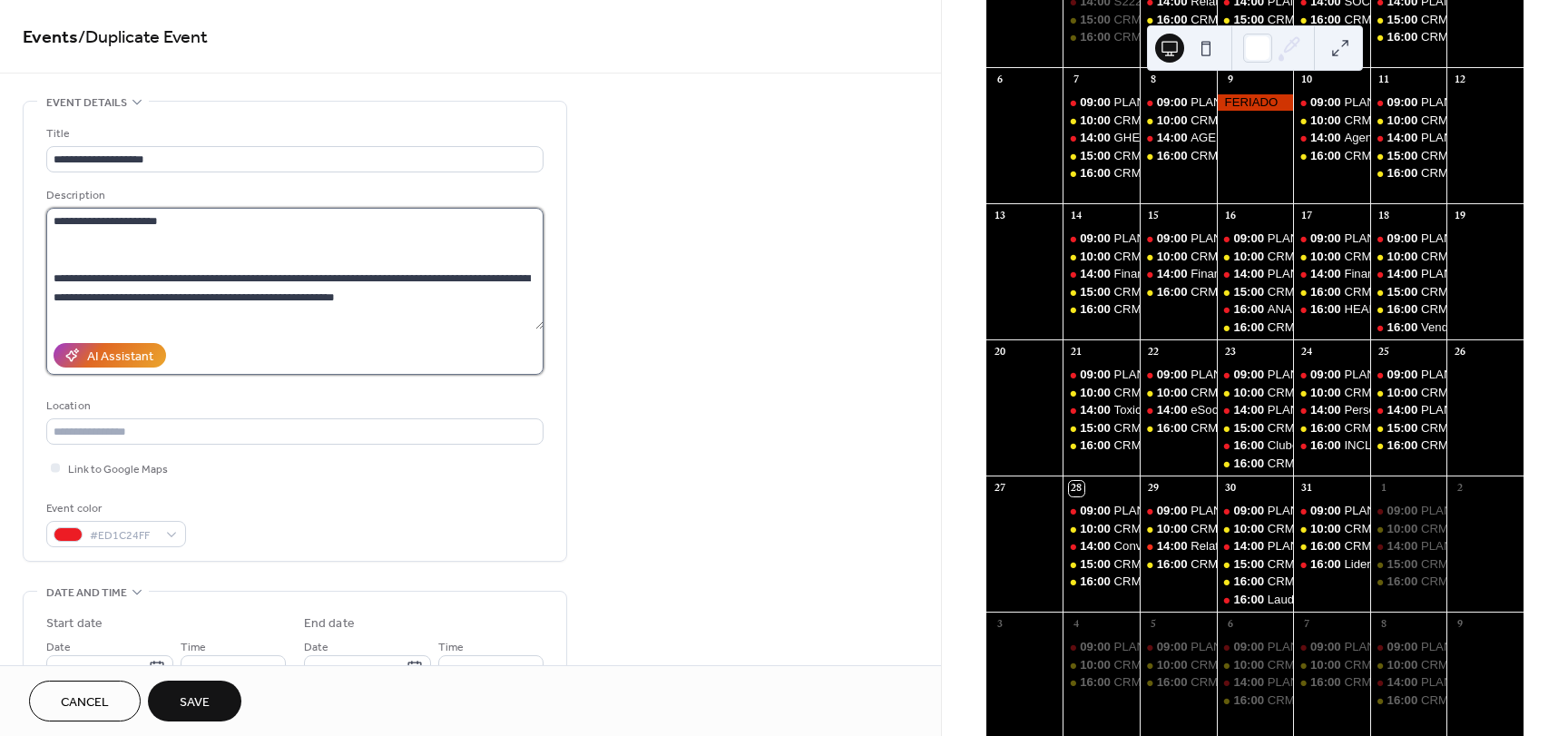 click on "**********" at bounding box center [295, 269] 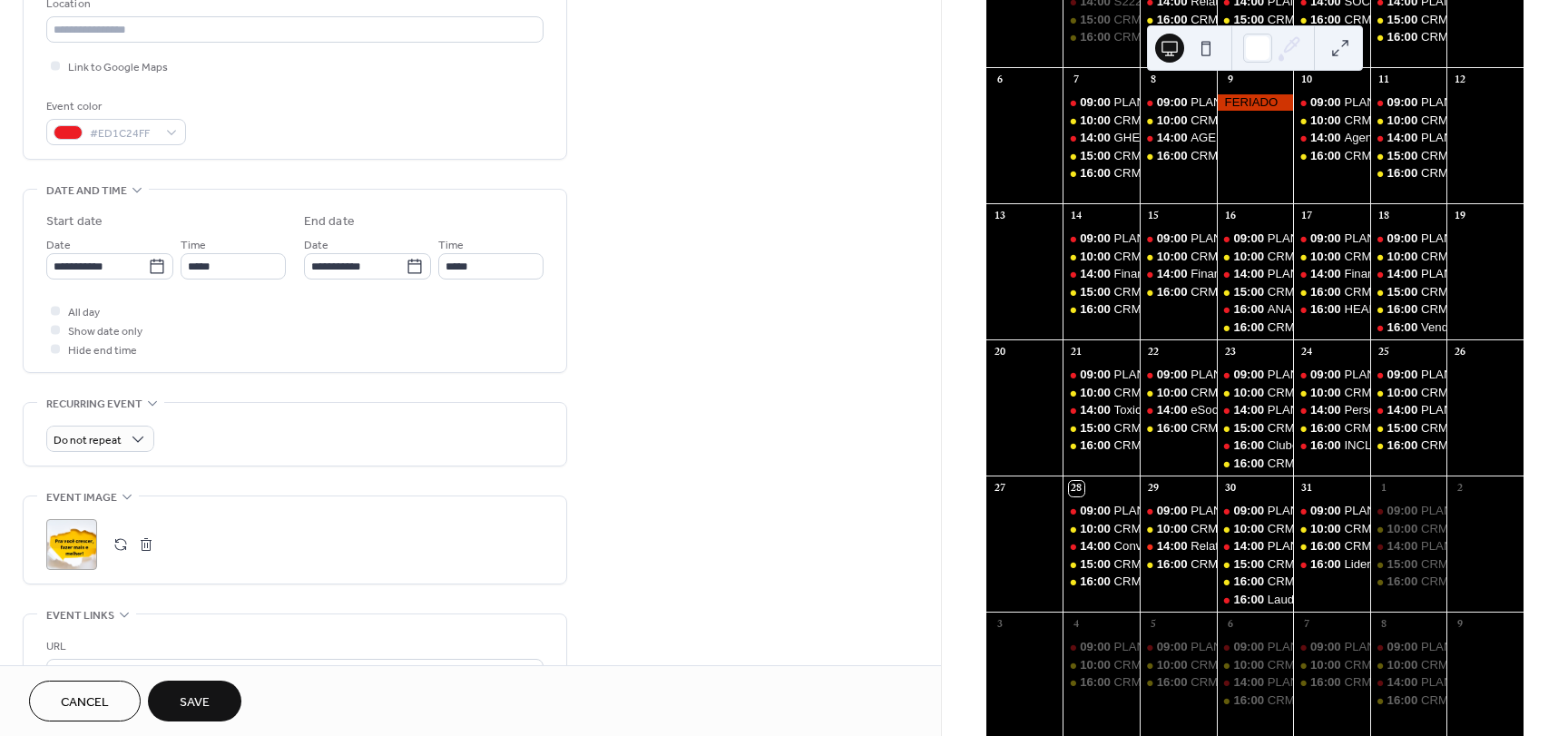 scroll, scrollTop: 635, scrollLeft: 0, axis: vertical 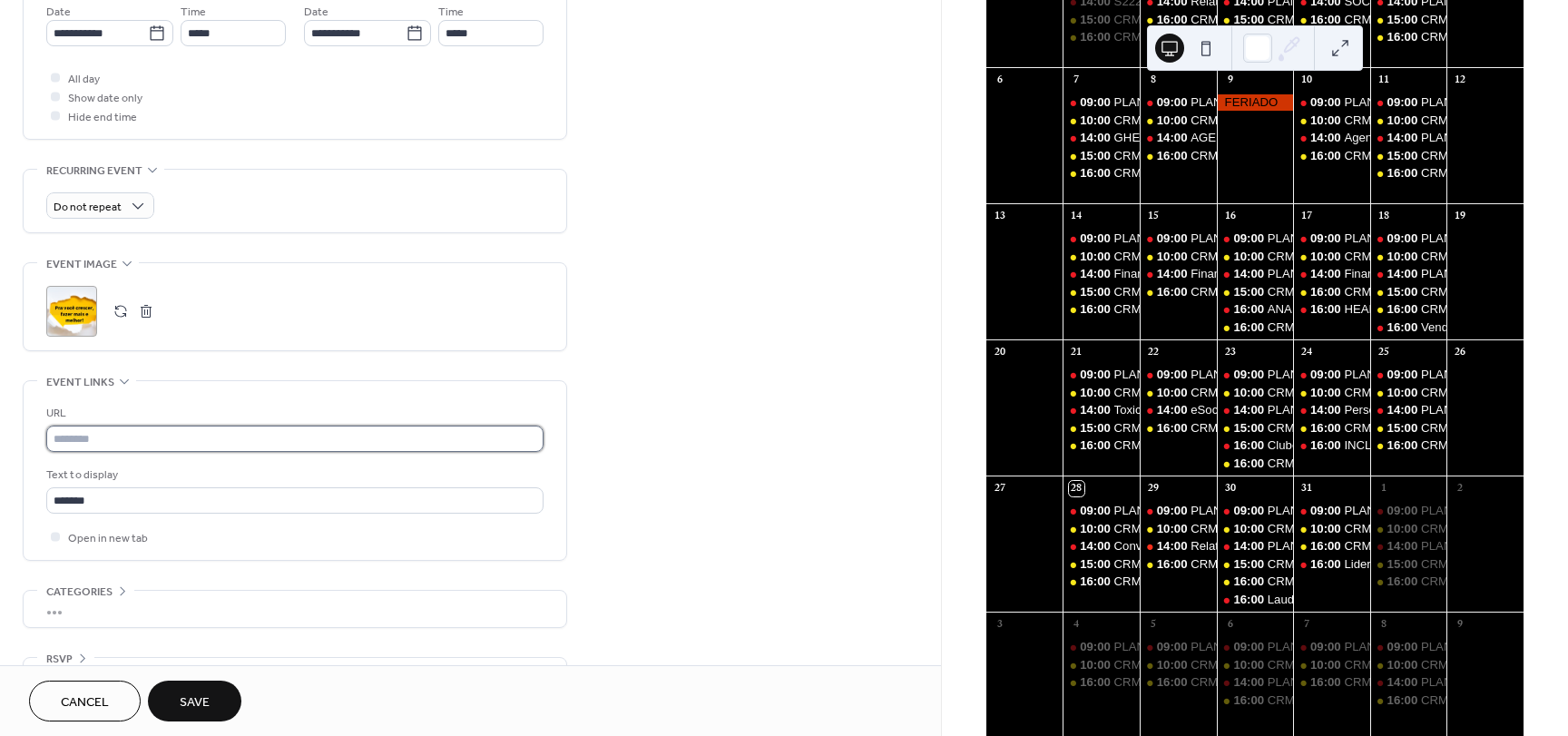 click at bounding box center [295, 438] 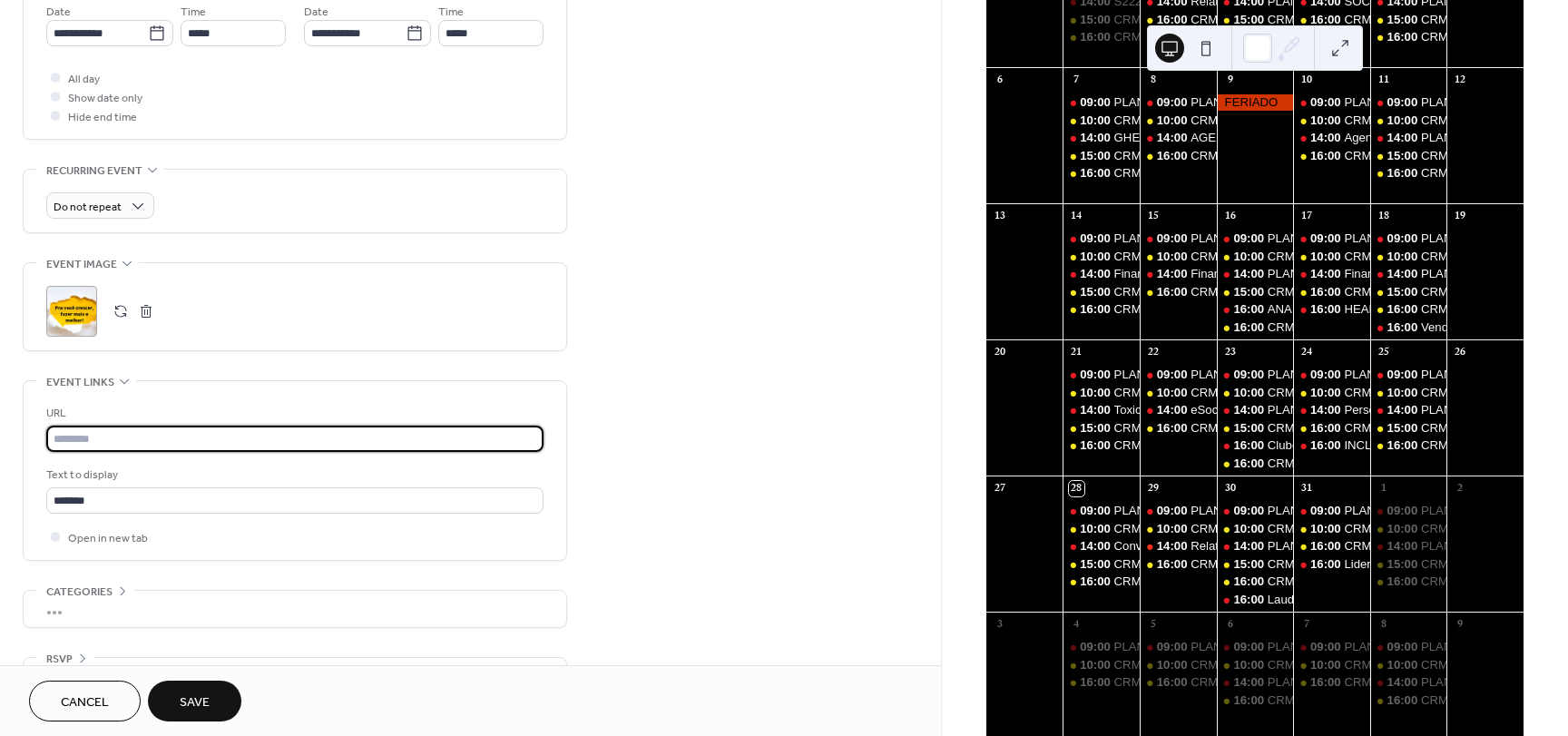 paste on "**********" 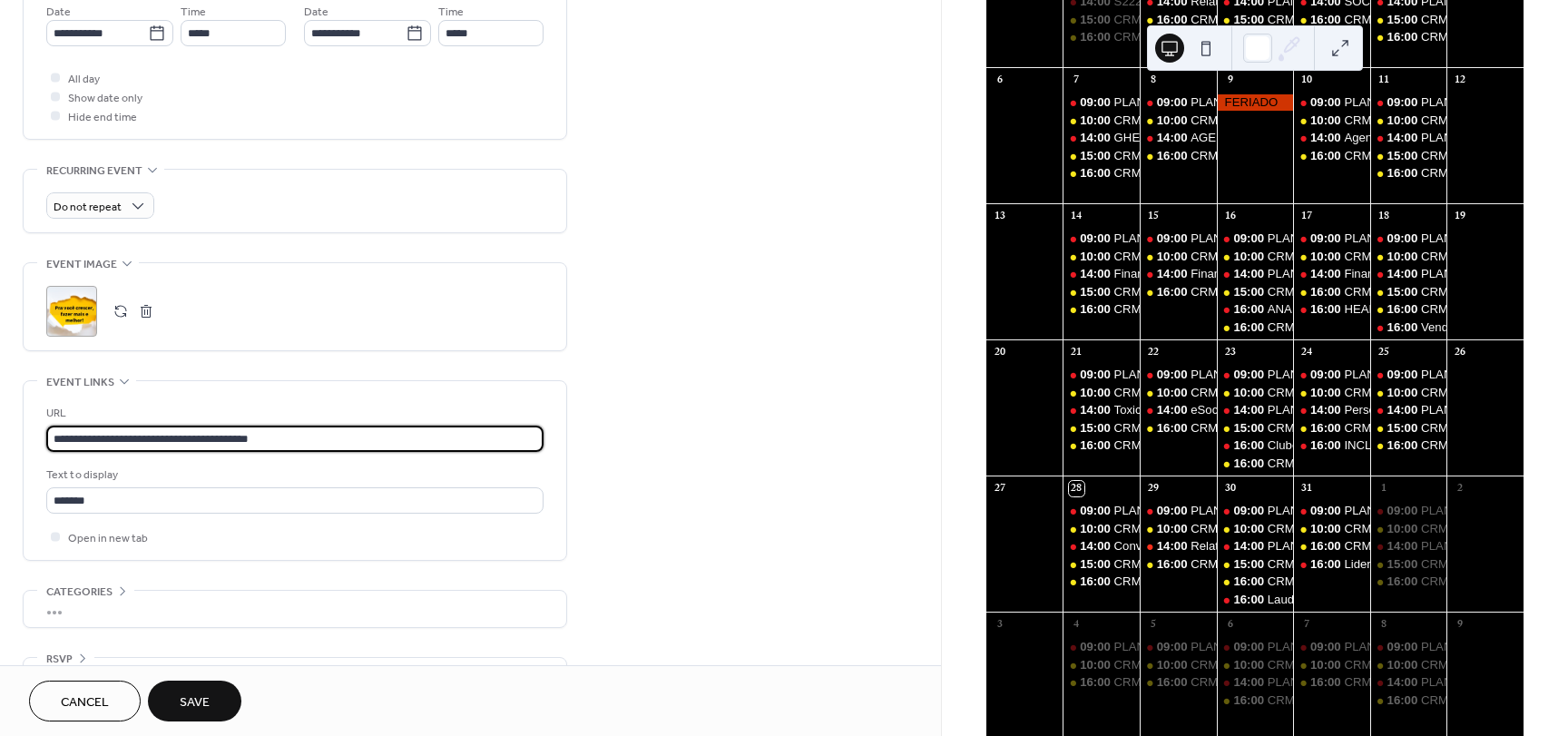 type on "**********" 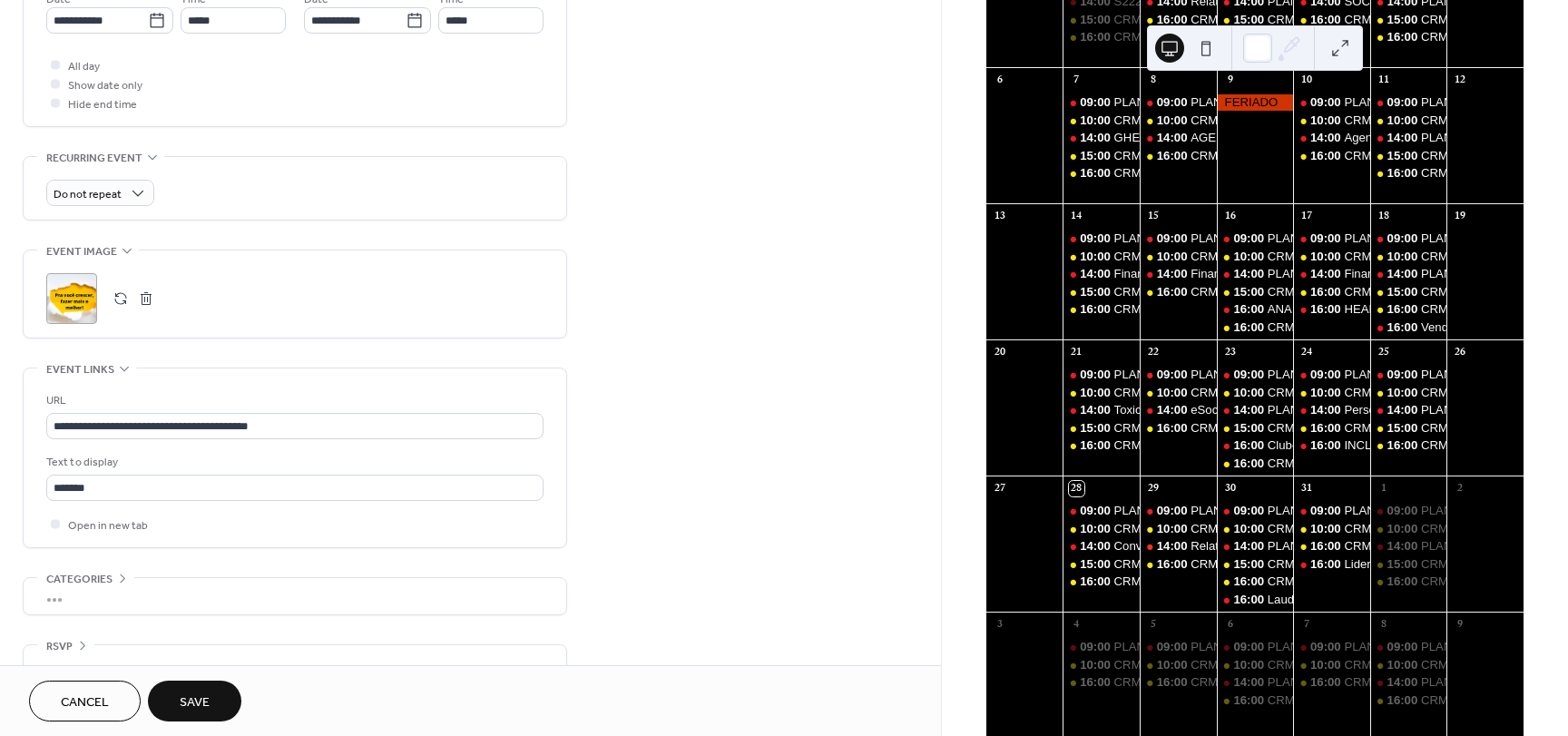 scroll, scrollTop: 683, scrollLeft: 0, axis: vertical 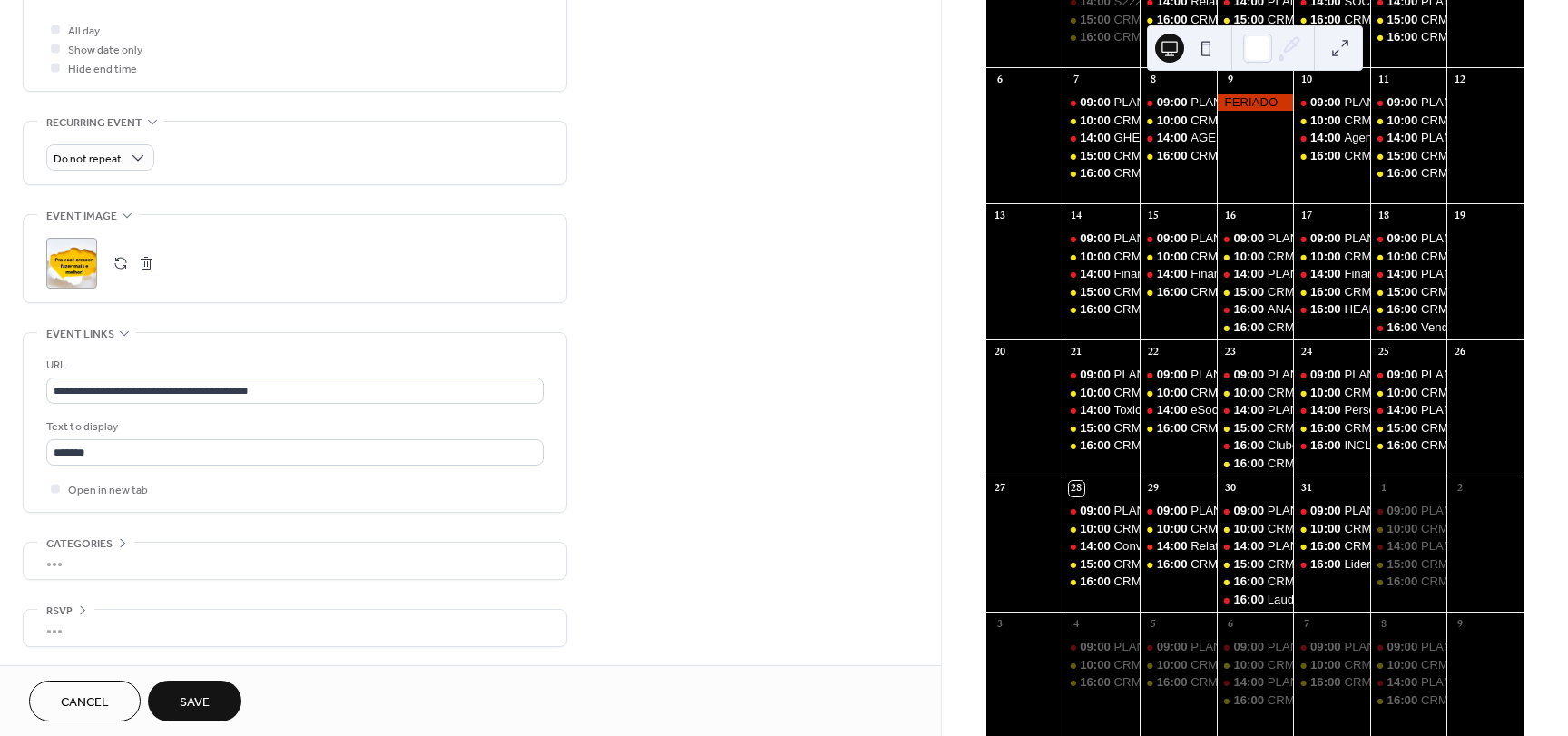 click on "Save" at bounding box center [194, 701] 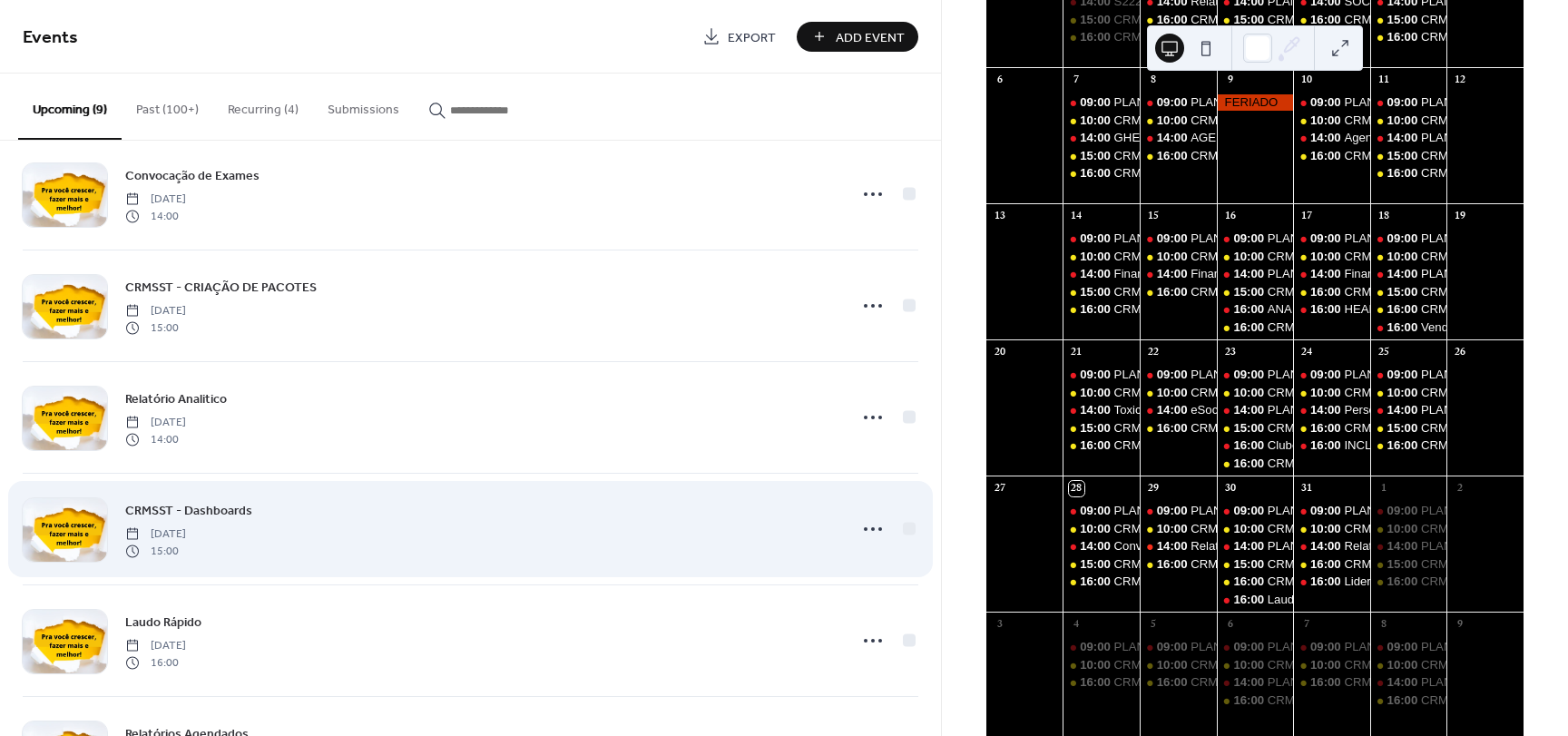 scroll, scrollTop: 0, scrollLeft: 0, axis: both 